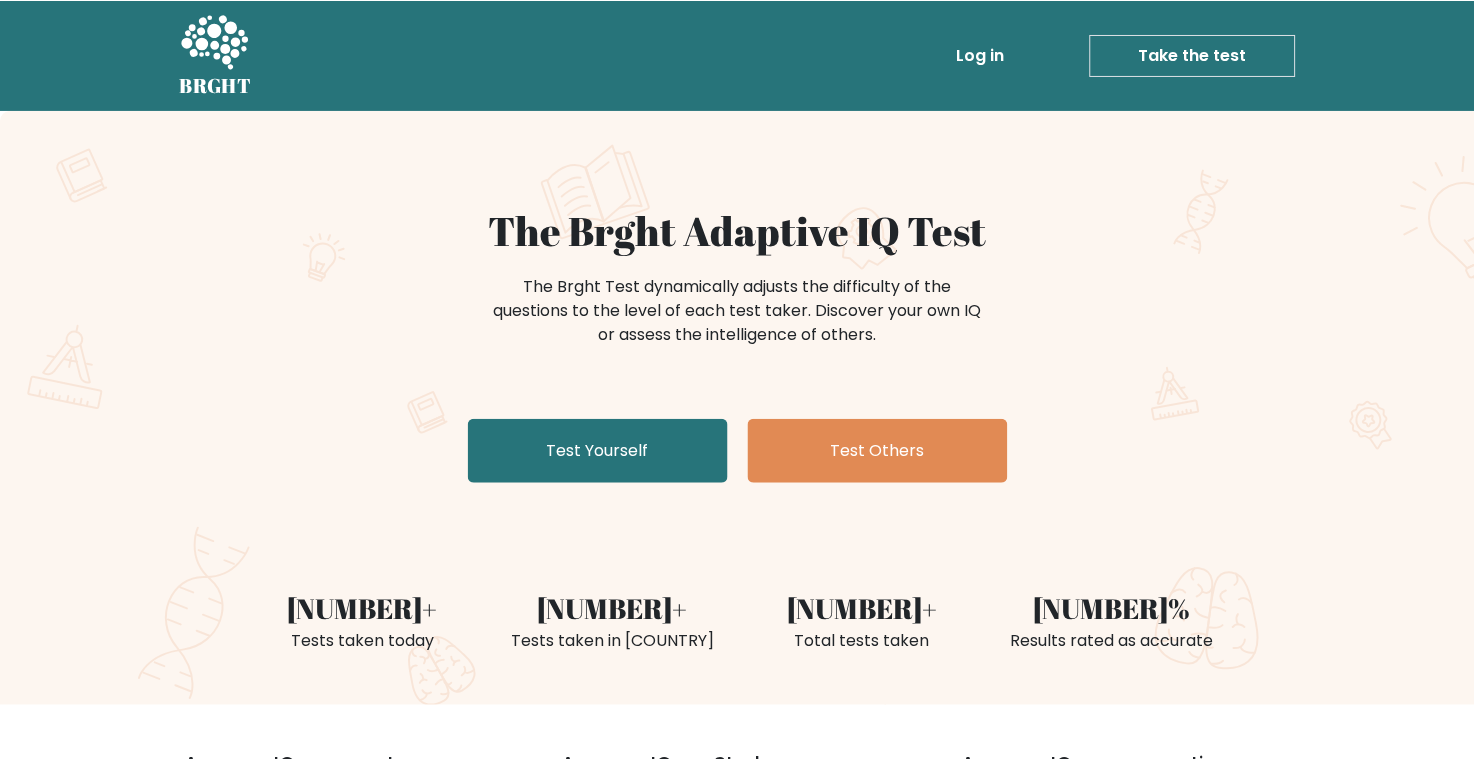 scroll, scrollTop: 0, scrollLeft: 0, axis: both 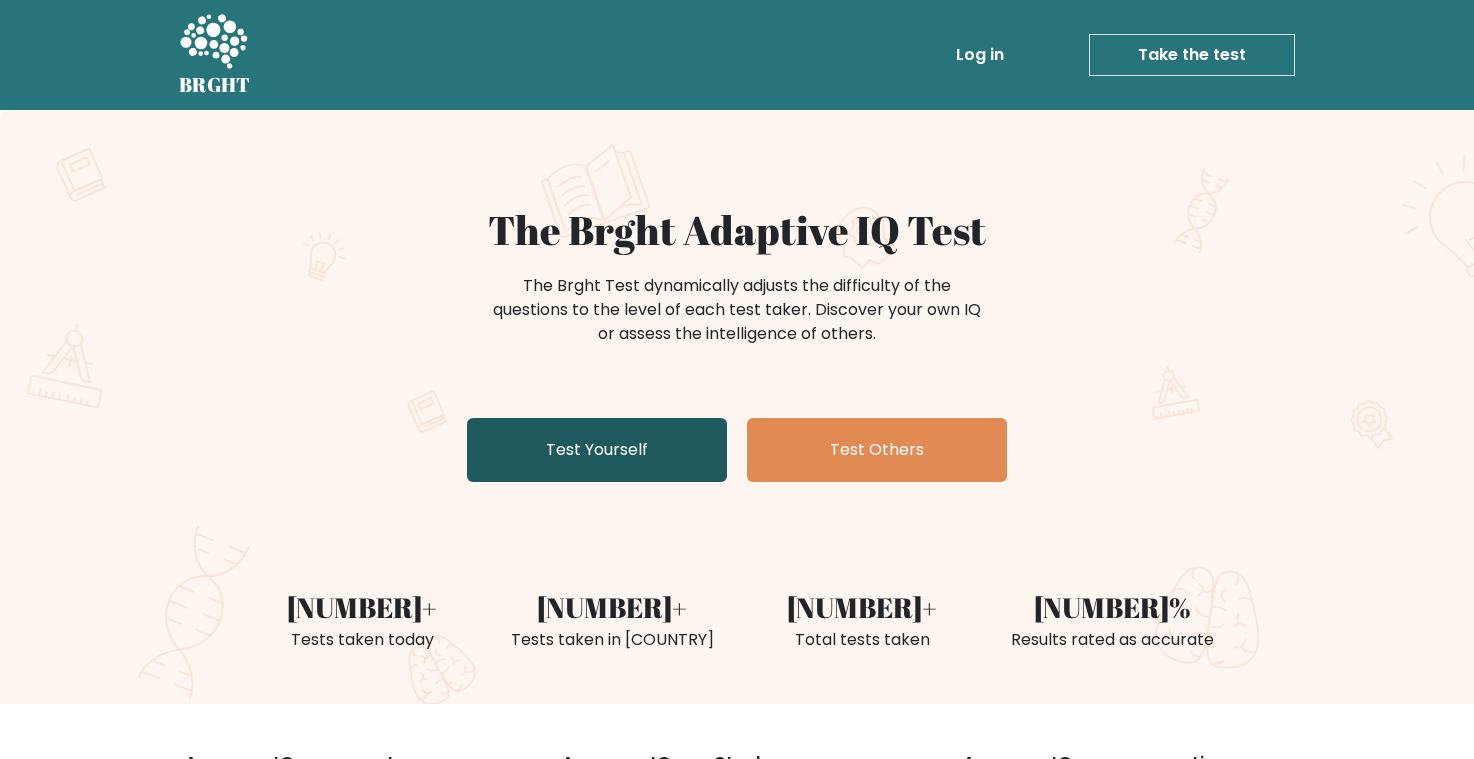 click on "Test Yourself" at bounding box center (597, 450) 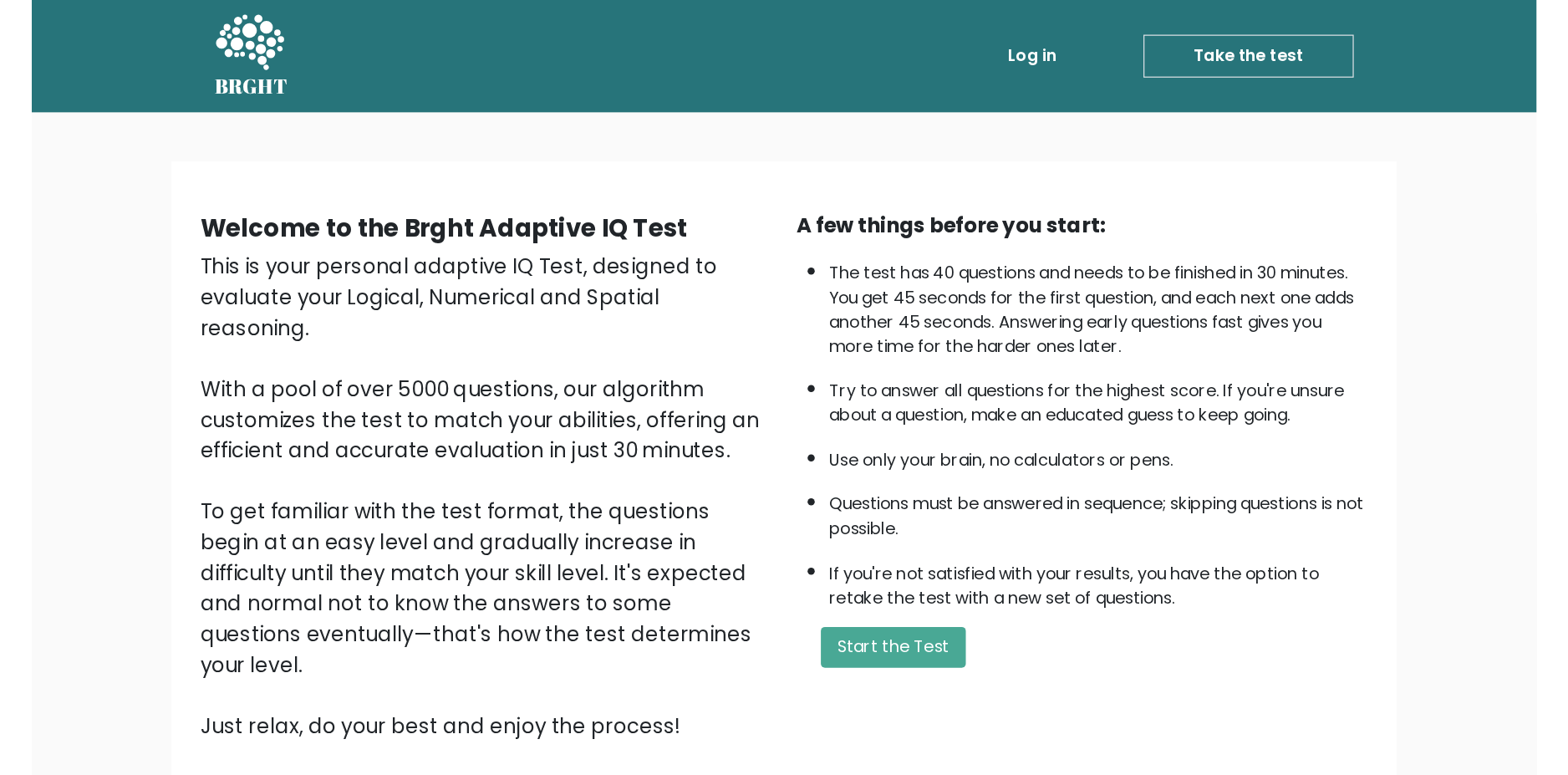 scroll, scrollTop: 0, scrollLeft: 0, axis: both 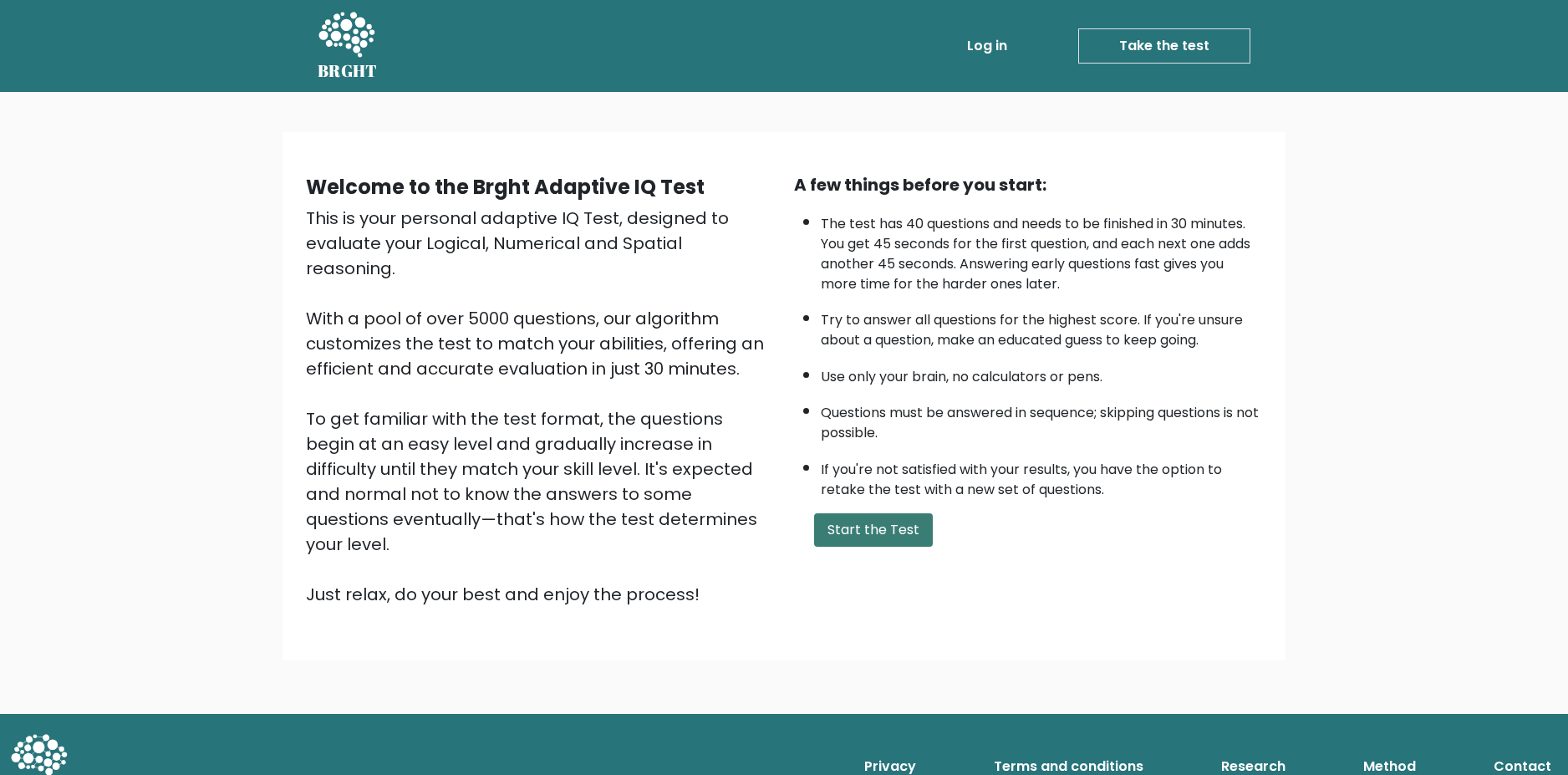 click on "Start the Test" at bounding box center [873, 530] 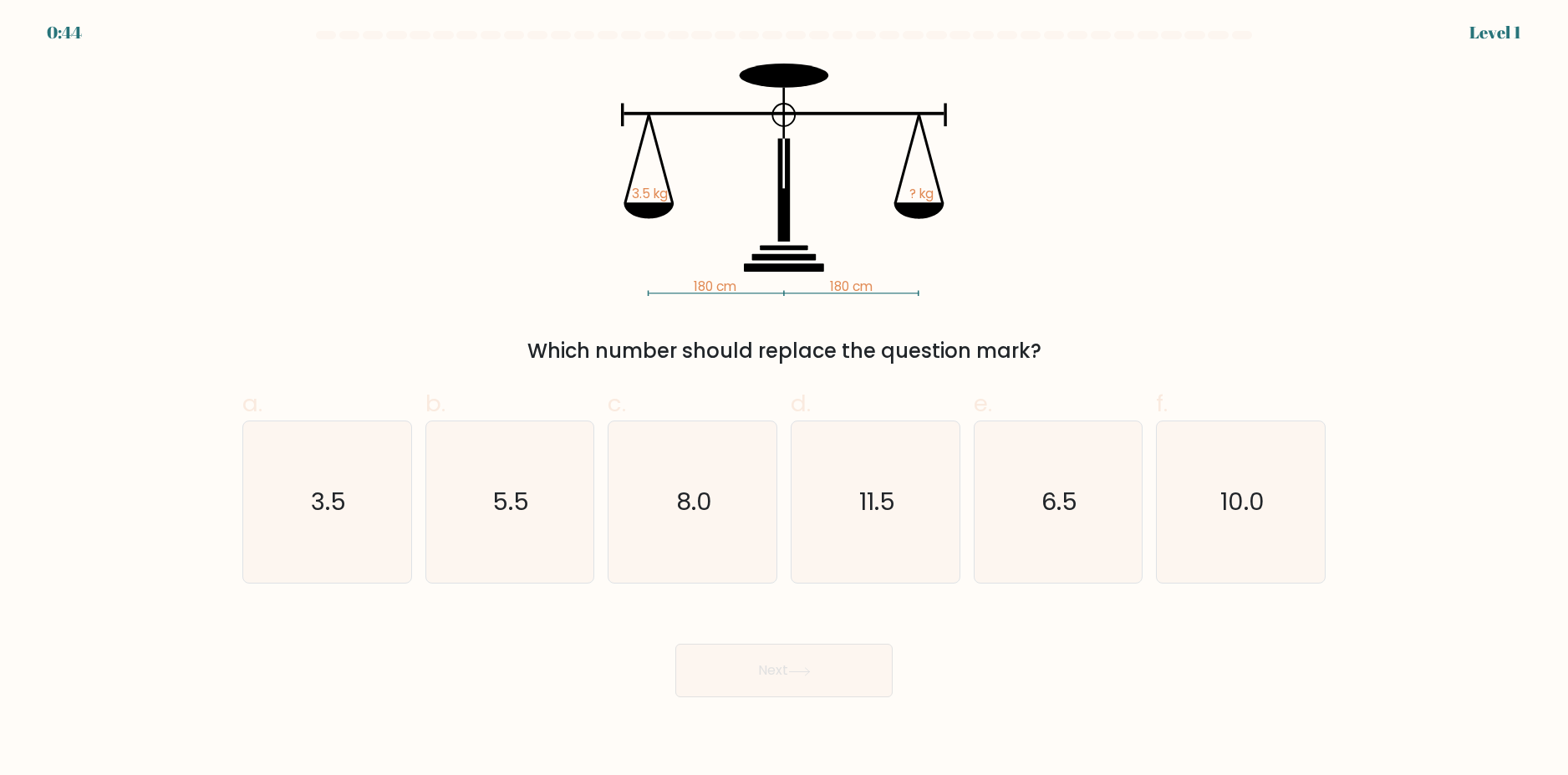 scroll, scrollTop: 0, scrollLeft: 0, axis: both 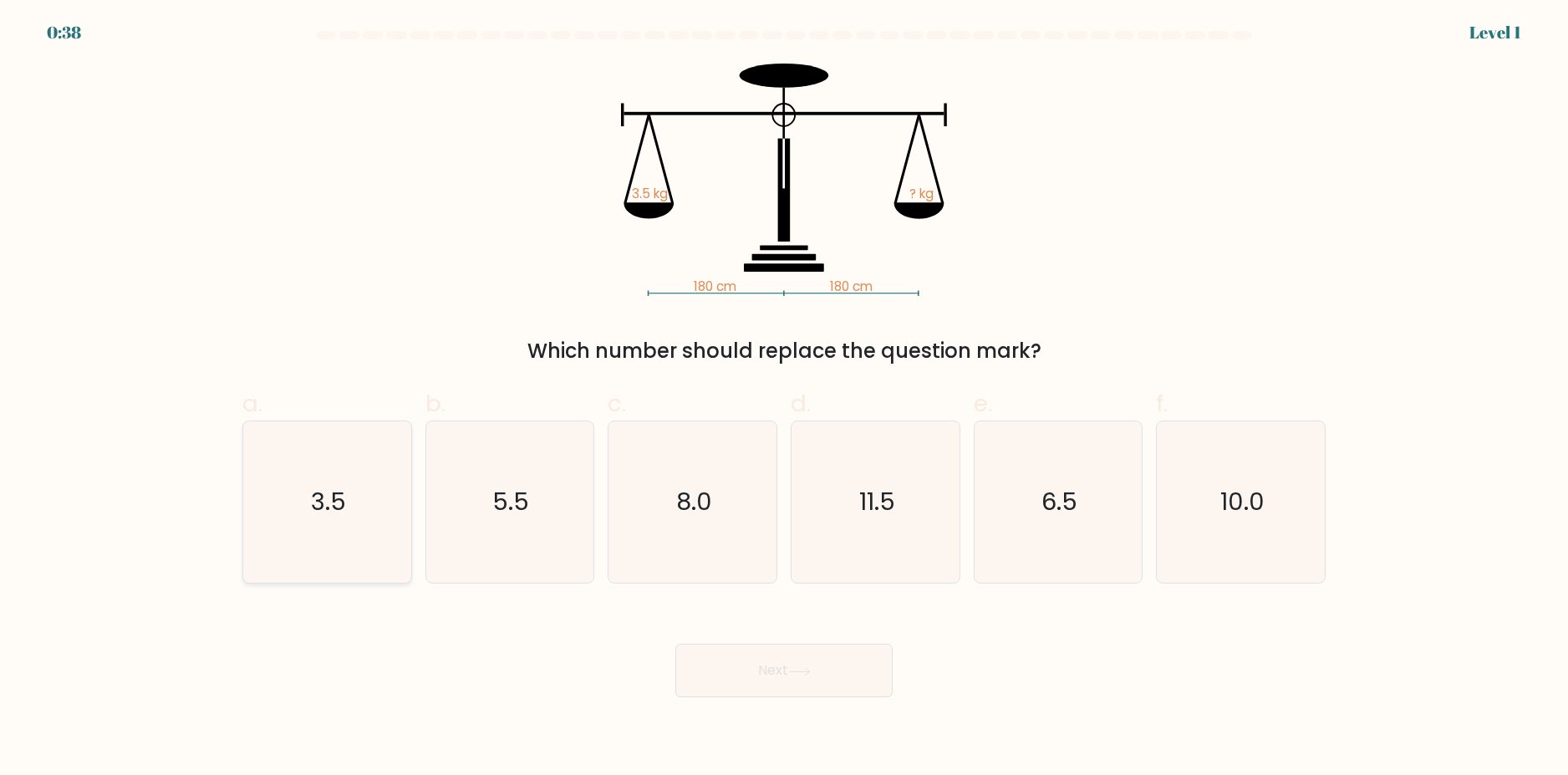 click on "3.5" at bounding box center (327, 502) 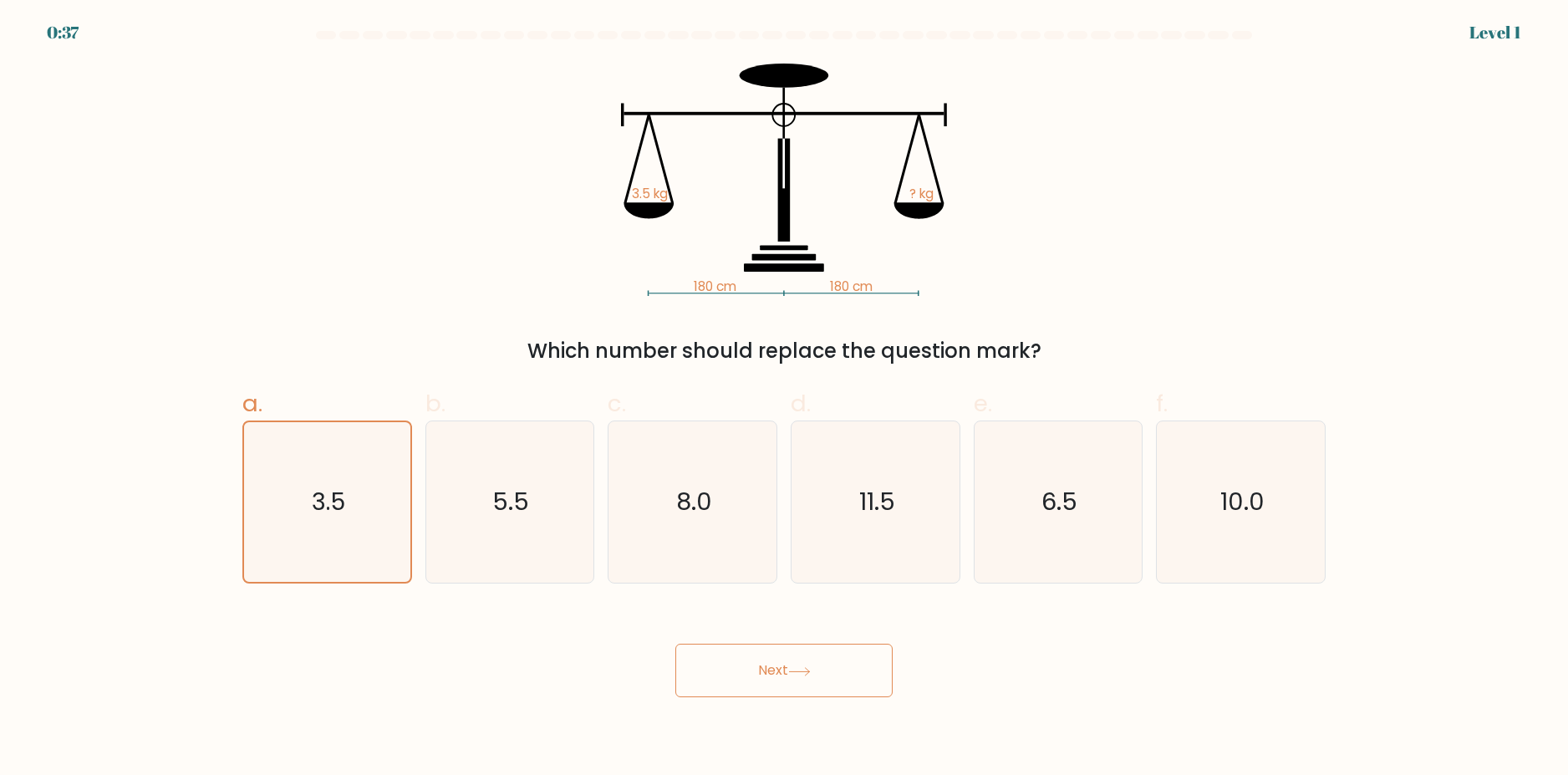 drag, startPoint x: 813, startPoint y: 681, endPoint x: 805, endPoint y: 685, distance: 8.94427 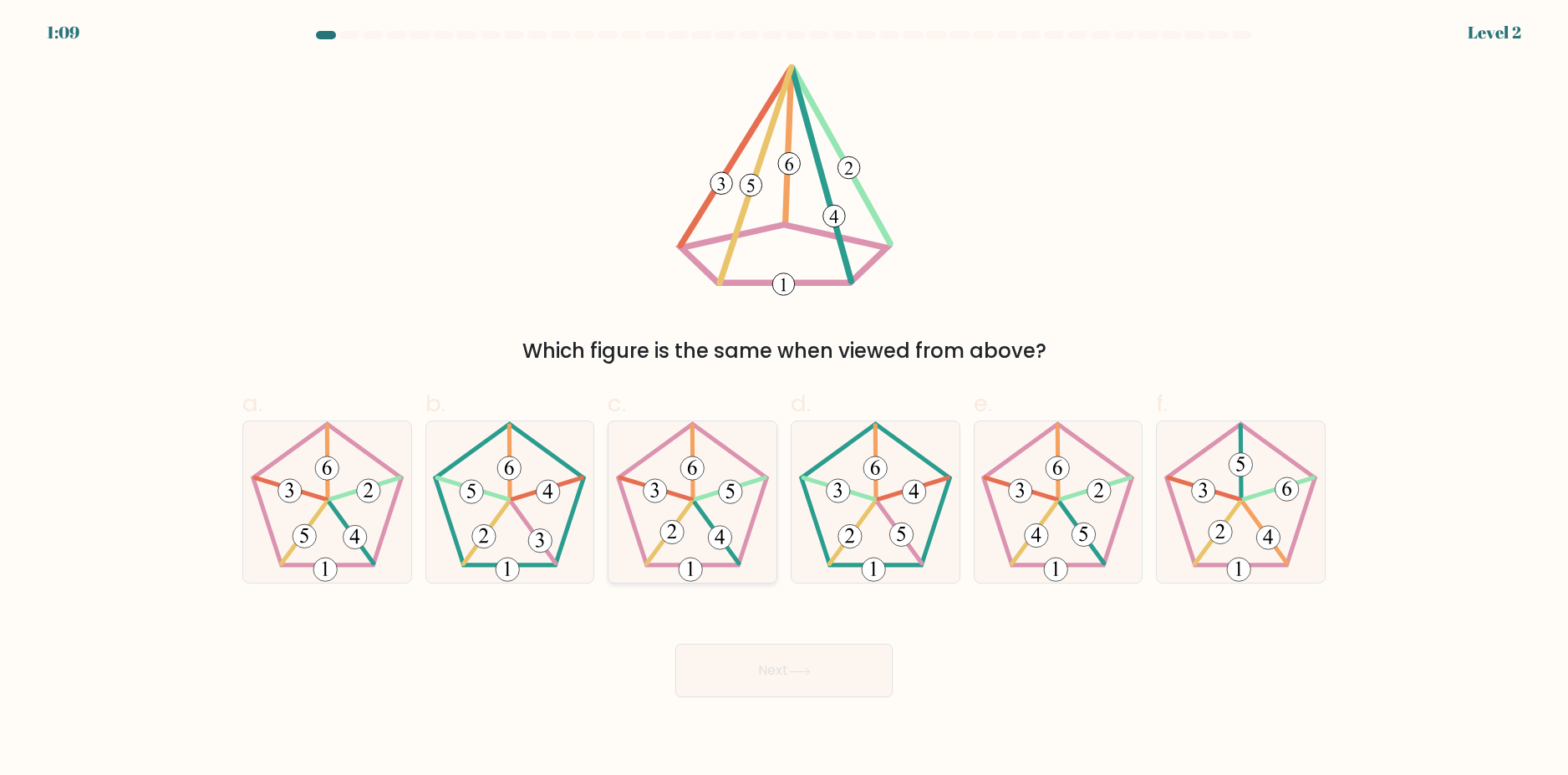 click at bounding box center (692, 502) 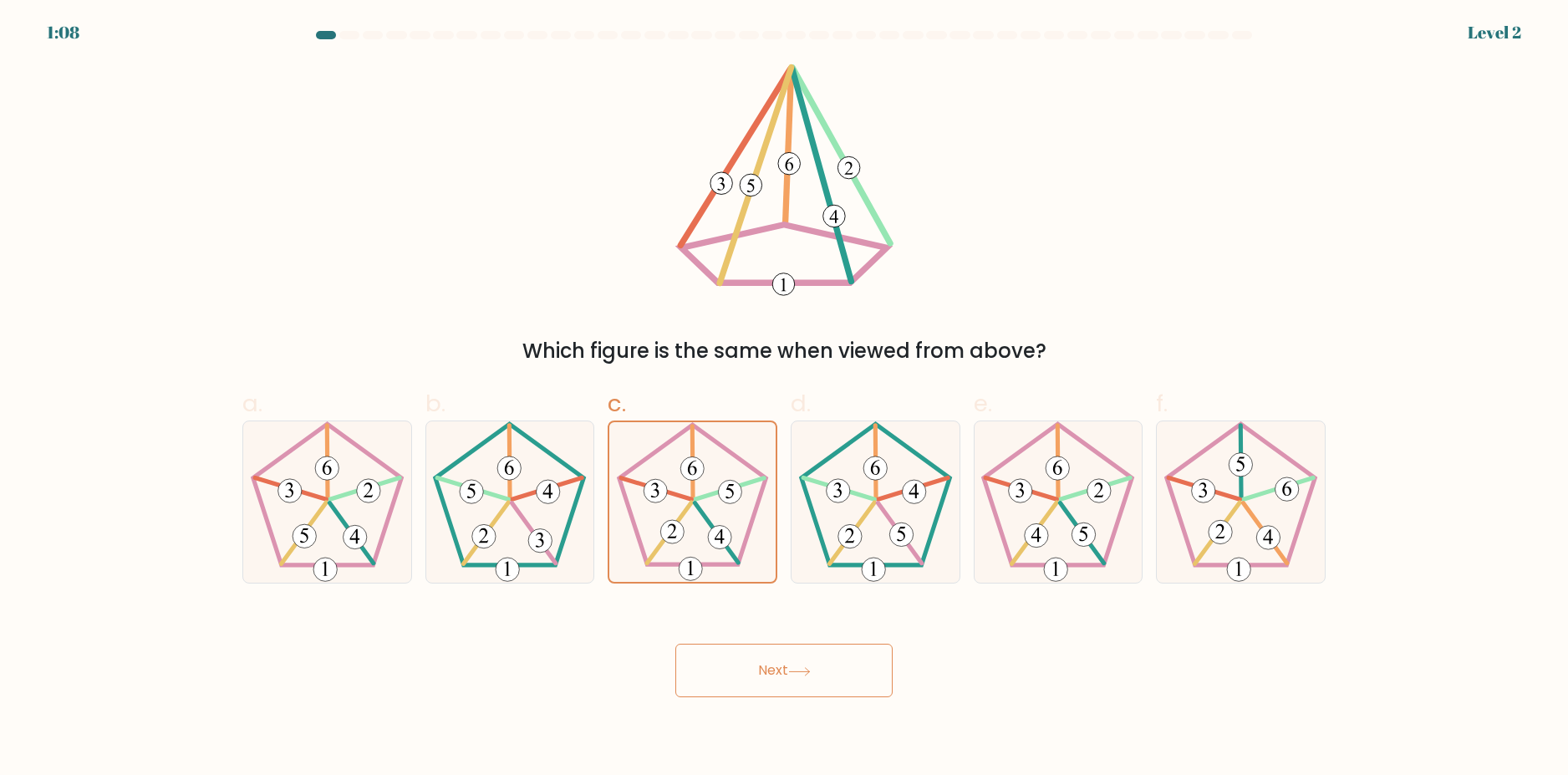 click on "Next" at bounding box center [784, 670] 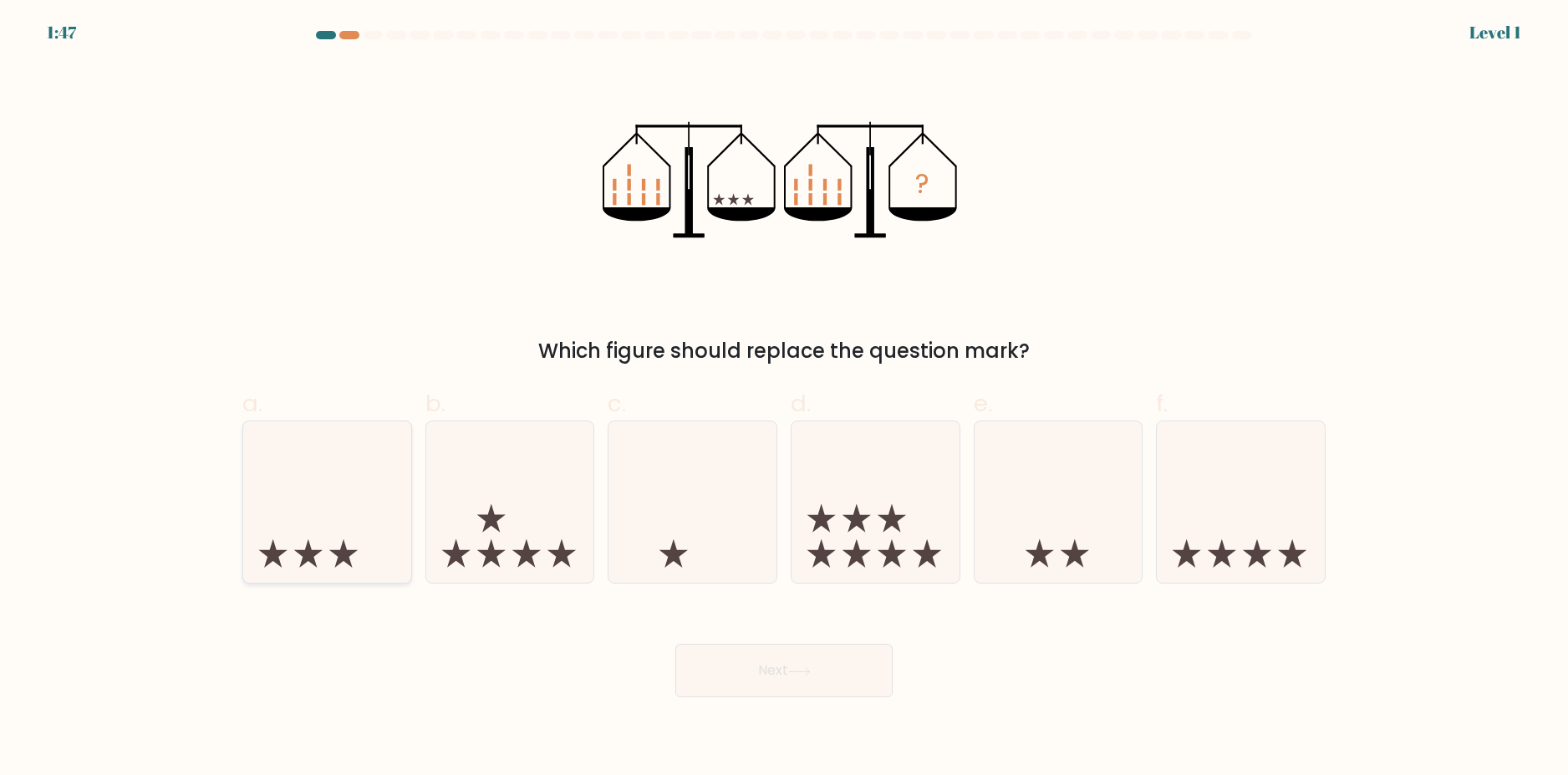click at bounding box center (327, 502) 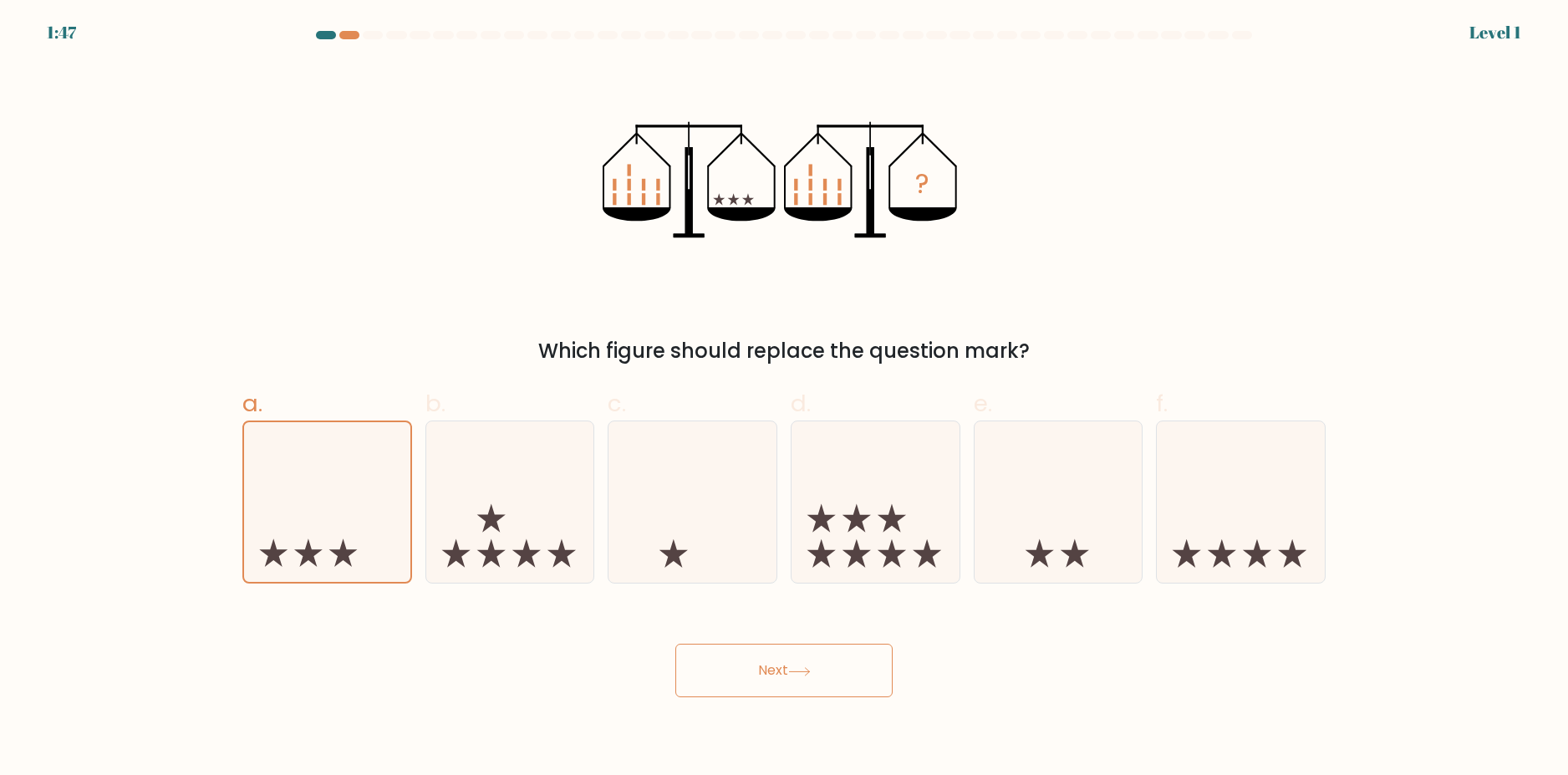 click on "Next" at bounding box center (784, 670) 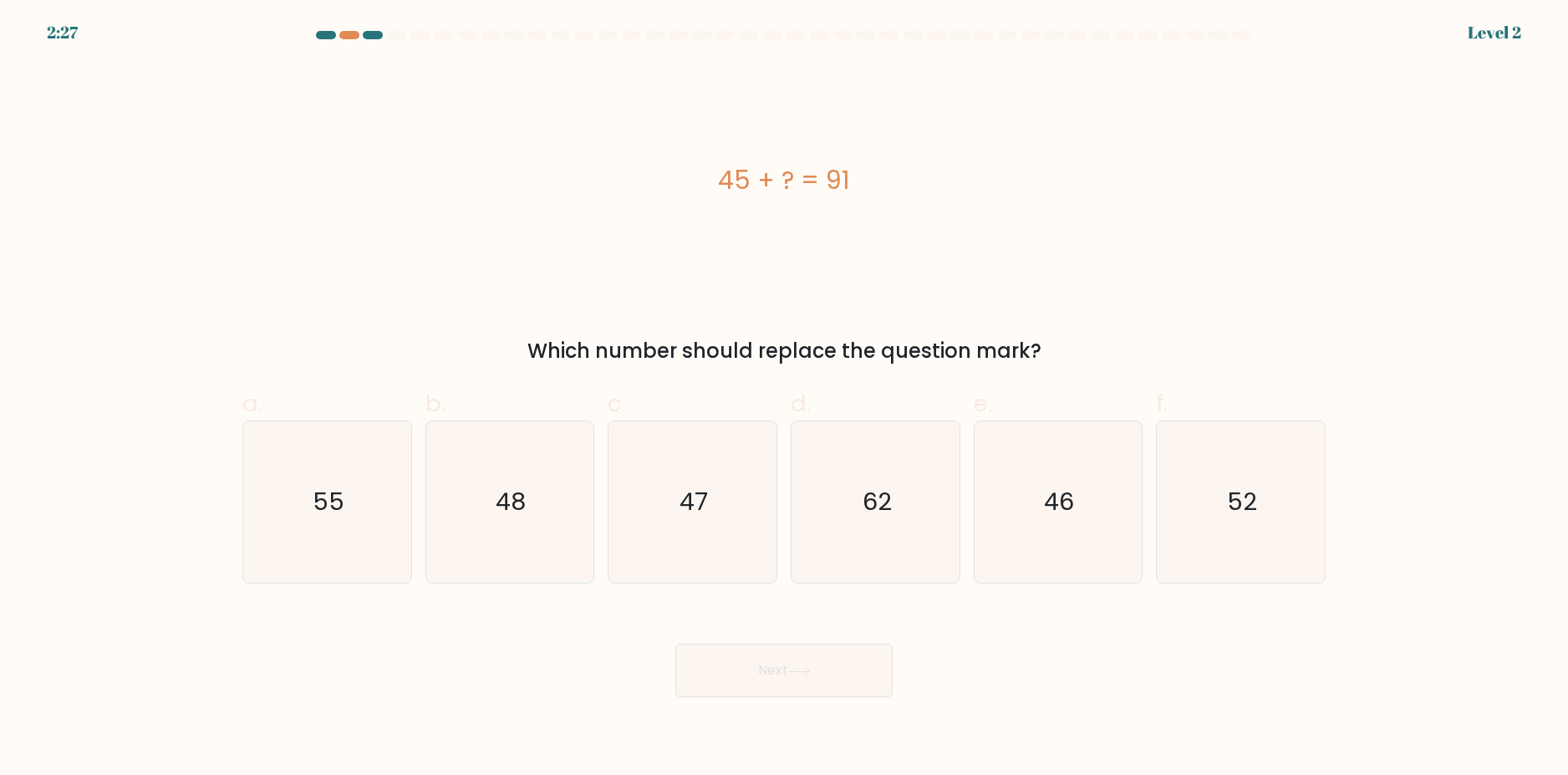 type 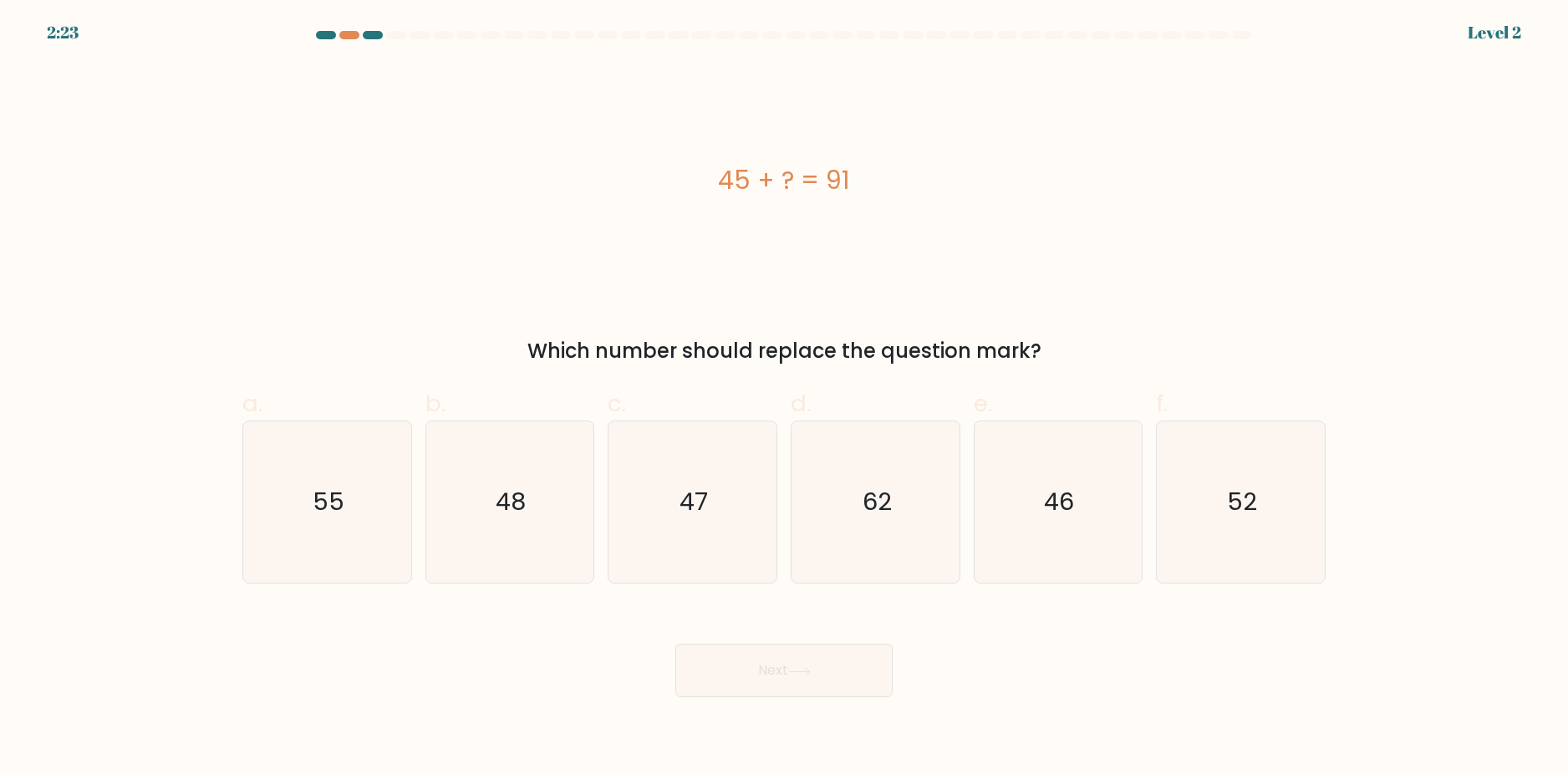 click on "2:23
Level 2
a." at bounding box center [784, 387] 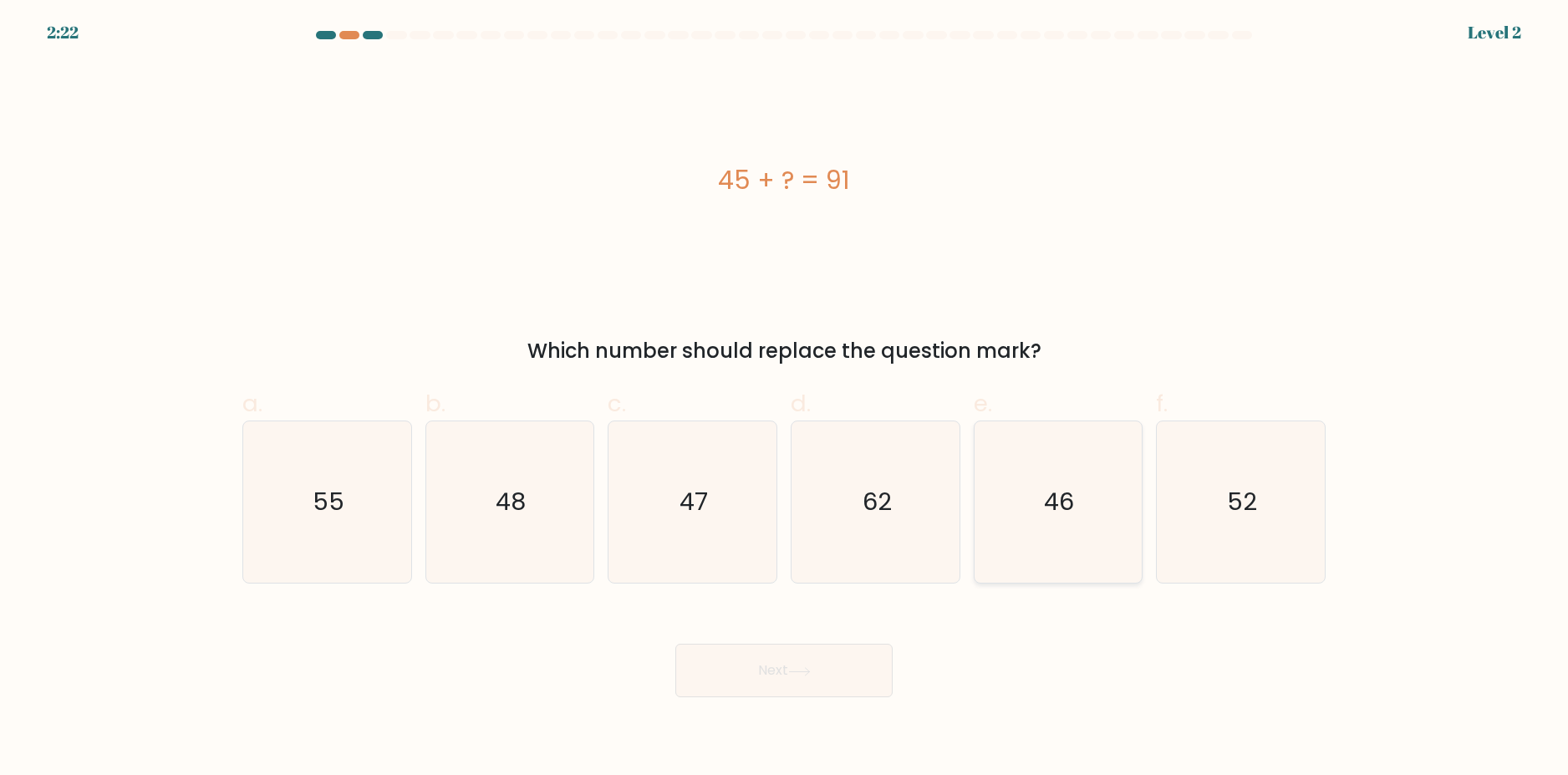 click on "46" at bounding box center (1057, 502) 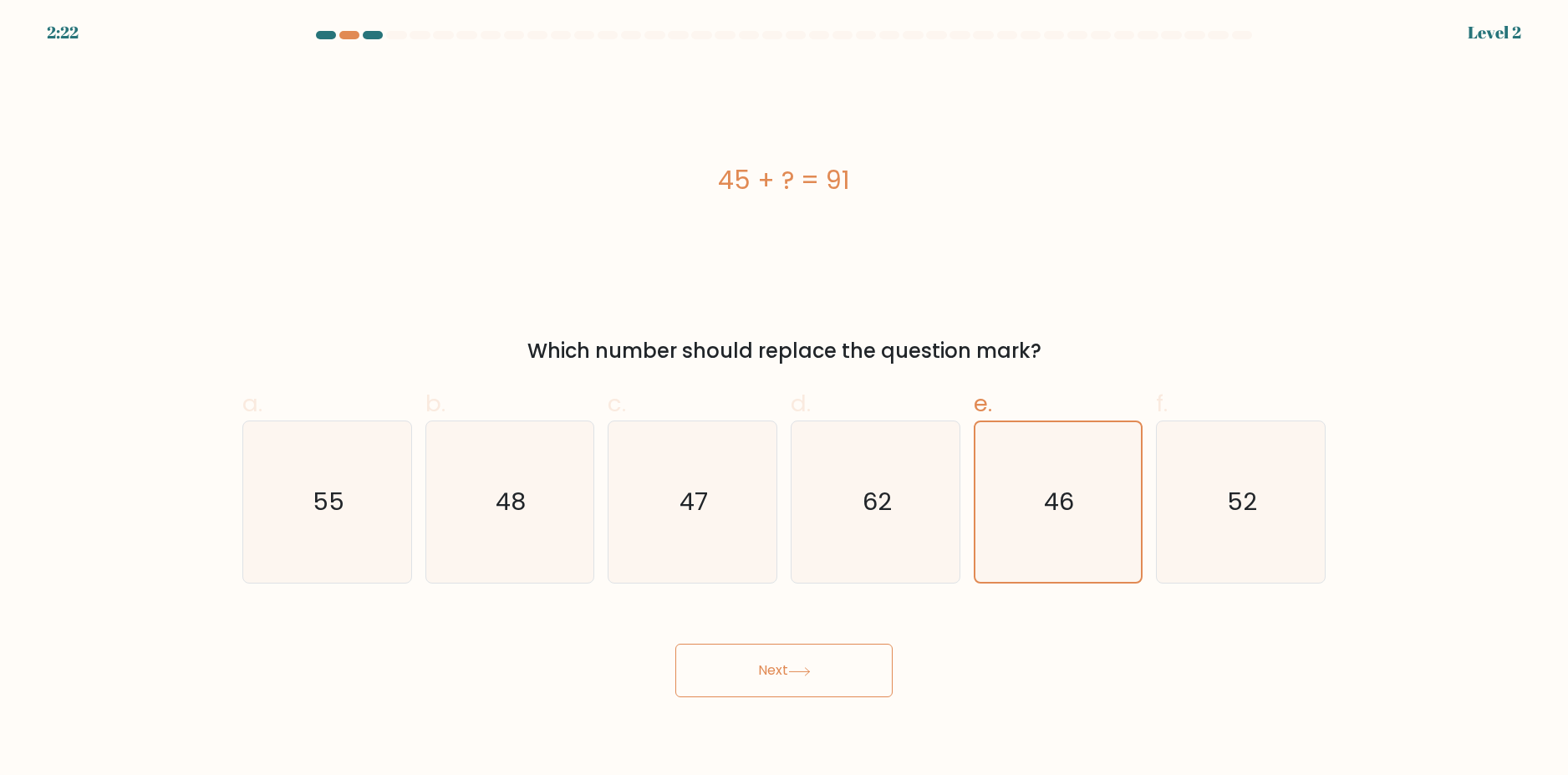 click on "Next" at bounding box center (784, 670) 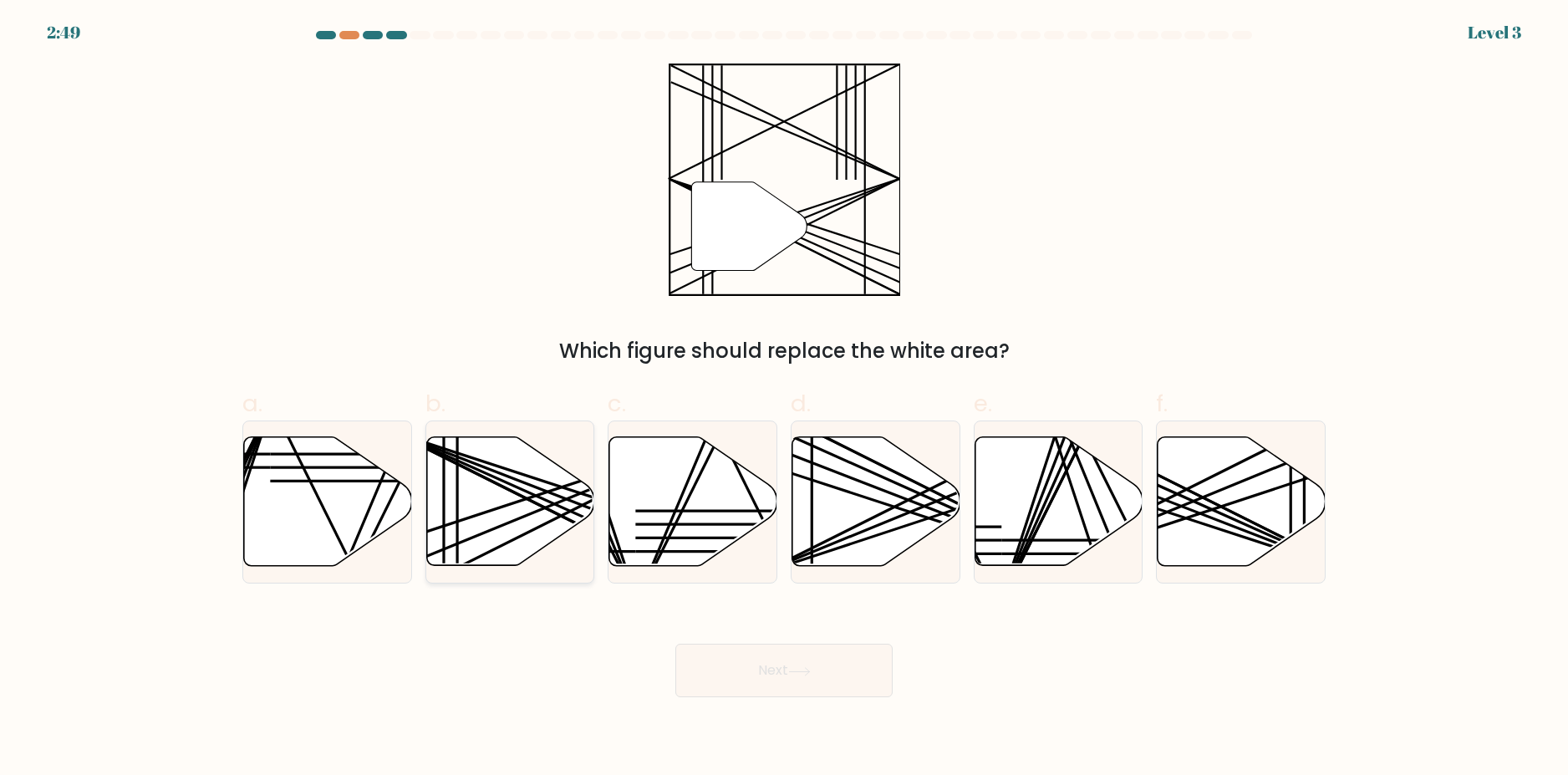 click at bounding box center (510, 502) 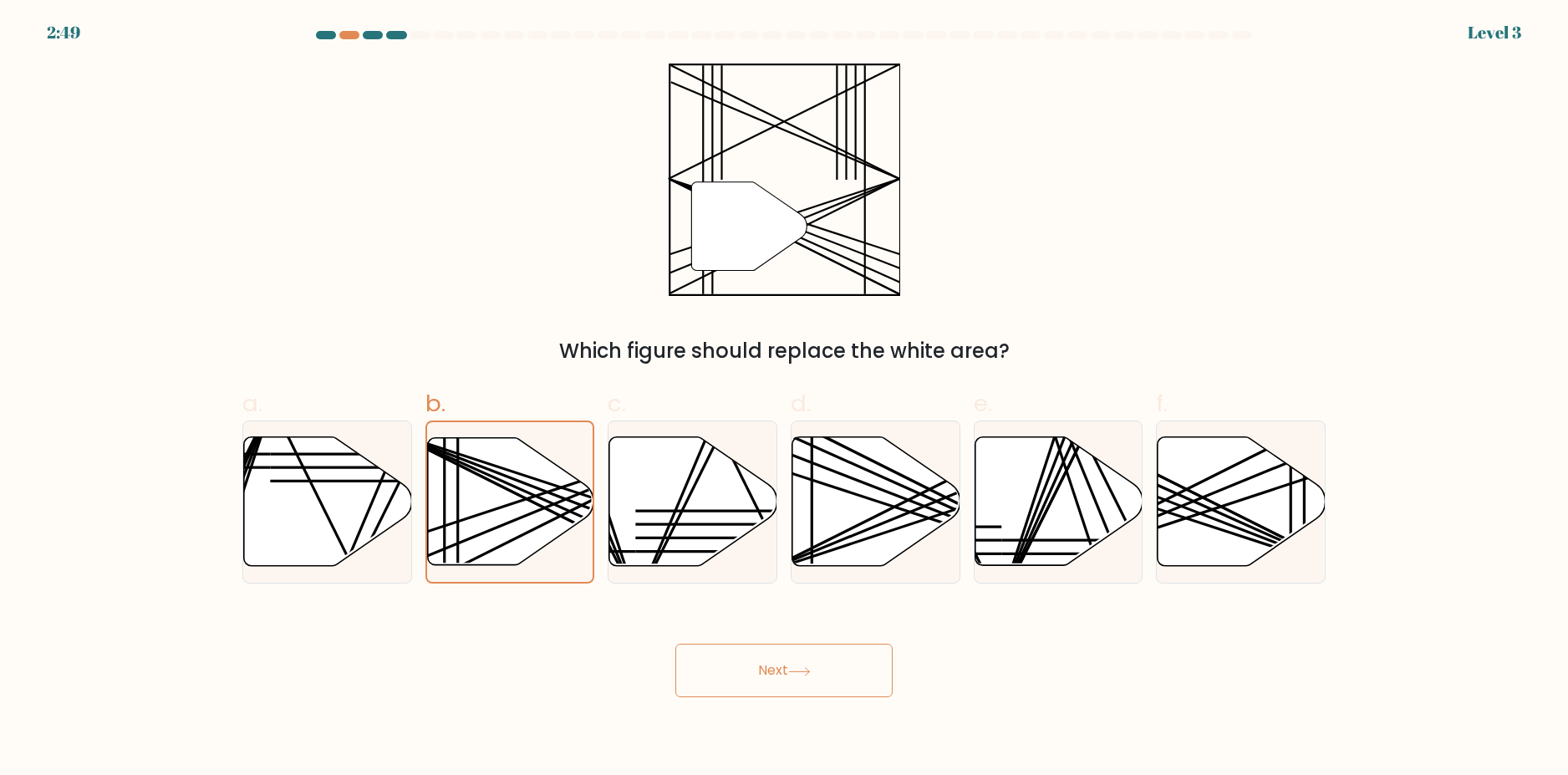 click on "Next" at bounding box center (784, 670) 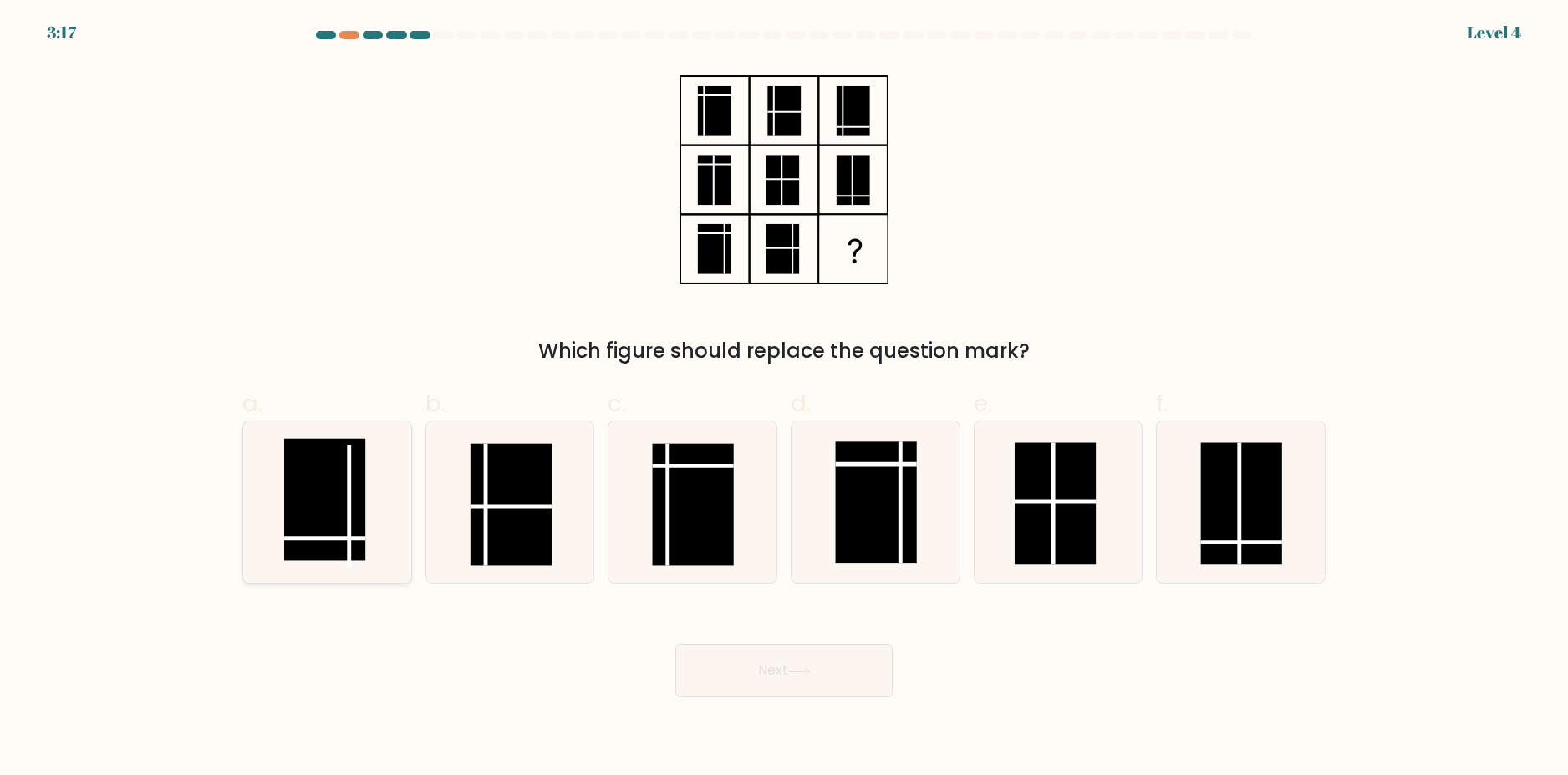 click at bounding box center [324, 500] 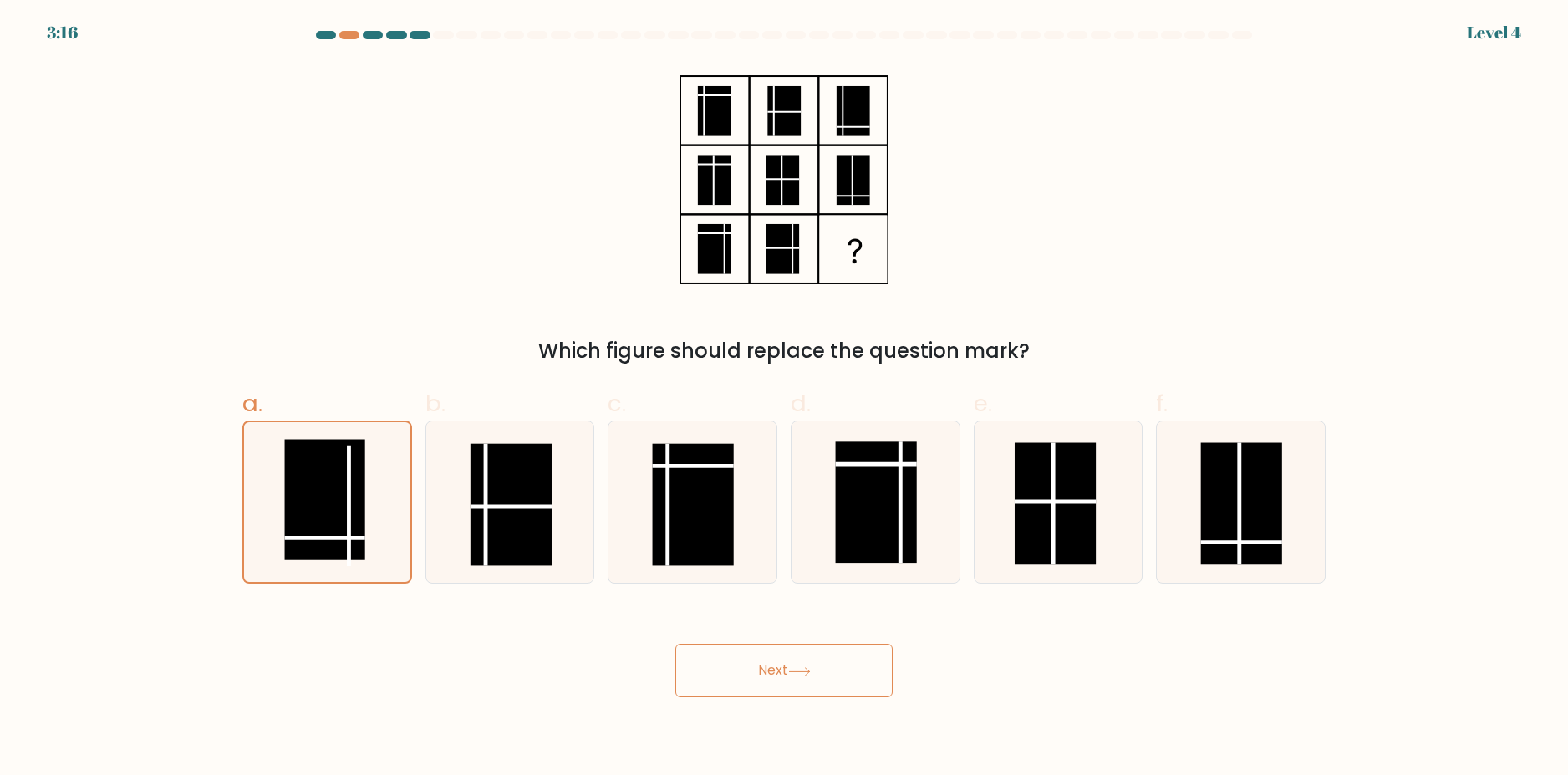 click on "Next" at bounding box center (784, 670) 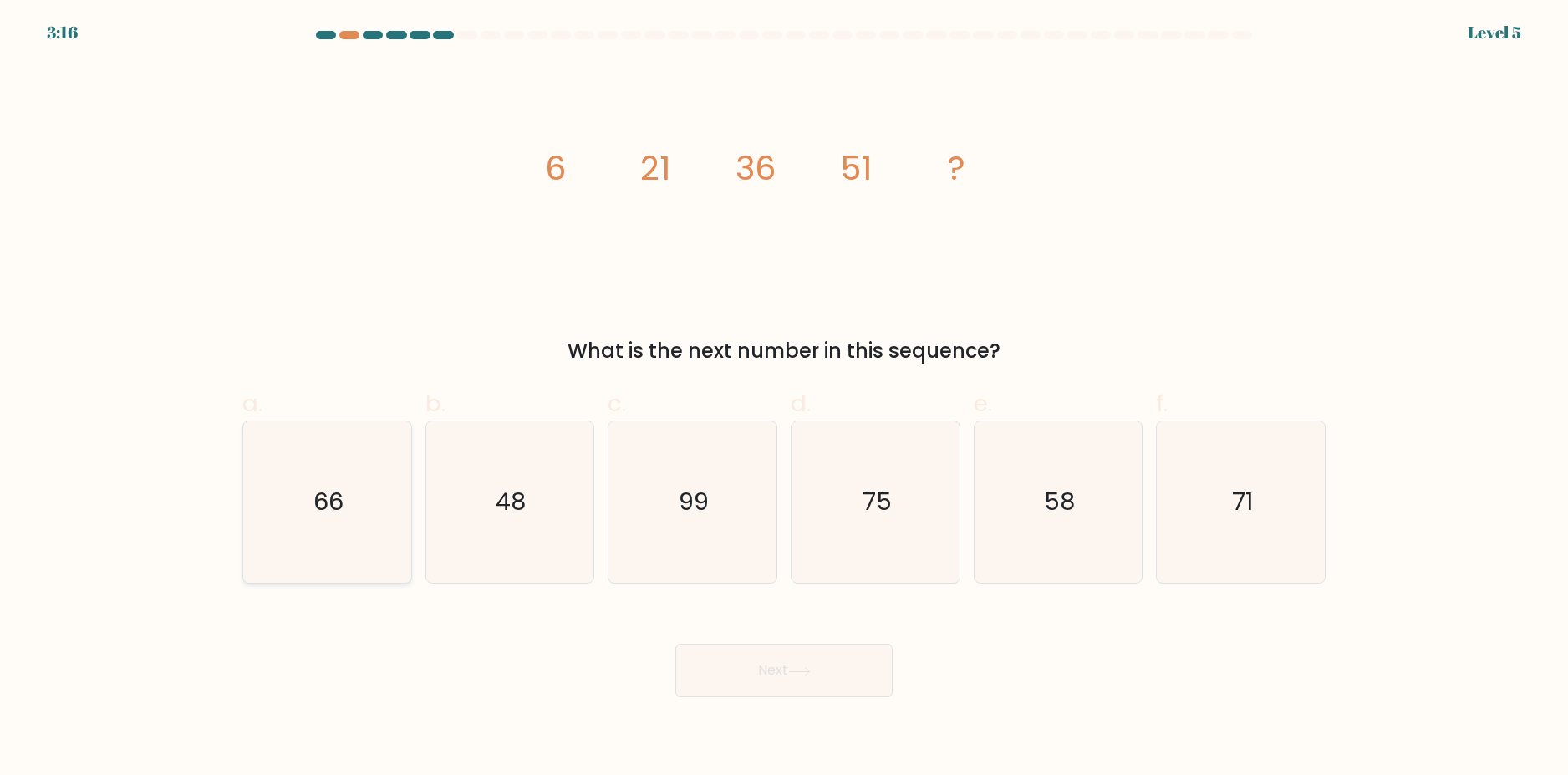 click on "66" at bounding box center (328, 502) 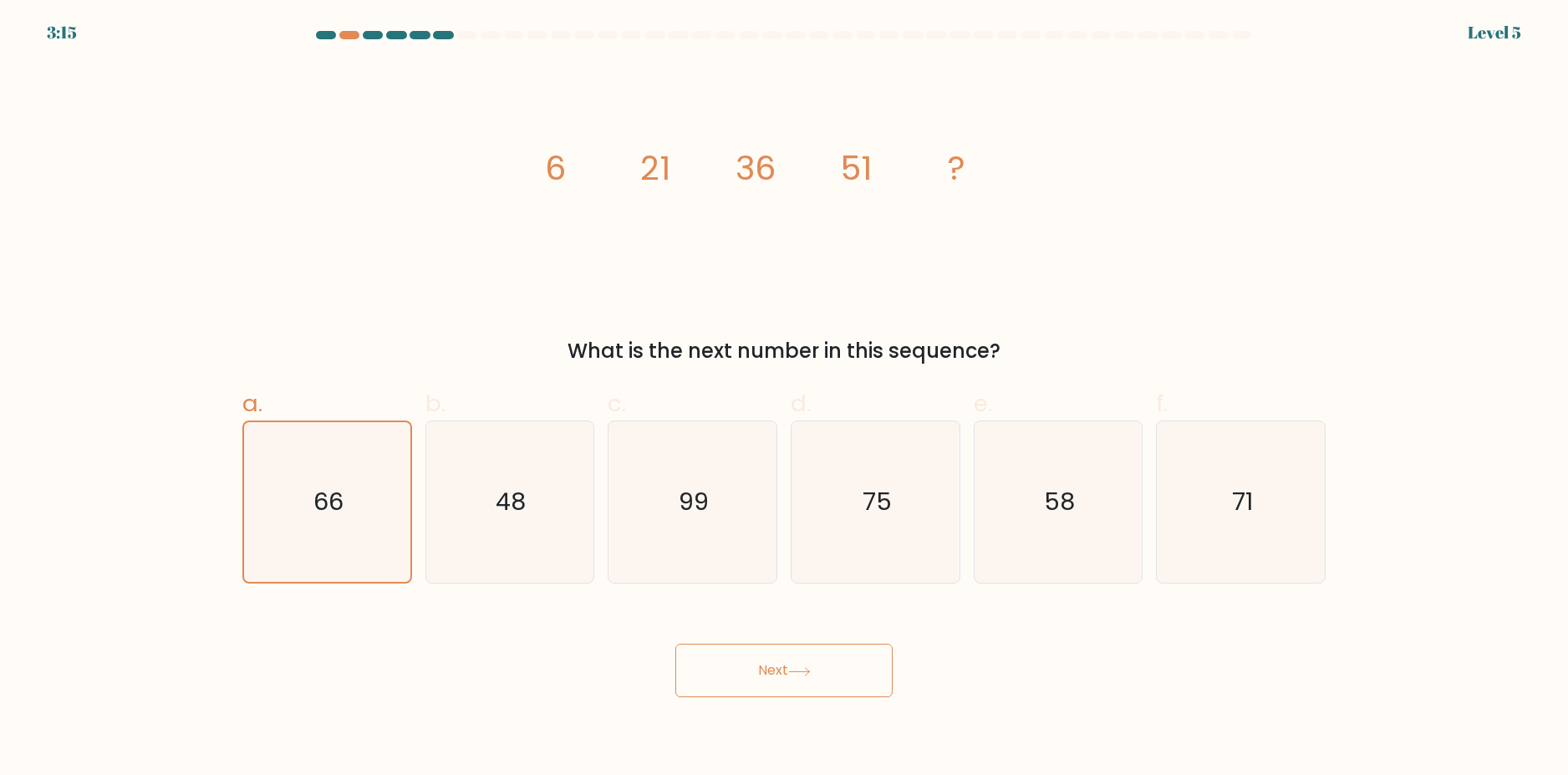 click on "Next" at bounding box center [784, 670] 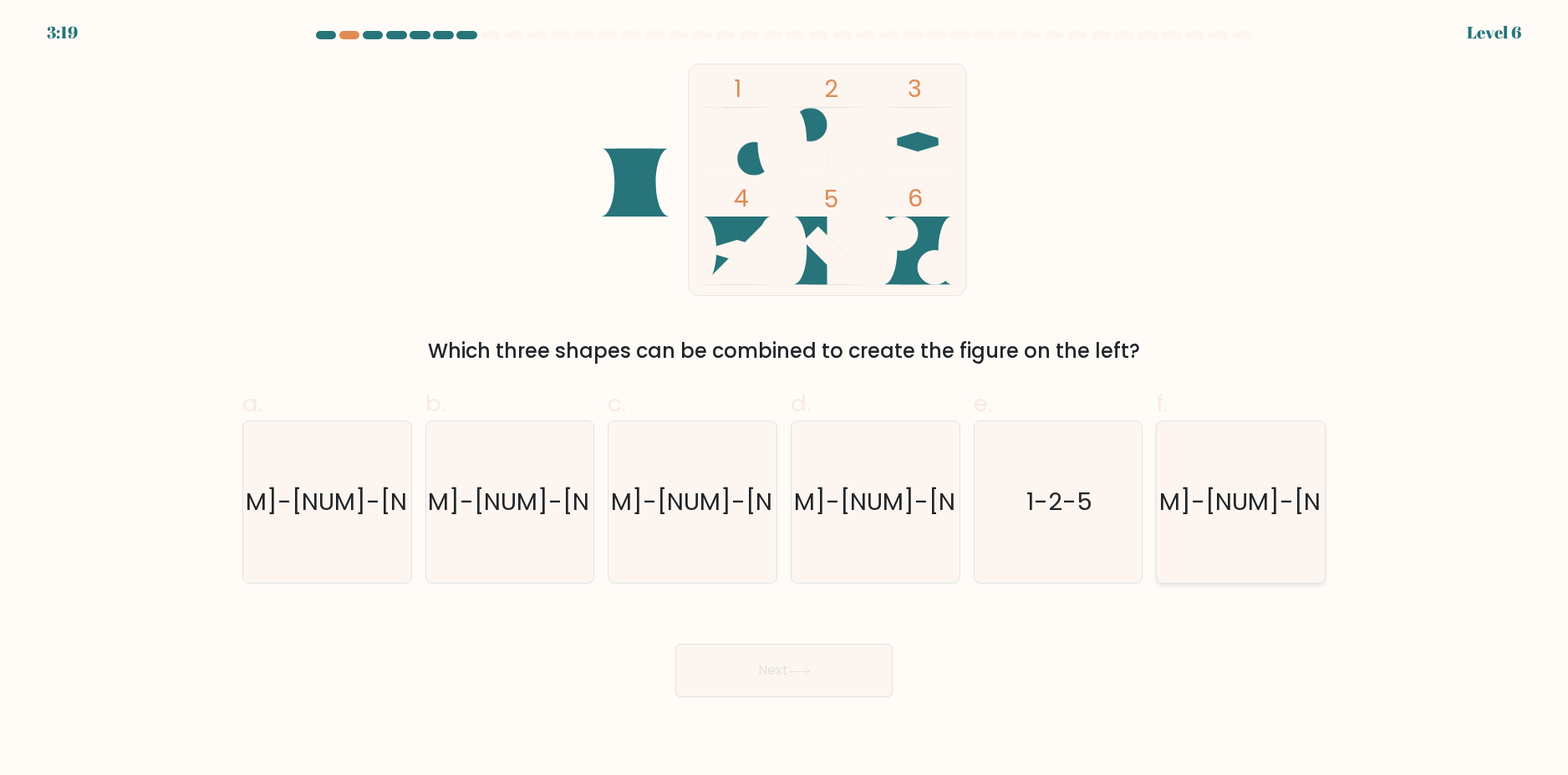 click on "1-2-6" at bounding box center (1242, 502) 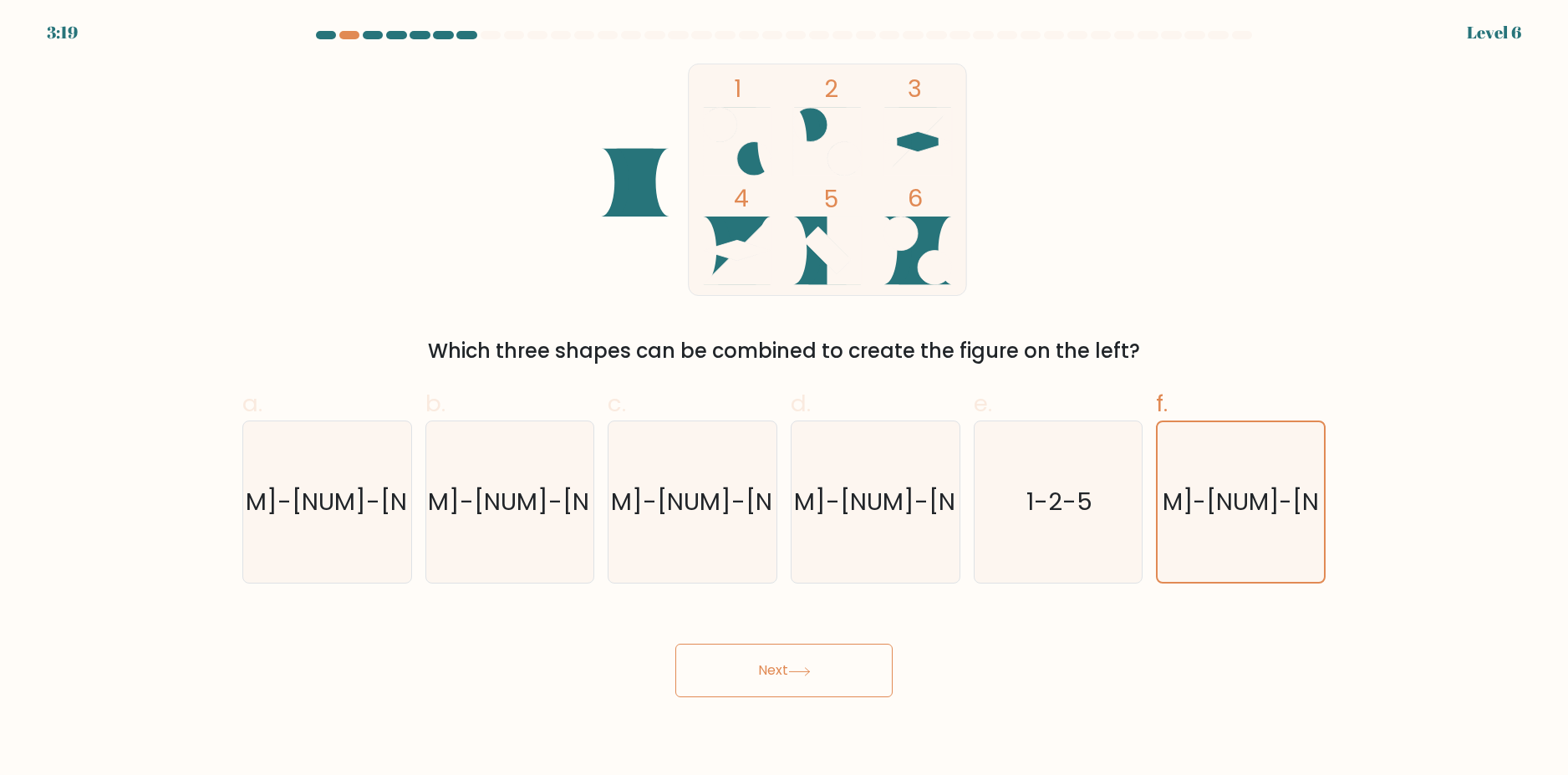 click on "Next" at bounding box center (784, 670) 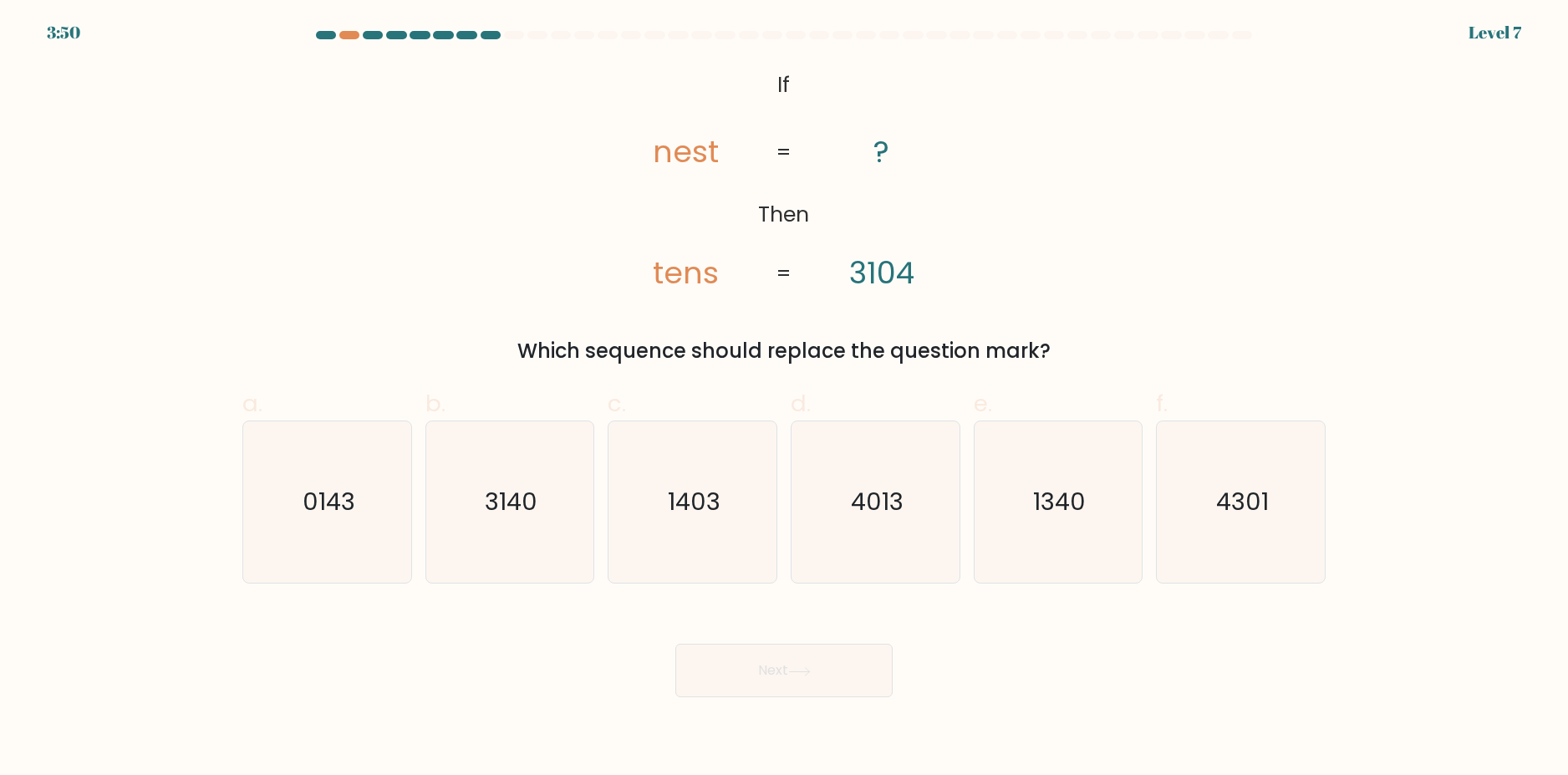 click on "nest" at bounding box center [685, 152] 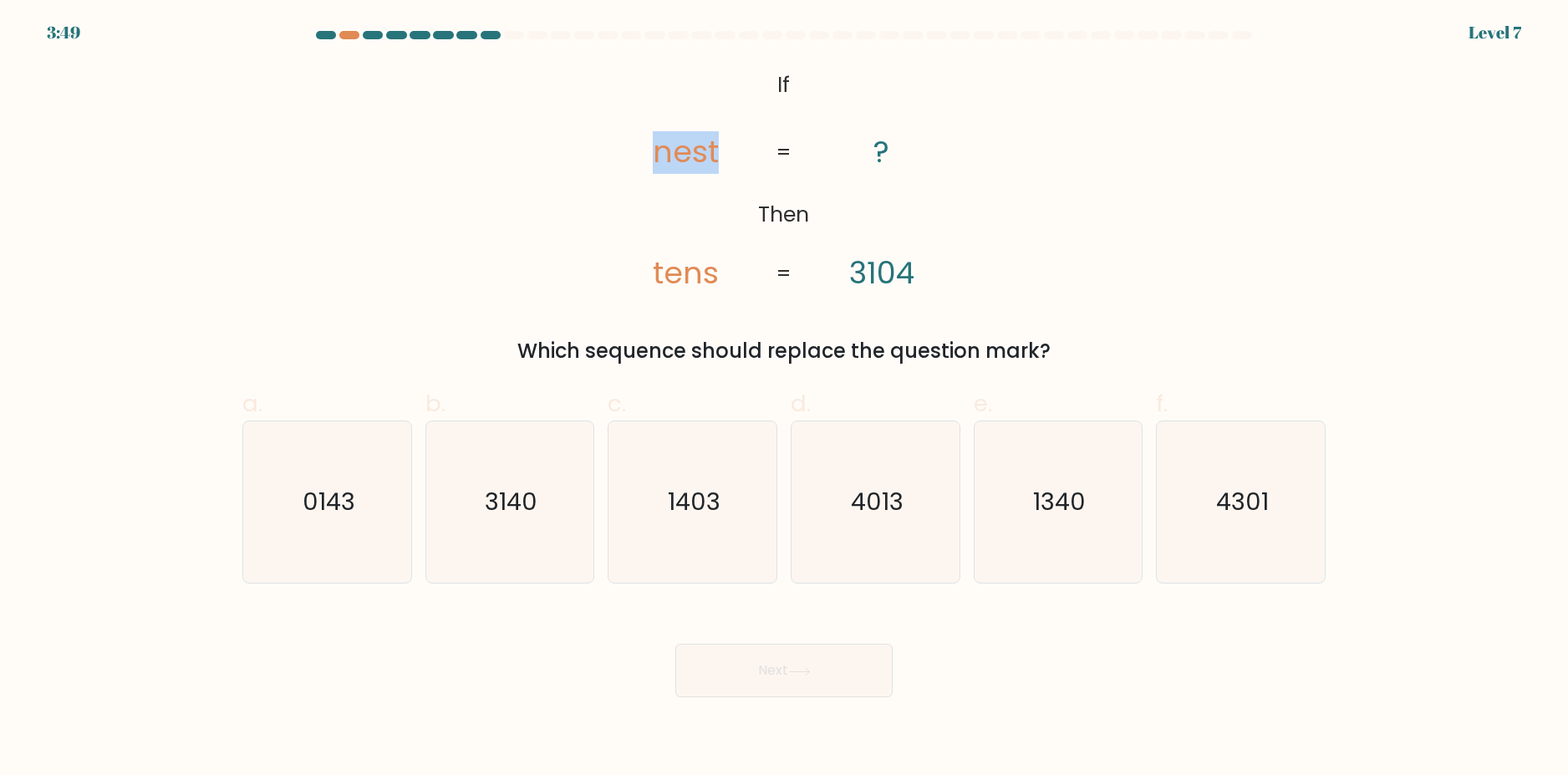 click on "nest" at bounding box center [685, 152] 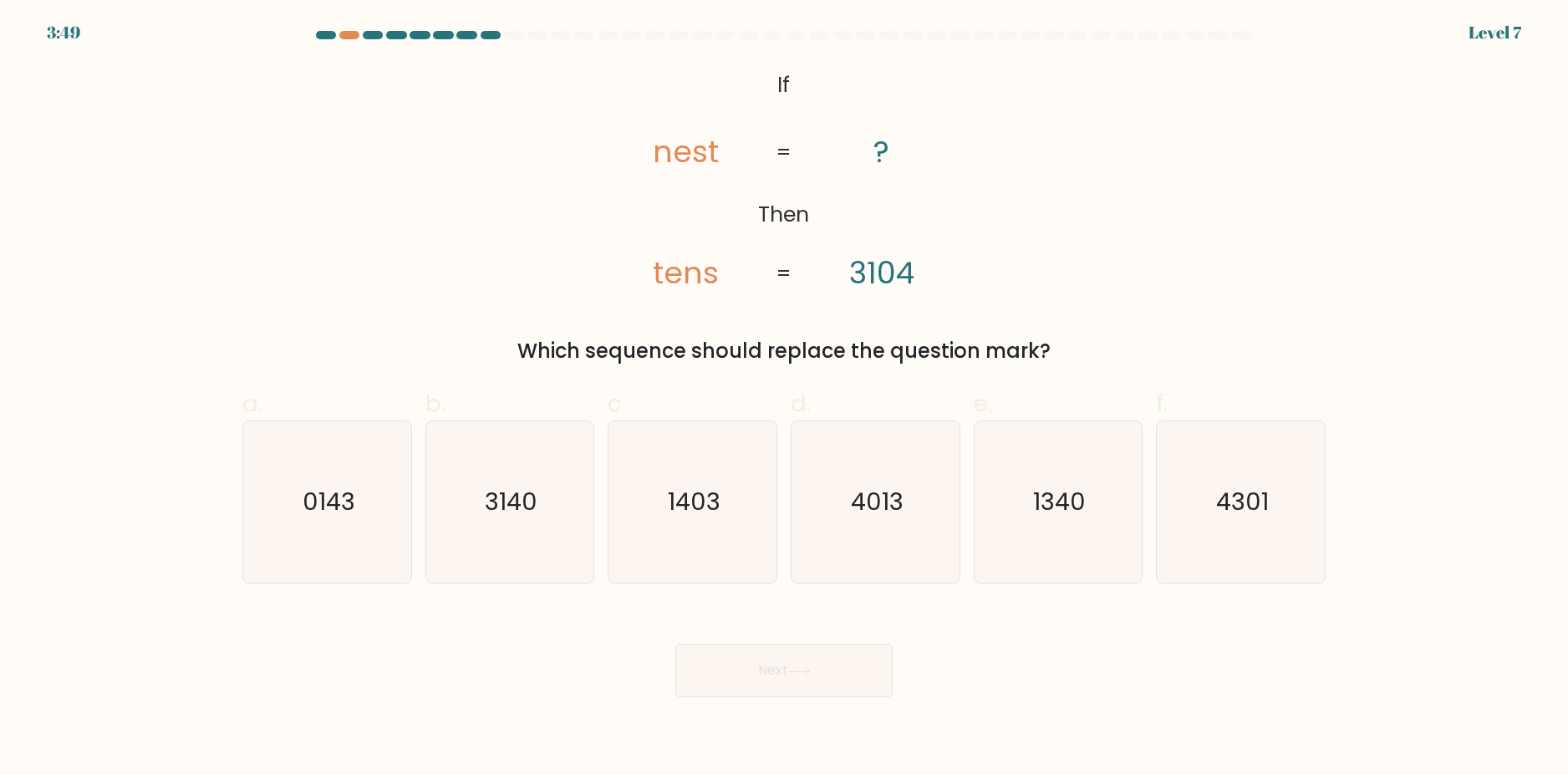 click on "@import url('https://fonts.googleapis.com/css?family=Abril+Fatface:400,100,100italic,300,300italic,400italic,500,500italic,700,700italic,900,900italic');           If       Then       nest       tens       ?       3104       =       =" at bounding box center (783, 180) 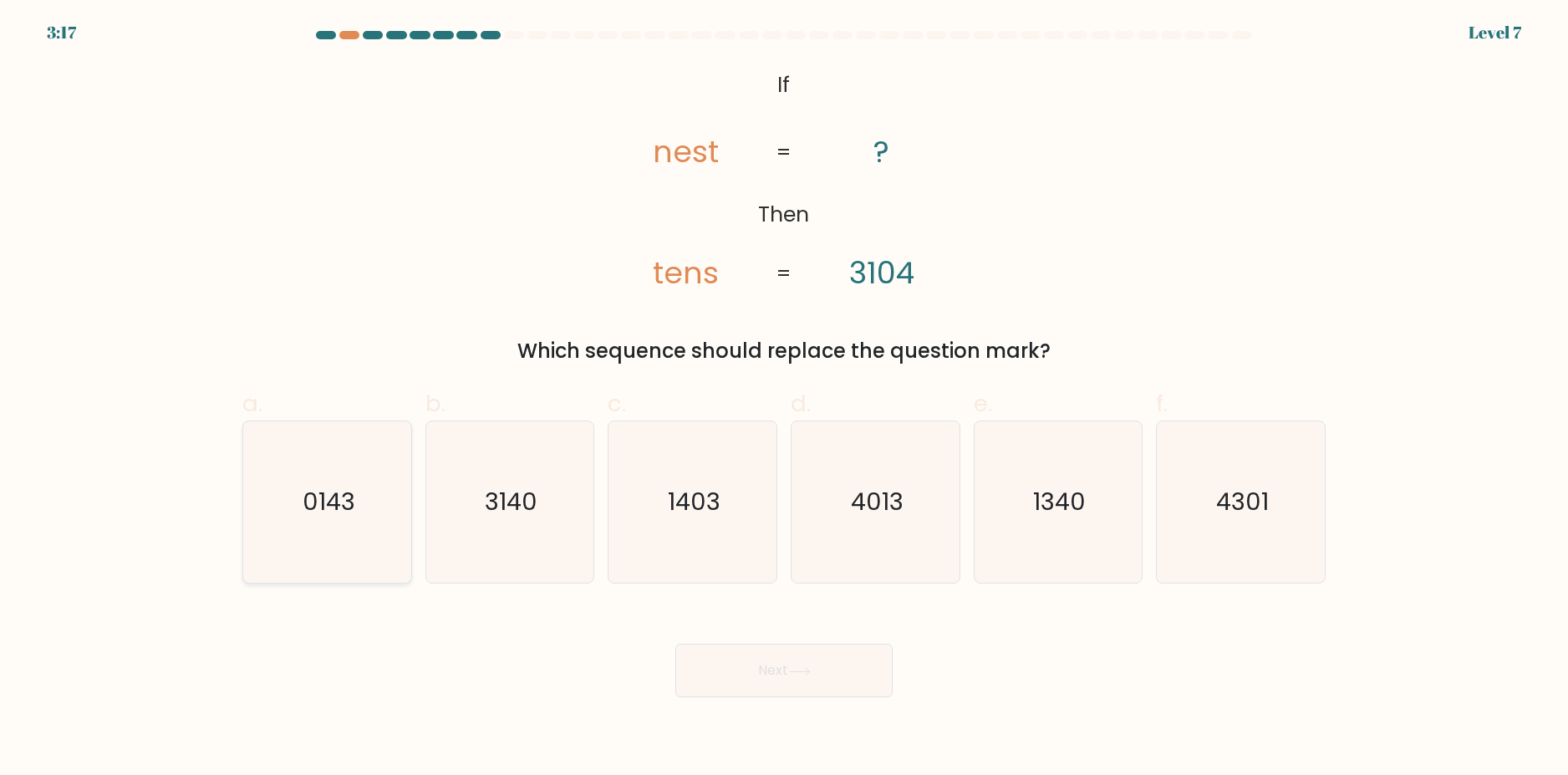 click on "0143" at bounding box center (327, 502) 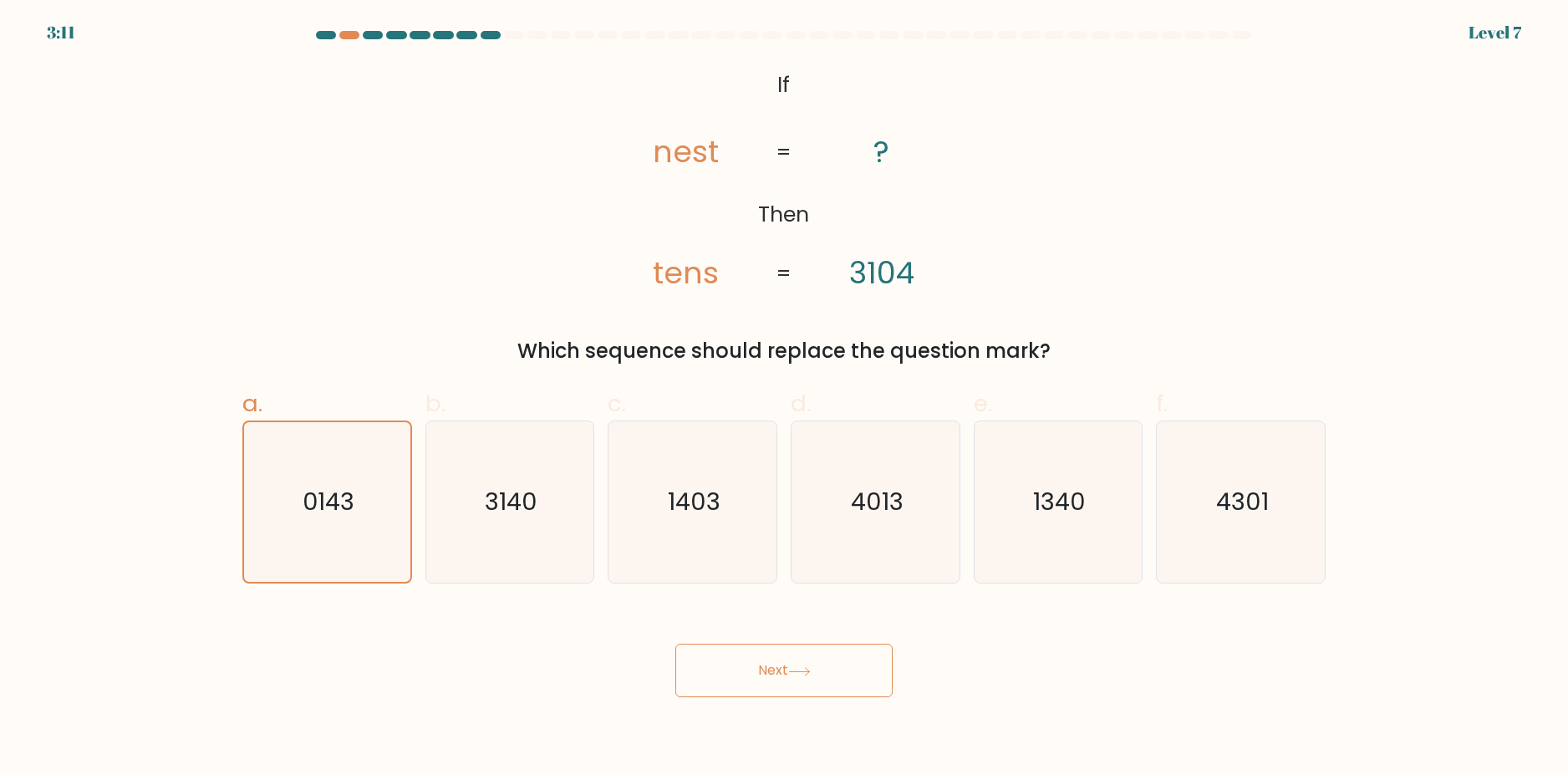 click on "Next" at bounding box center [784, 670] 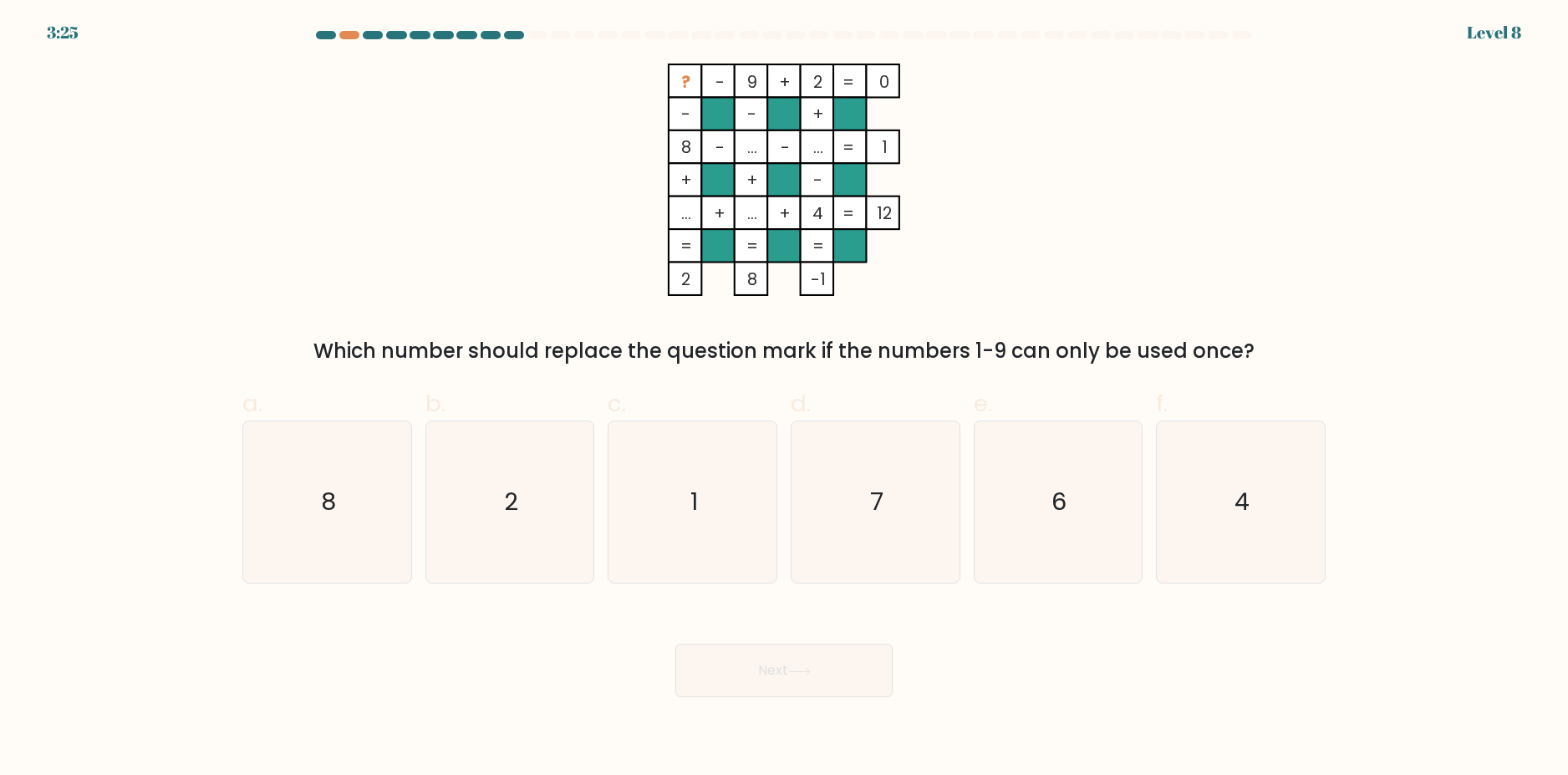 type 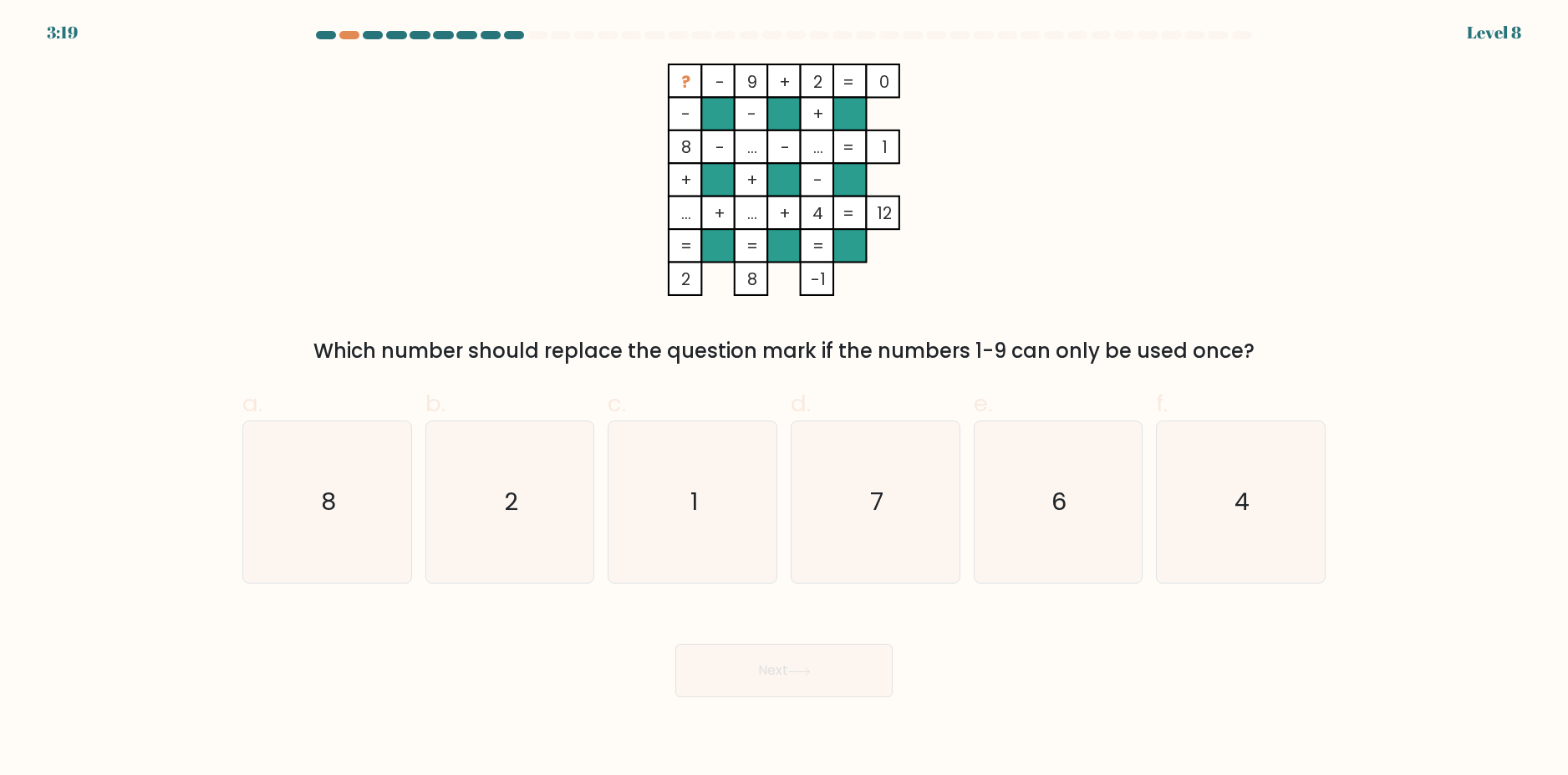 drag, startPoint x: 731, startPoint y: 646, endPoint x: 760, endPoint y: 642, distance: 29.27456 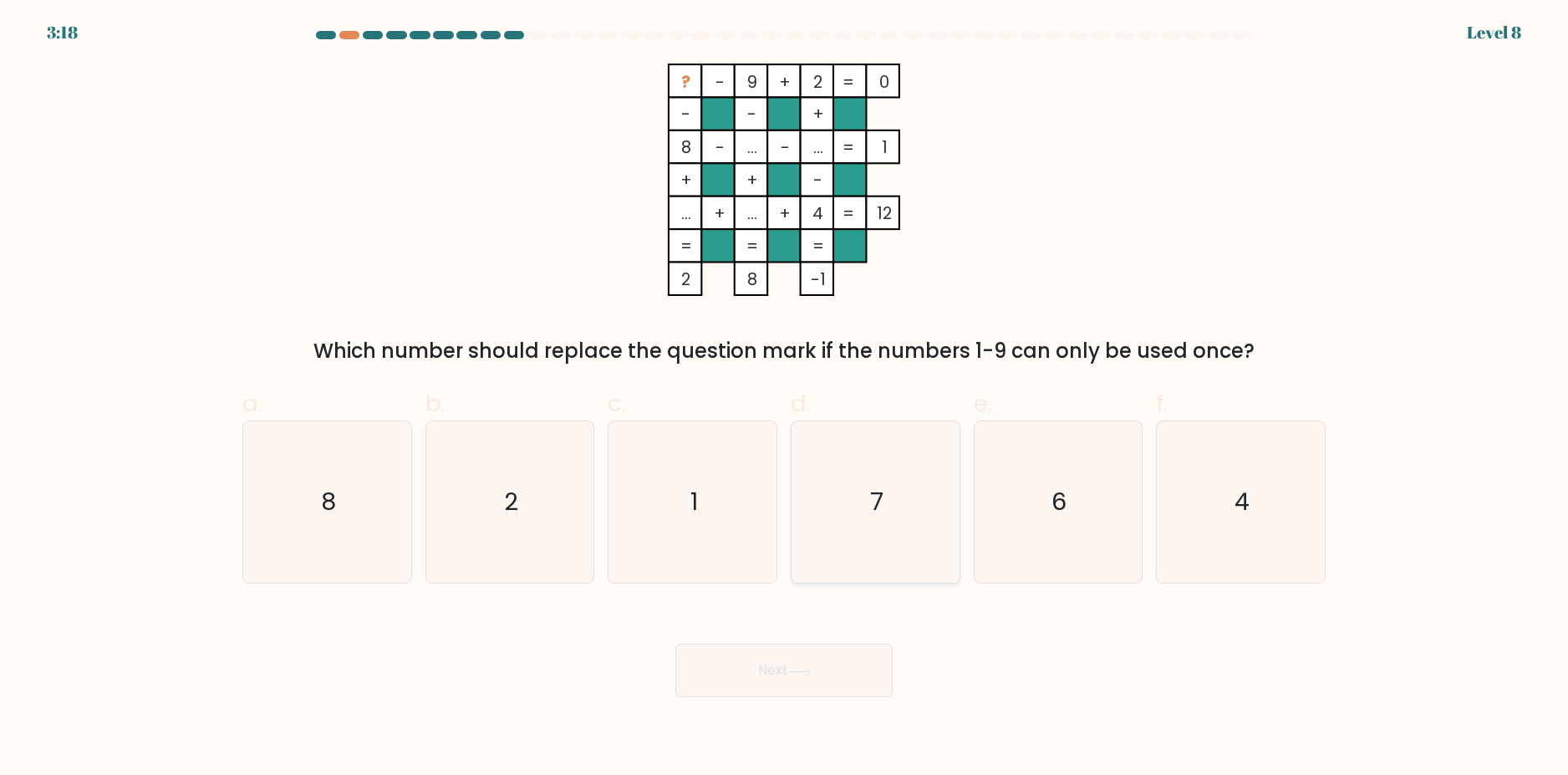 click on "7" at bounding box center (875, 502) 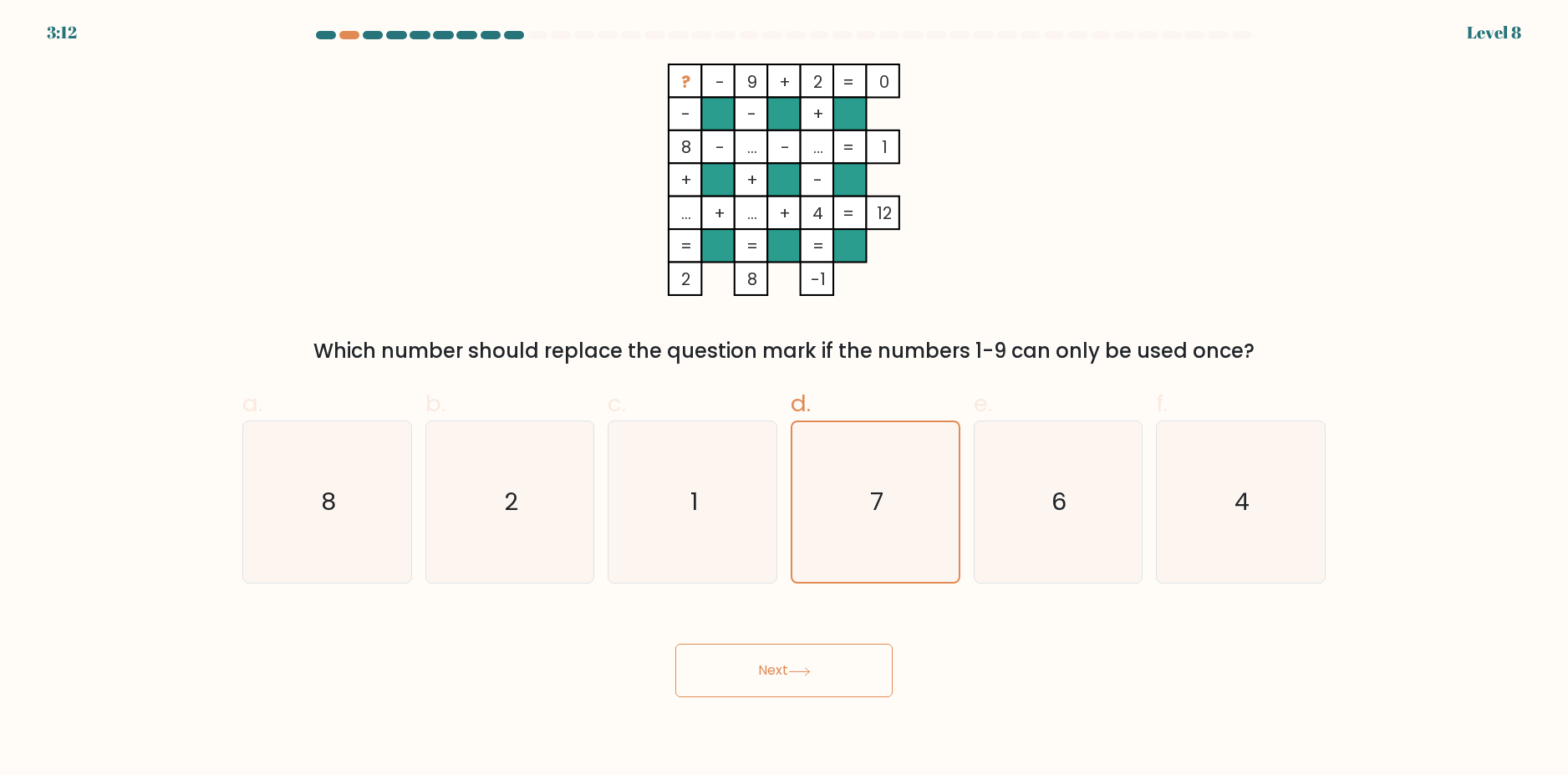 click on "Next" at bounding box center (784, 670) 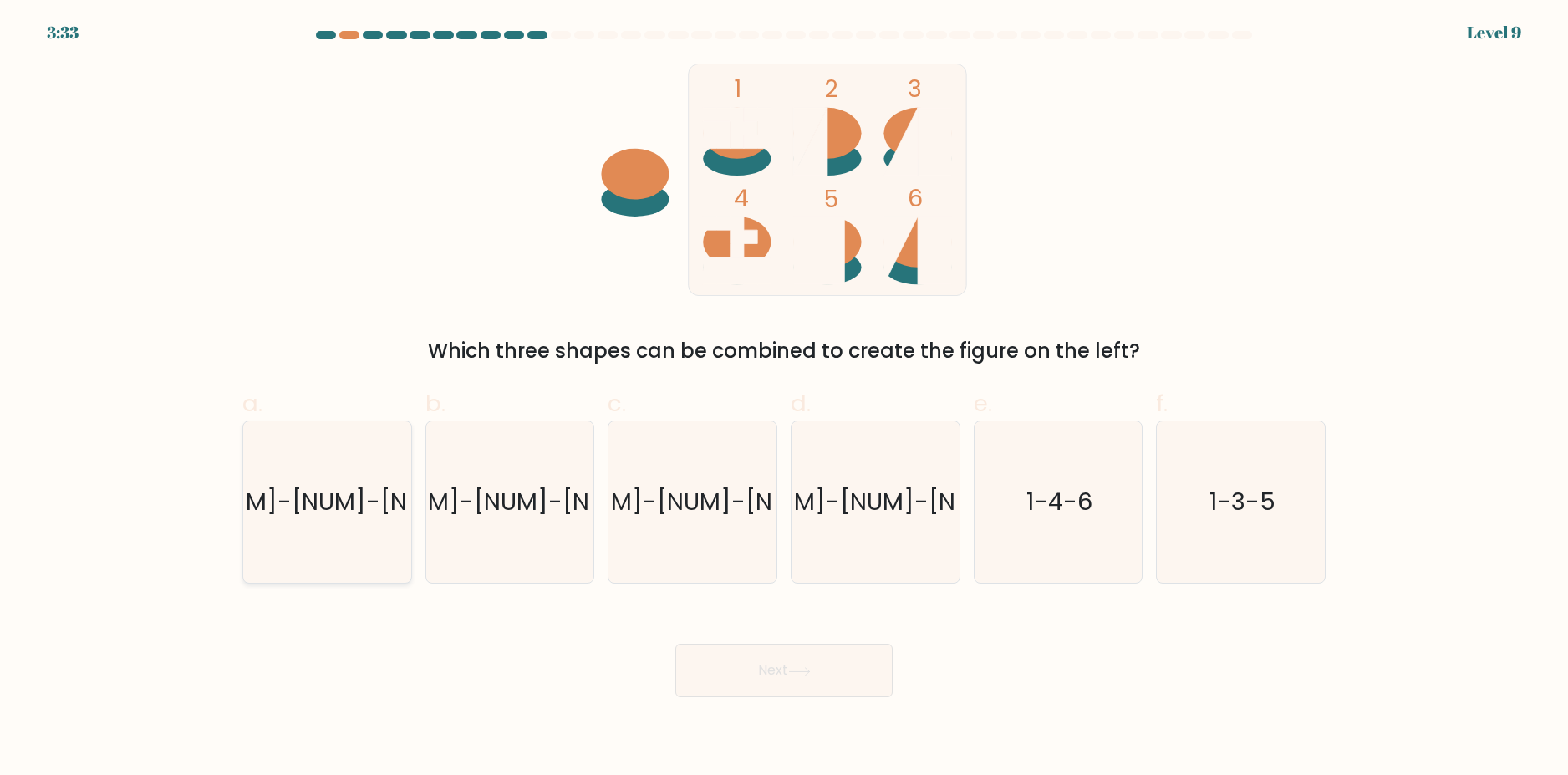 click on "2-3-6" at bounding box center (327, 502) 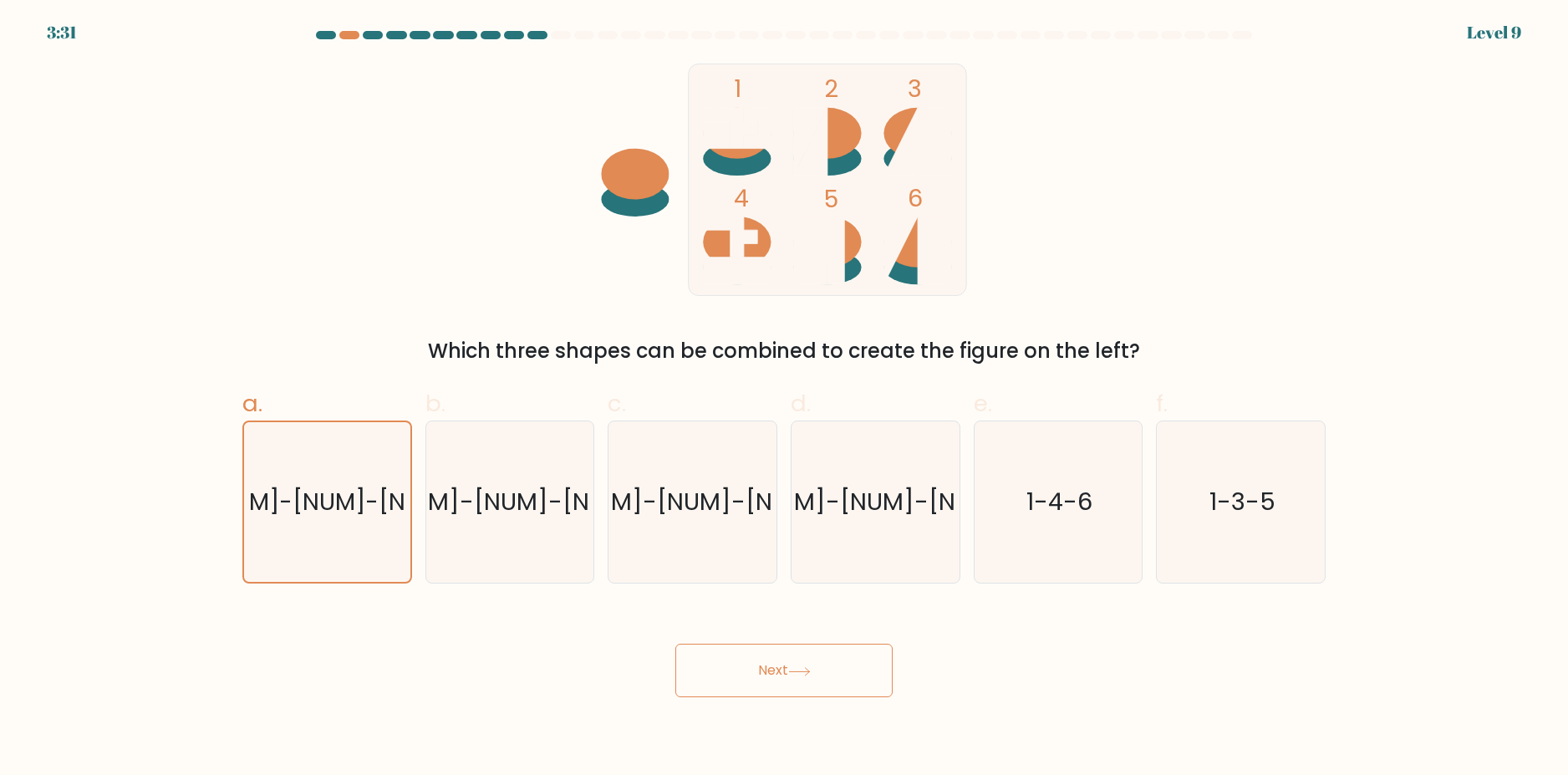 click on "Next" at bounding box center (784, 670) 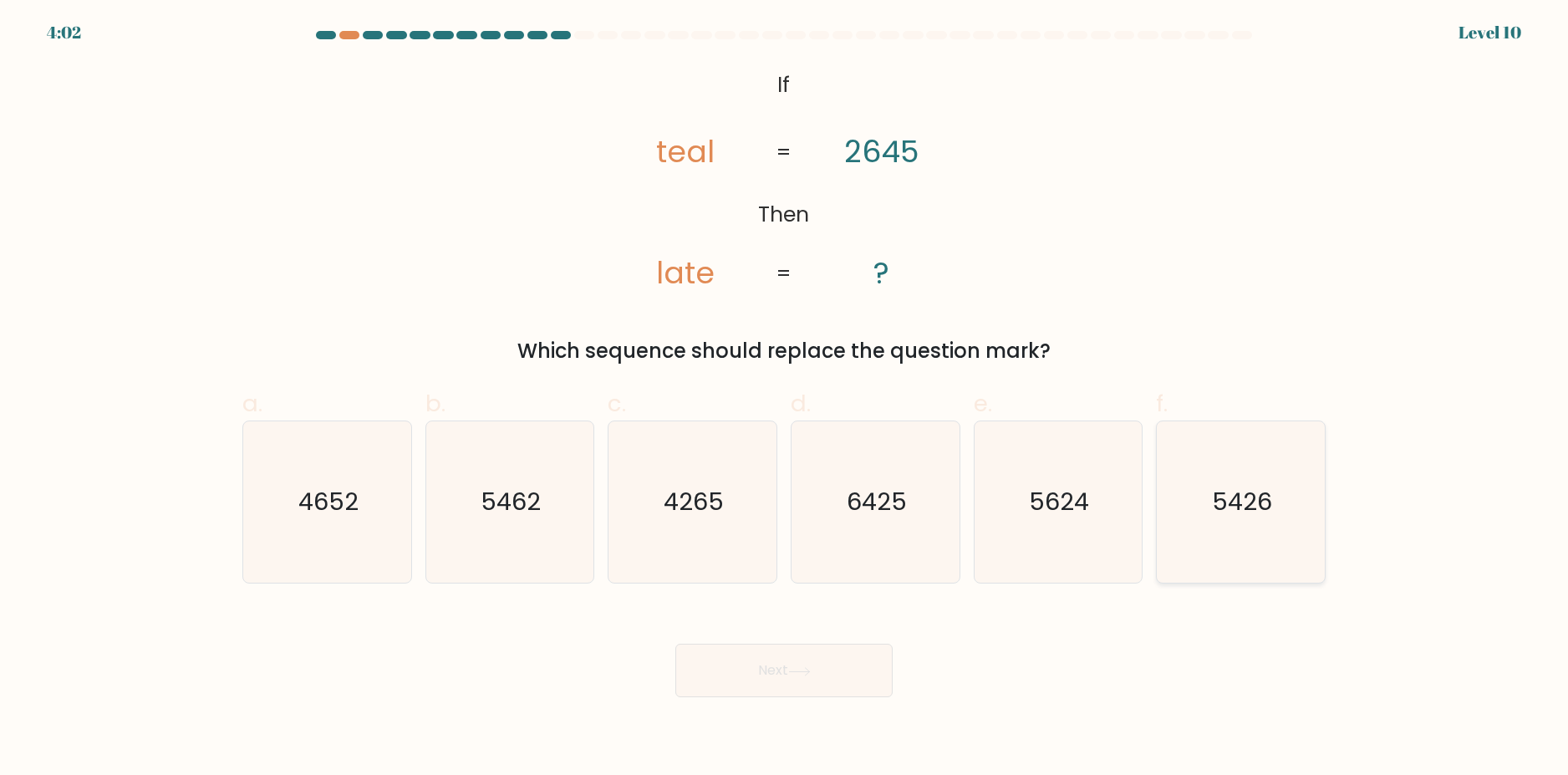 click on "5426" at bounding box center [1243, 502] 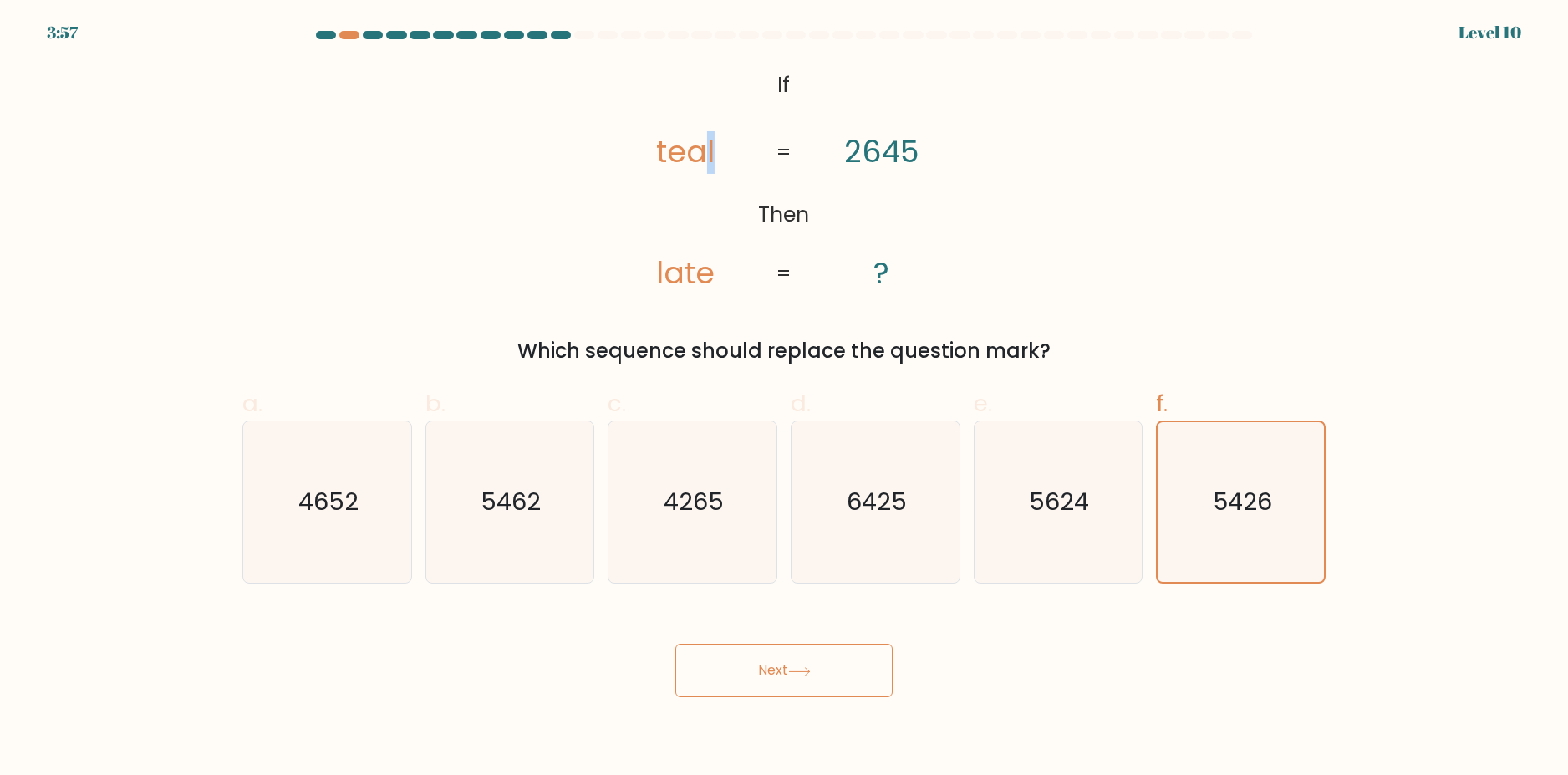drag, startPoint x: 714, startPoint y: 157, endPoint x: 705, endPoint y: 155, distance: 9.219544 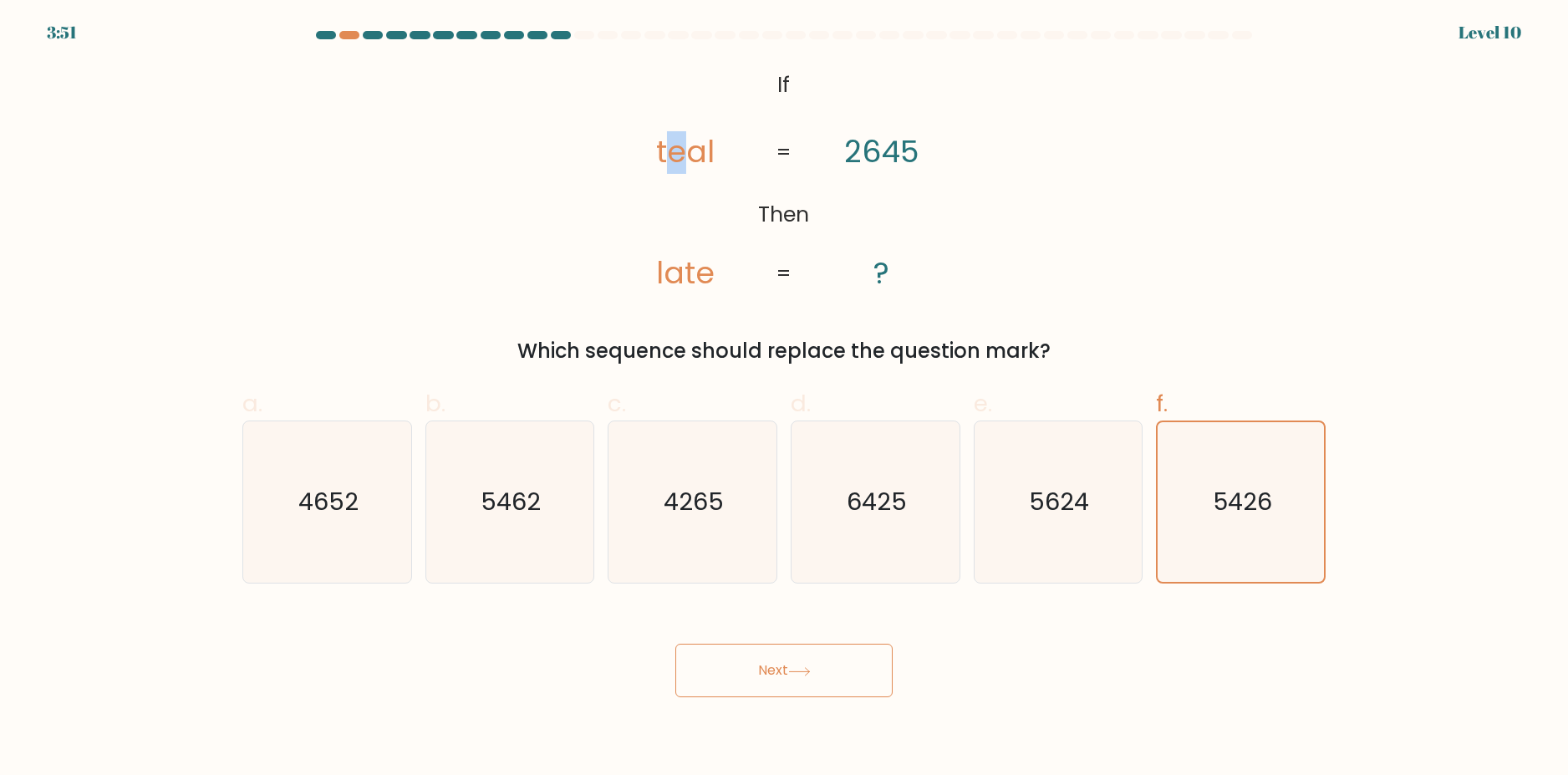 drag, startPoint x: 685, startPoint y: 156, endPoint x: 675, endPoint y: 155, distance: 10.049876 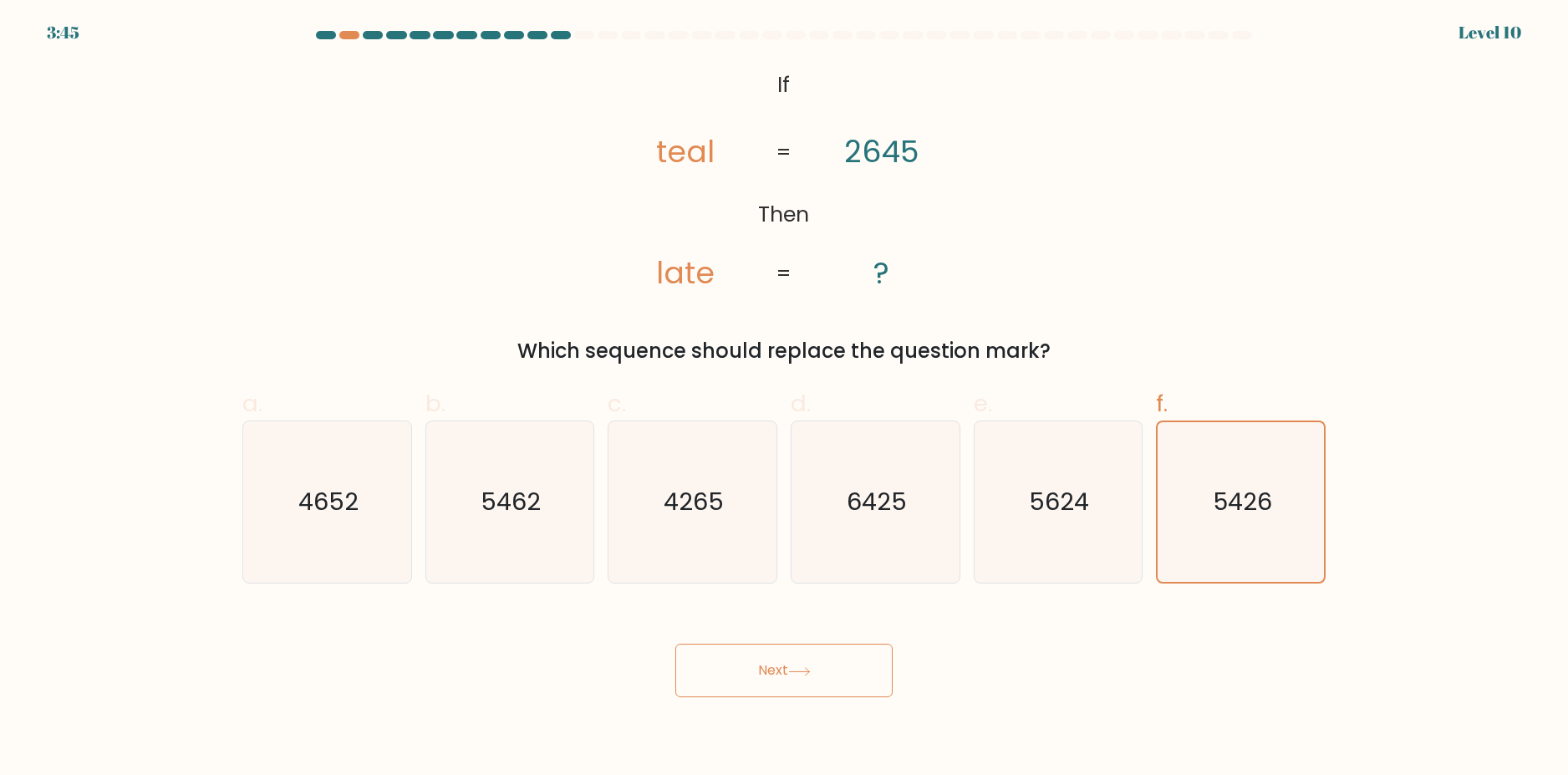 click on "@import url('https://fonts.googleapis.com/css?family=Abril+Fatface:400,100,100italic,300,300italic,400italic,500,500italic,700,700italic,900,900italic');           If       Then       teal       late       2645       ?       =       =
Which sequence should replace the question mark?" at bounding box center [784, 215] 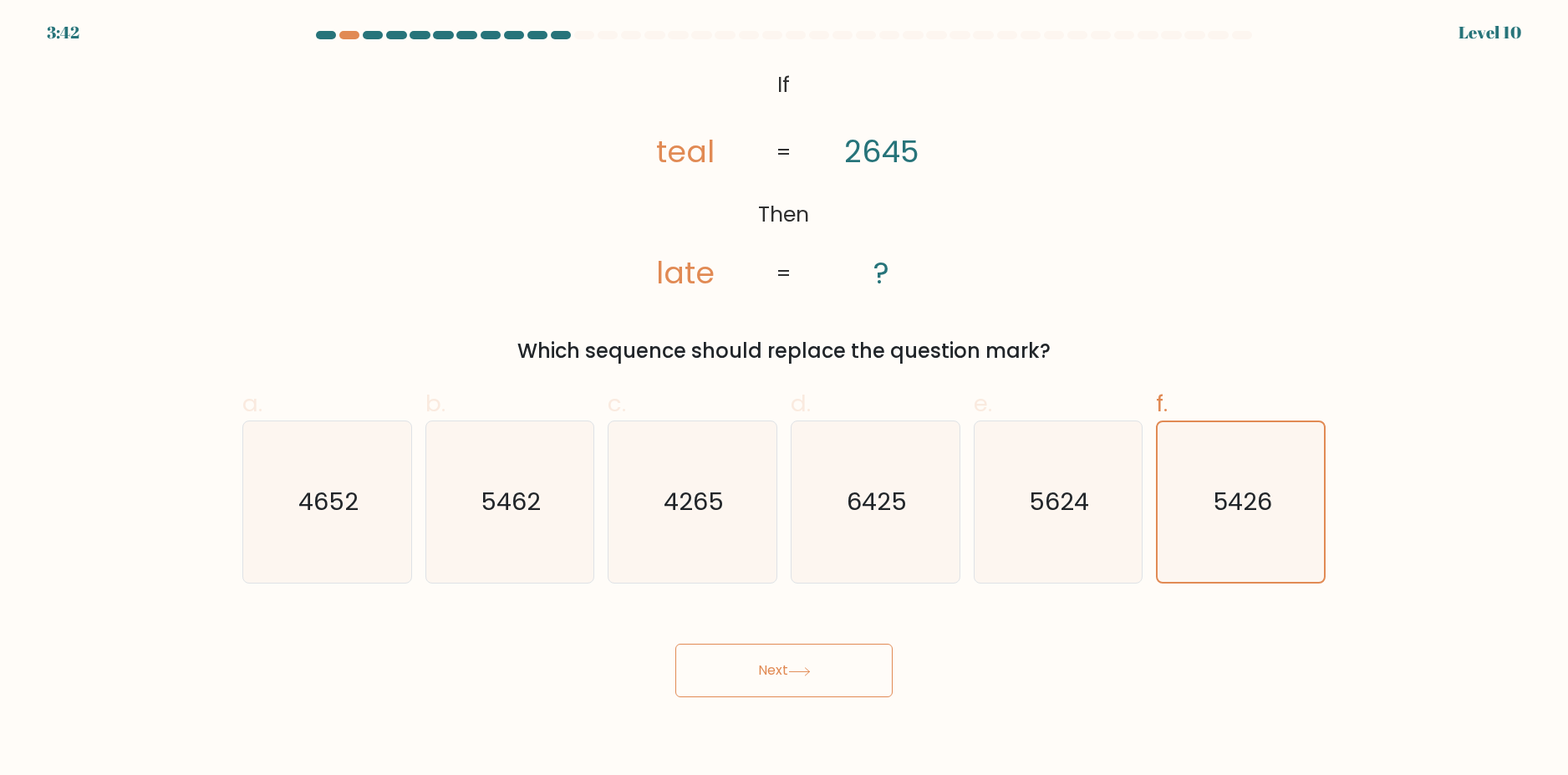 click at bounding box center (799, 670) 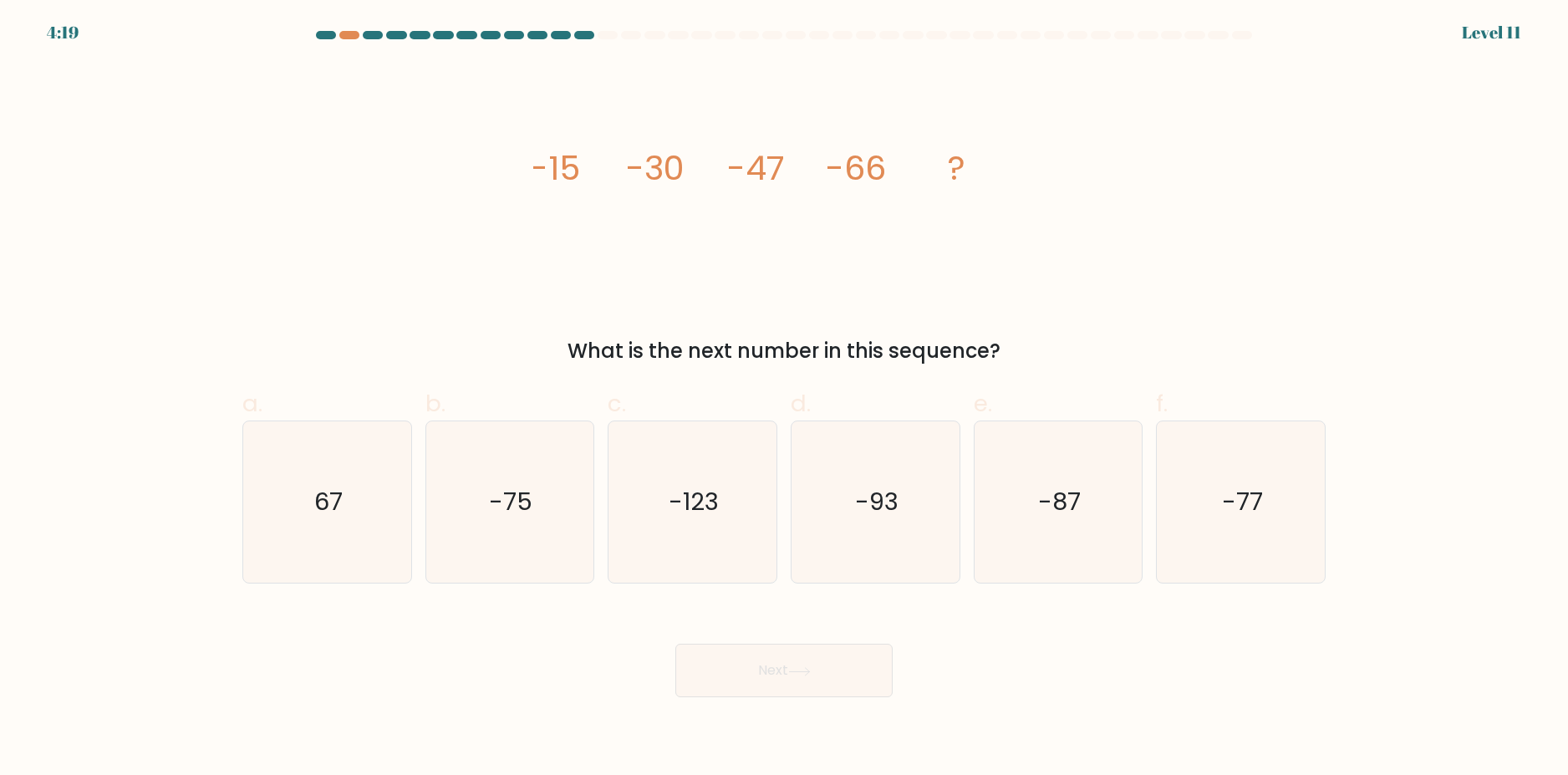 type 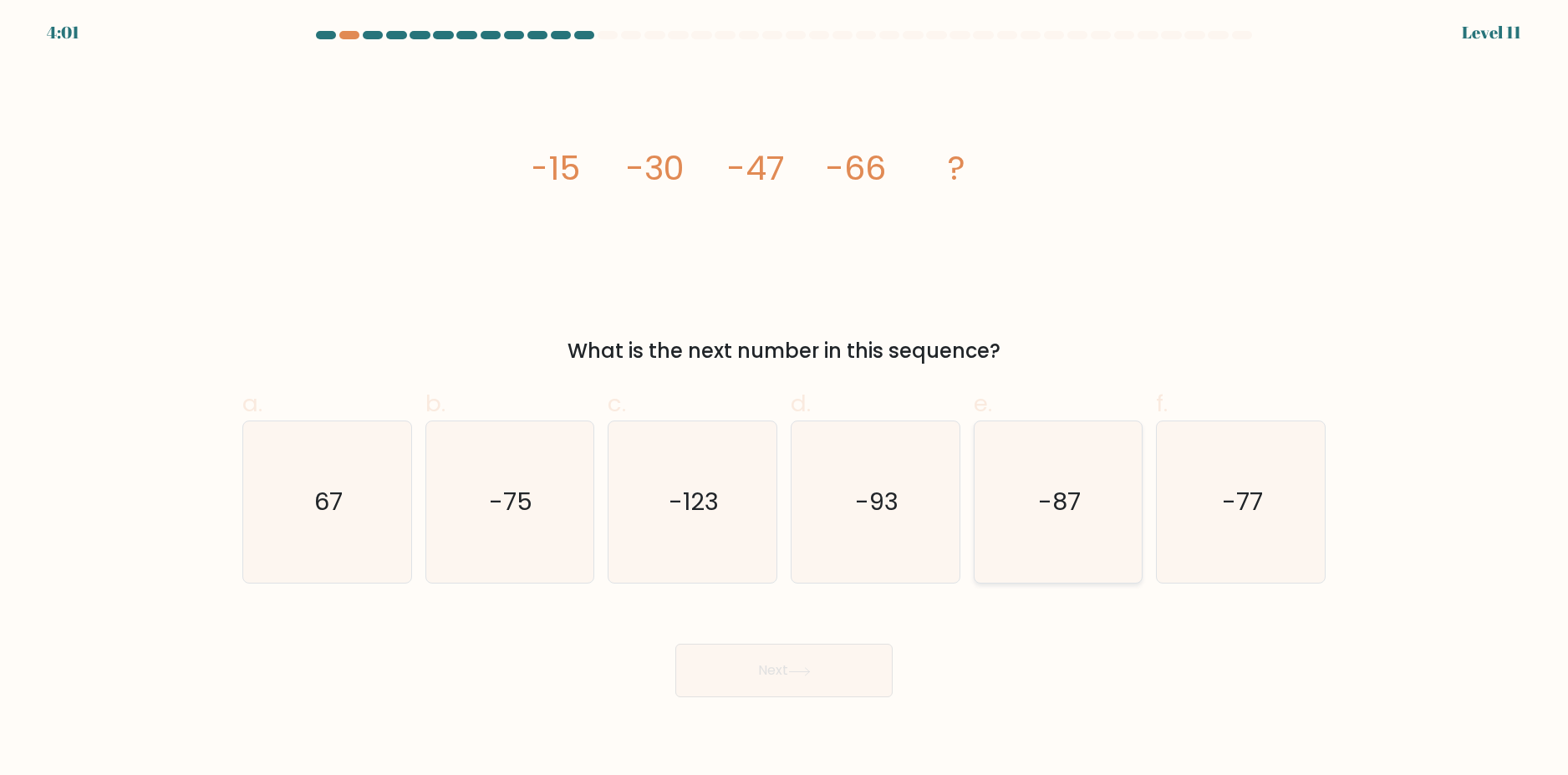 click on "-87" at bounding box center [1057, 502] 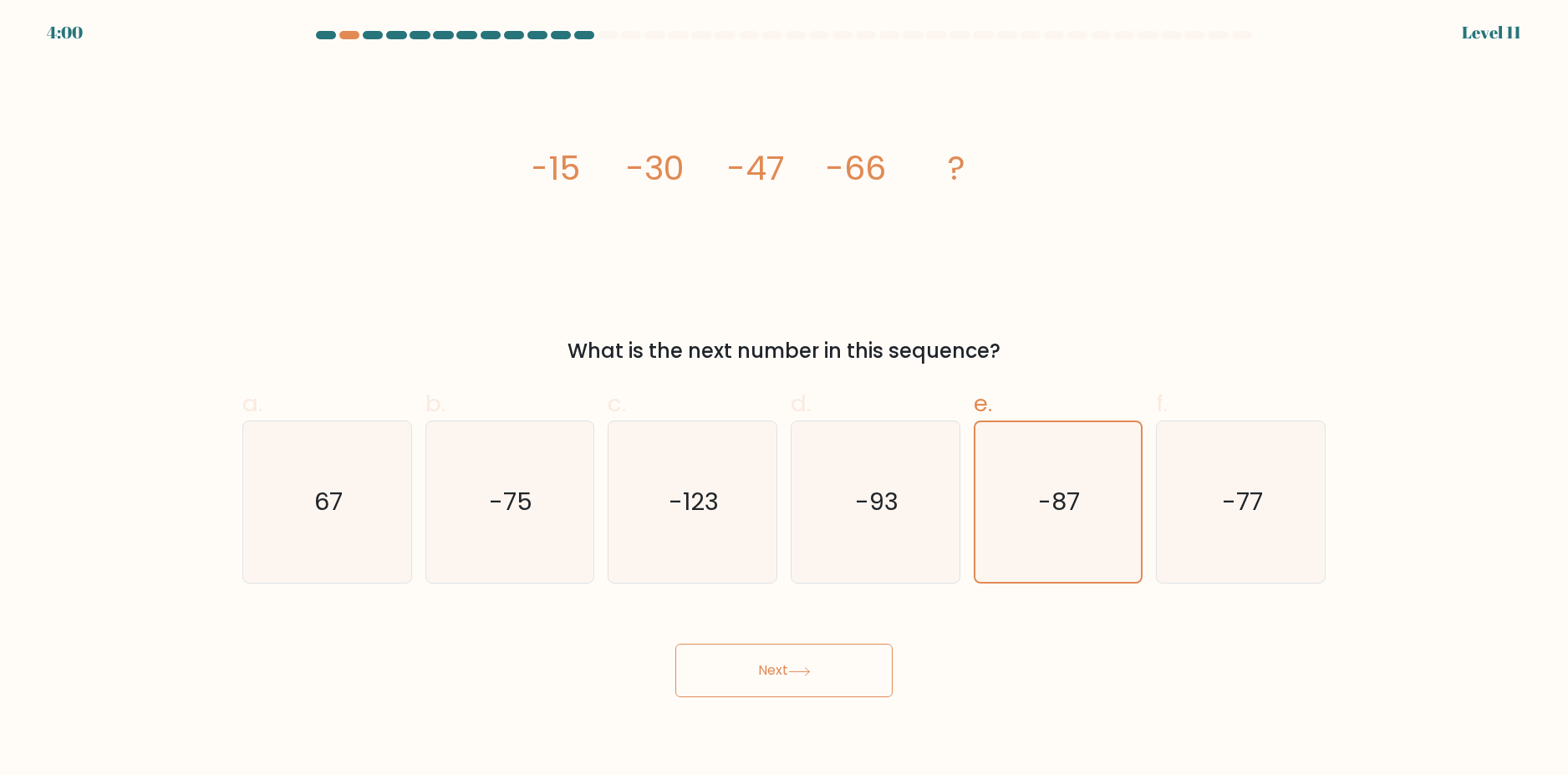 click on "Next" at bounding box center [784, 670] 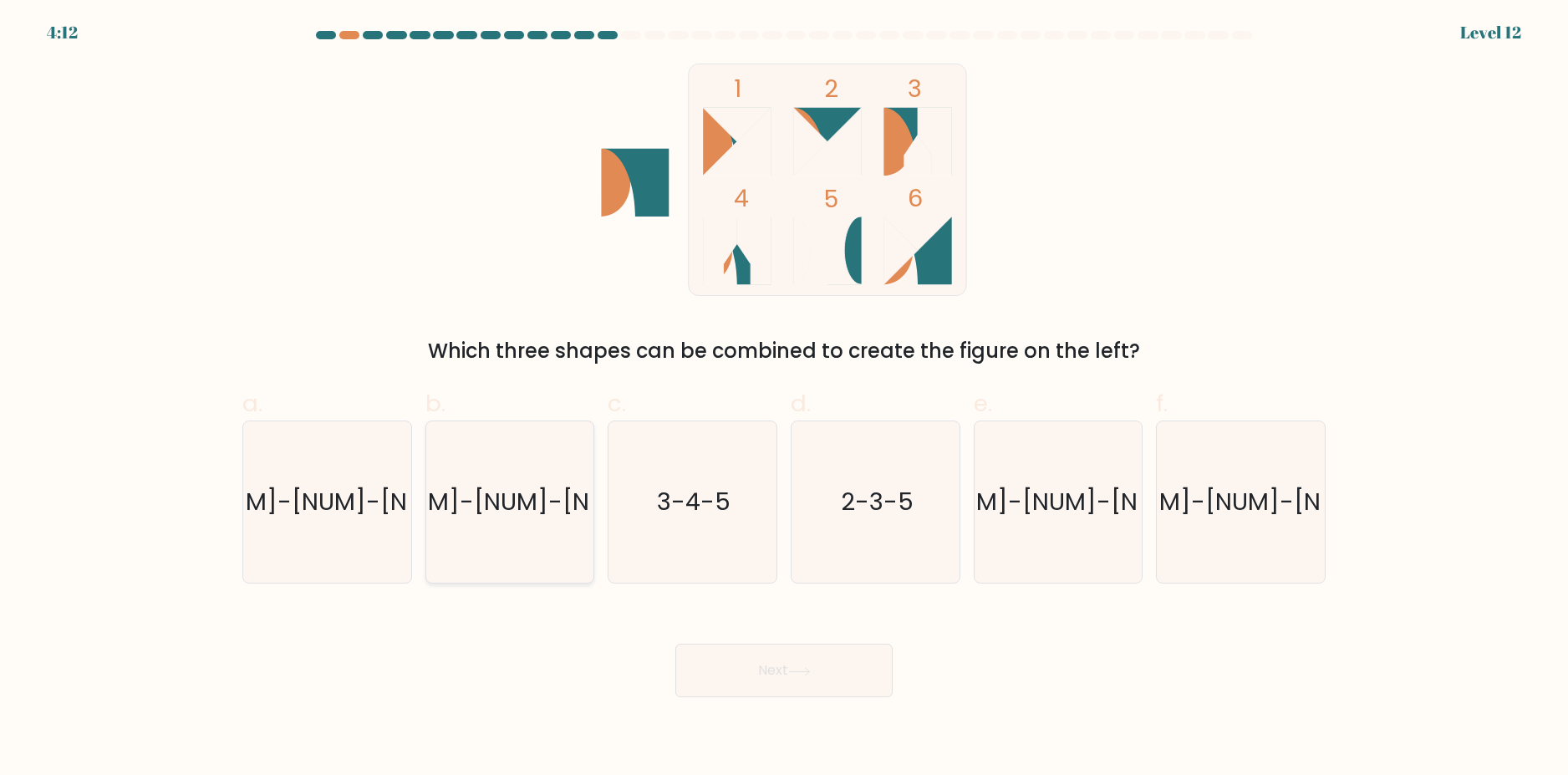 click on "1-2-6" at bounding box center (511, 502) 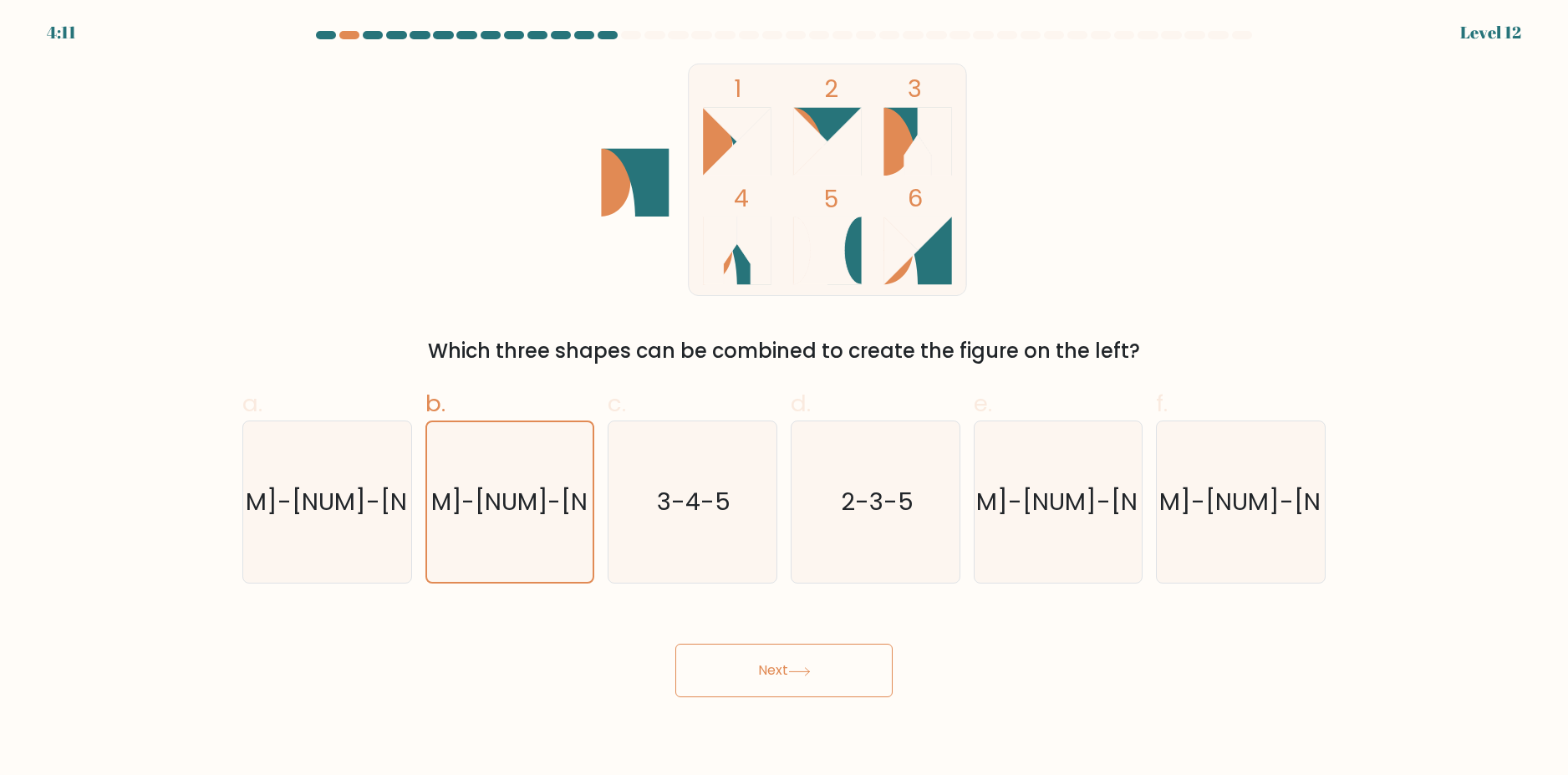 click on "Next" at bounding box center [784, 670] 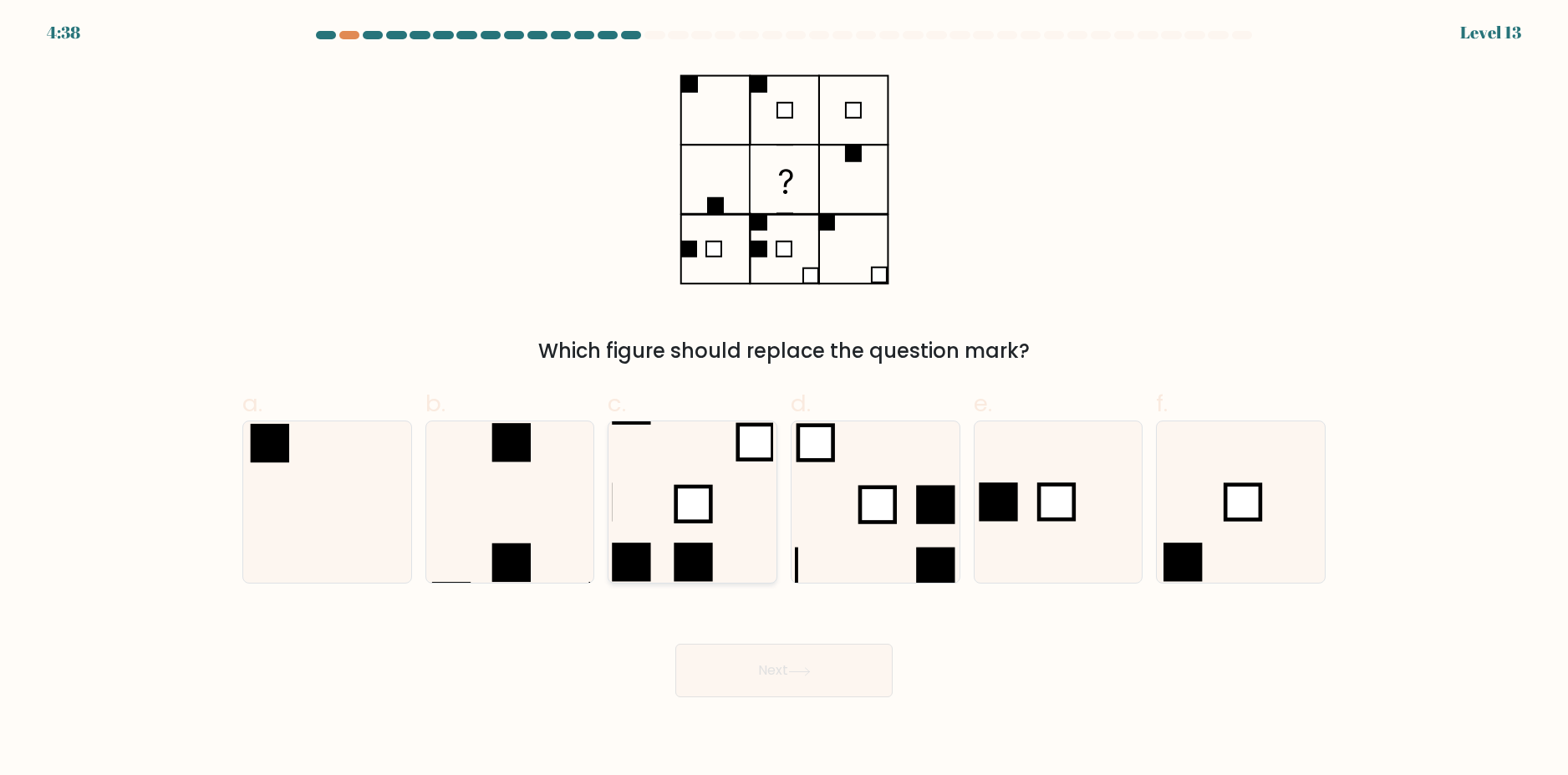 click at bounding box center (756, 442) 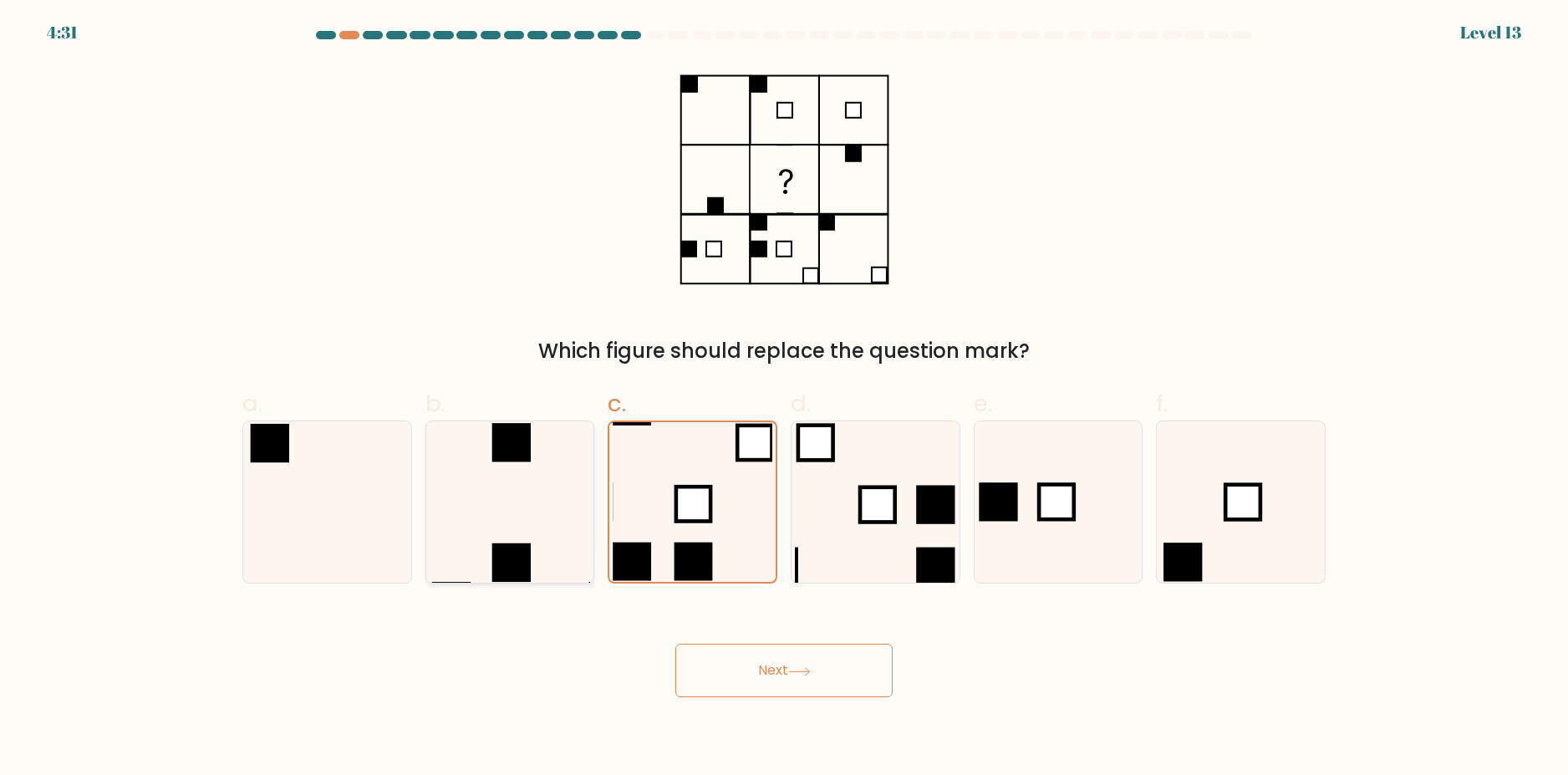 click at bounding box center (509, 502) 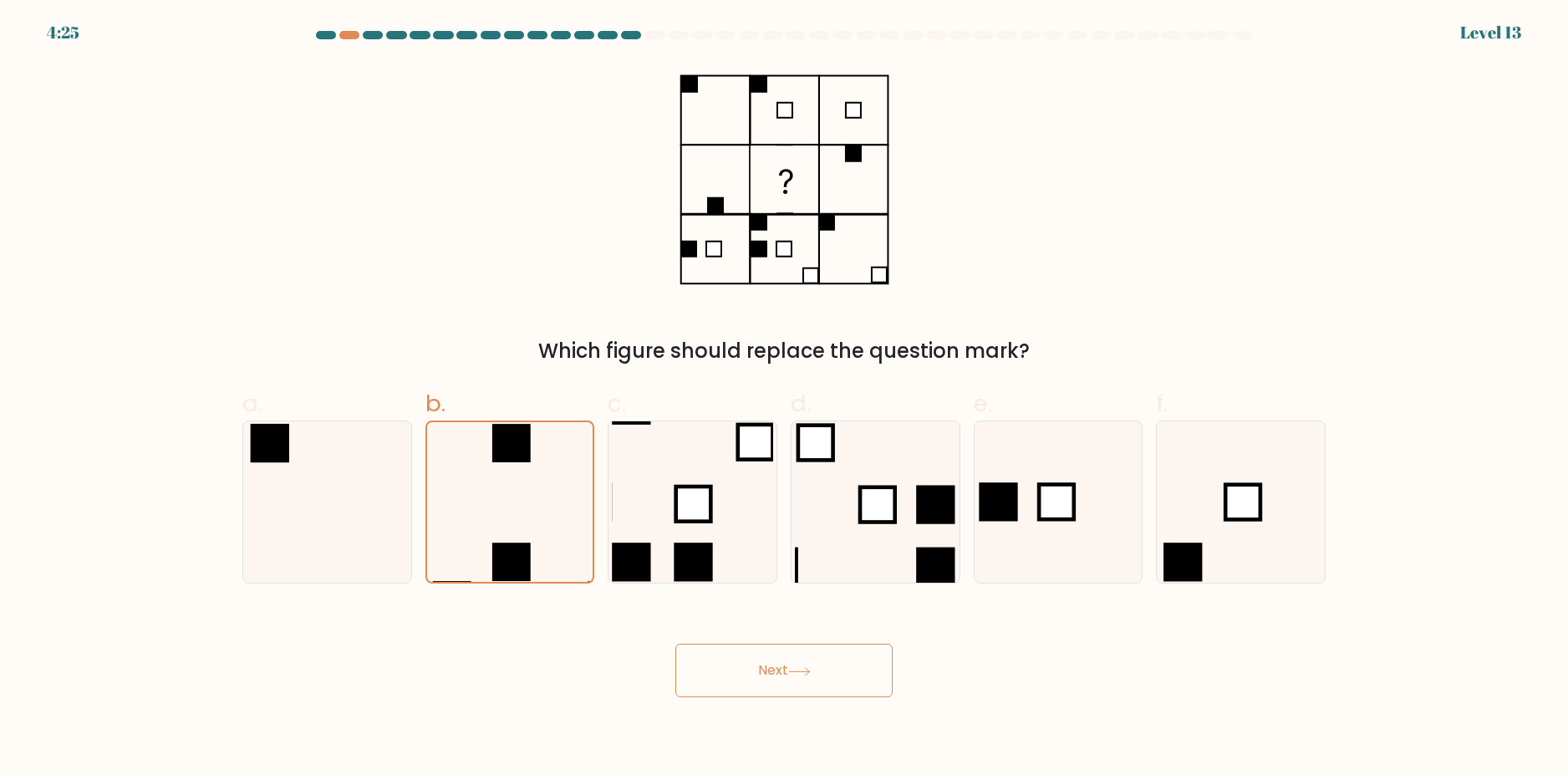 click on "Next" at bounding box center [784, 650] 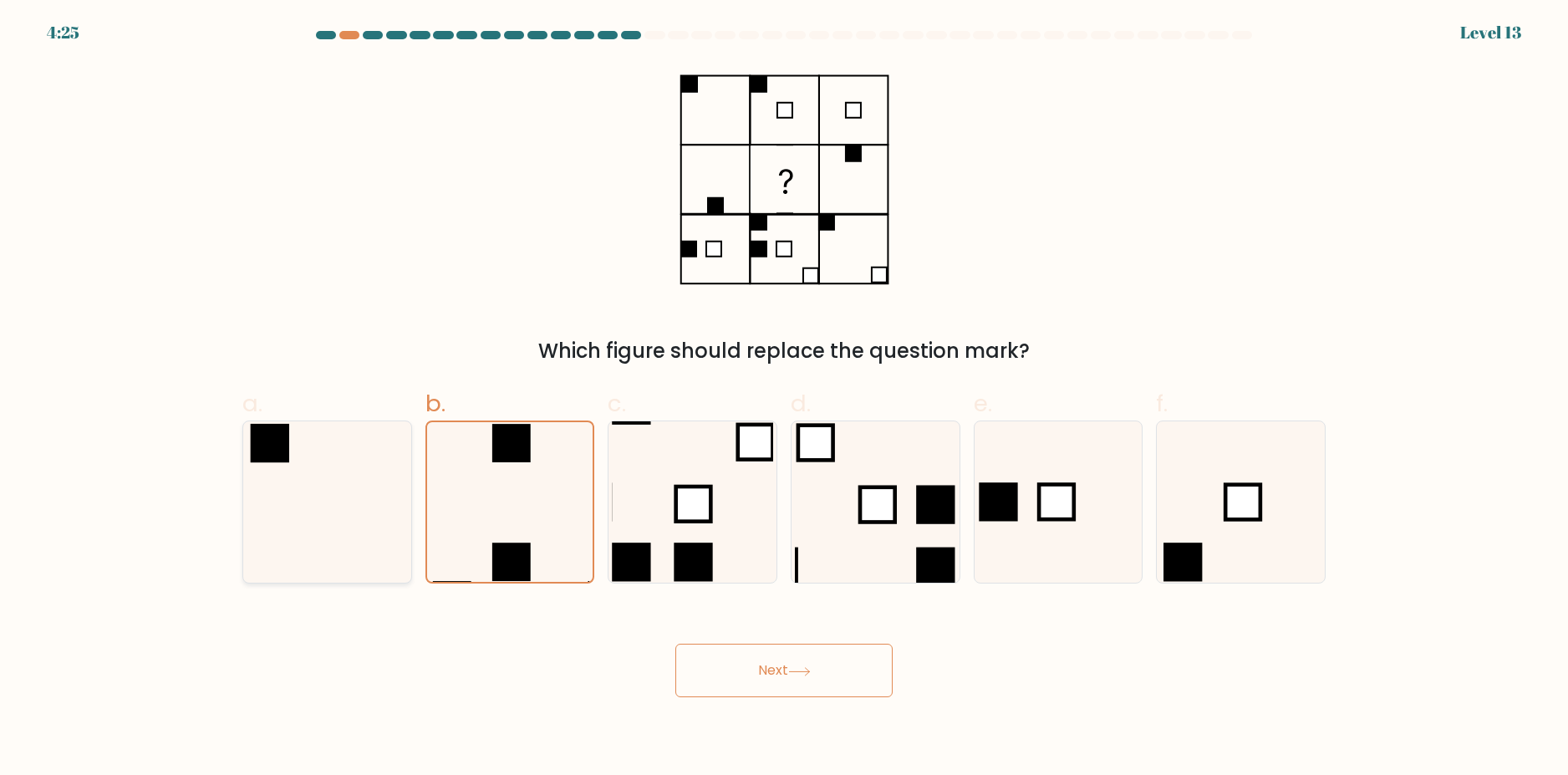 click at bounding box center [327, 502] 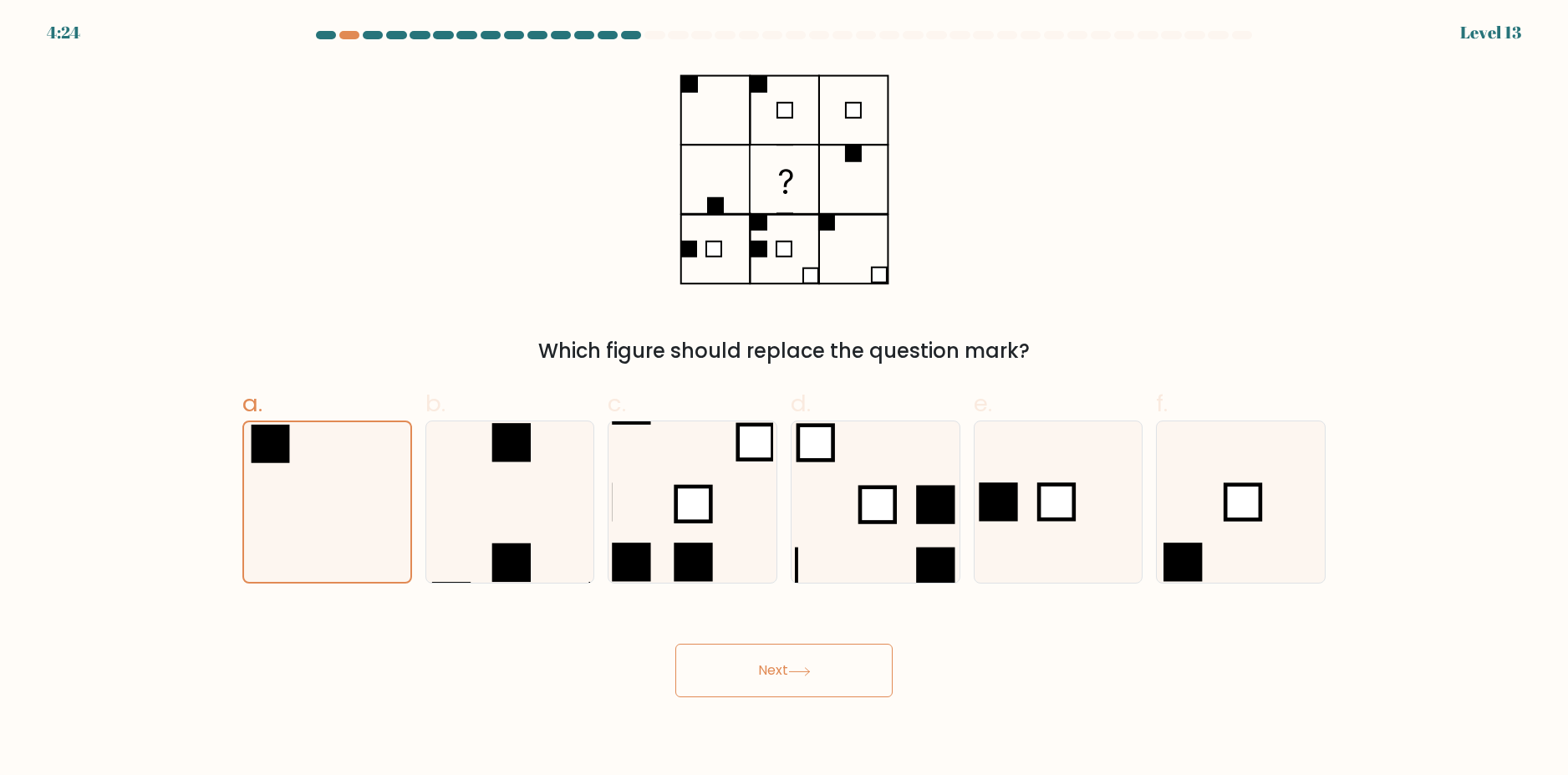click on "Next" at bounding box center [784, 650] 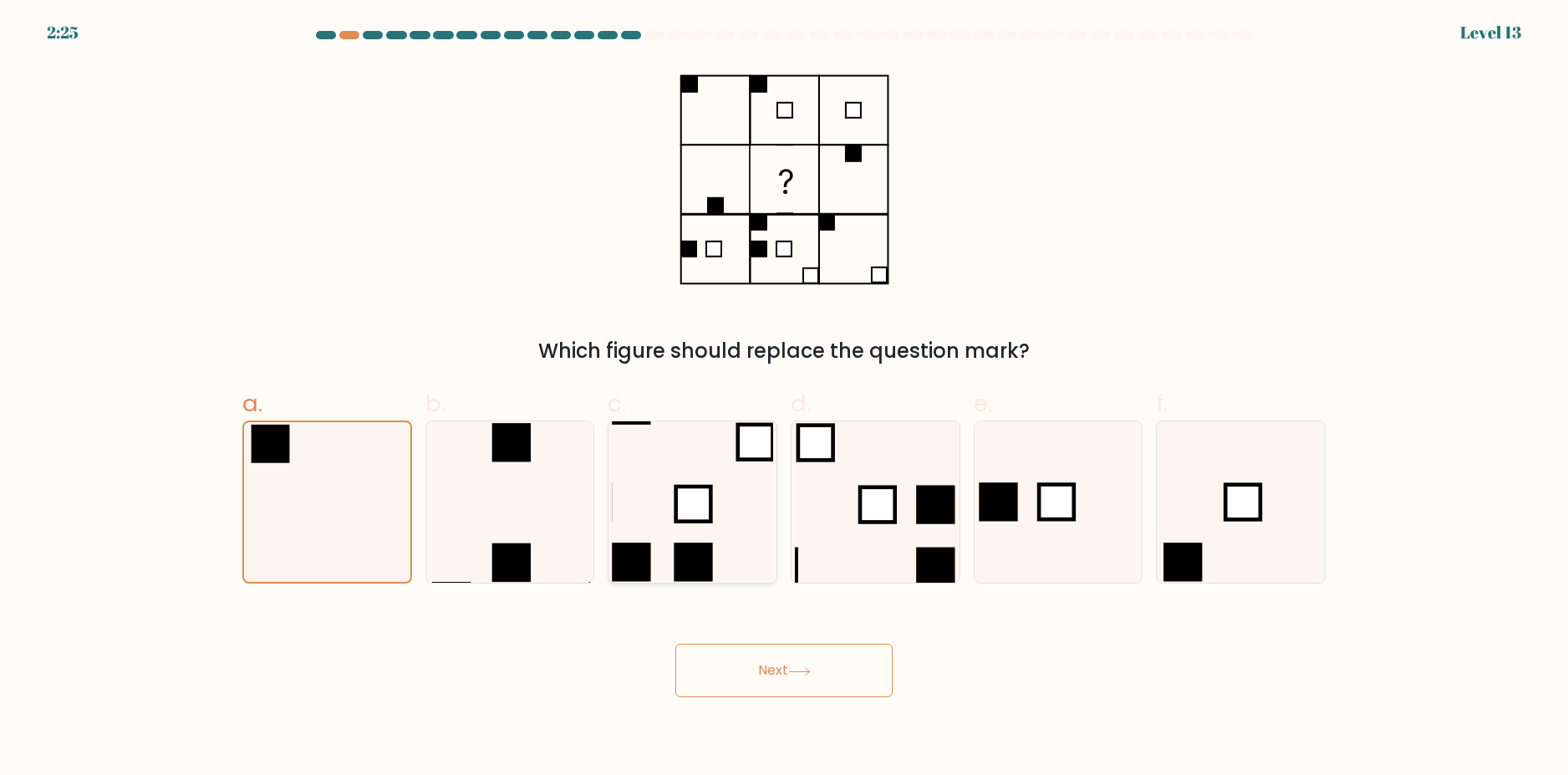 click at bounding box center (692, 502) 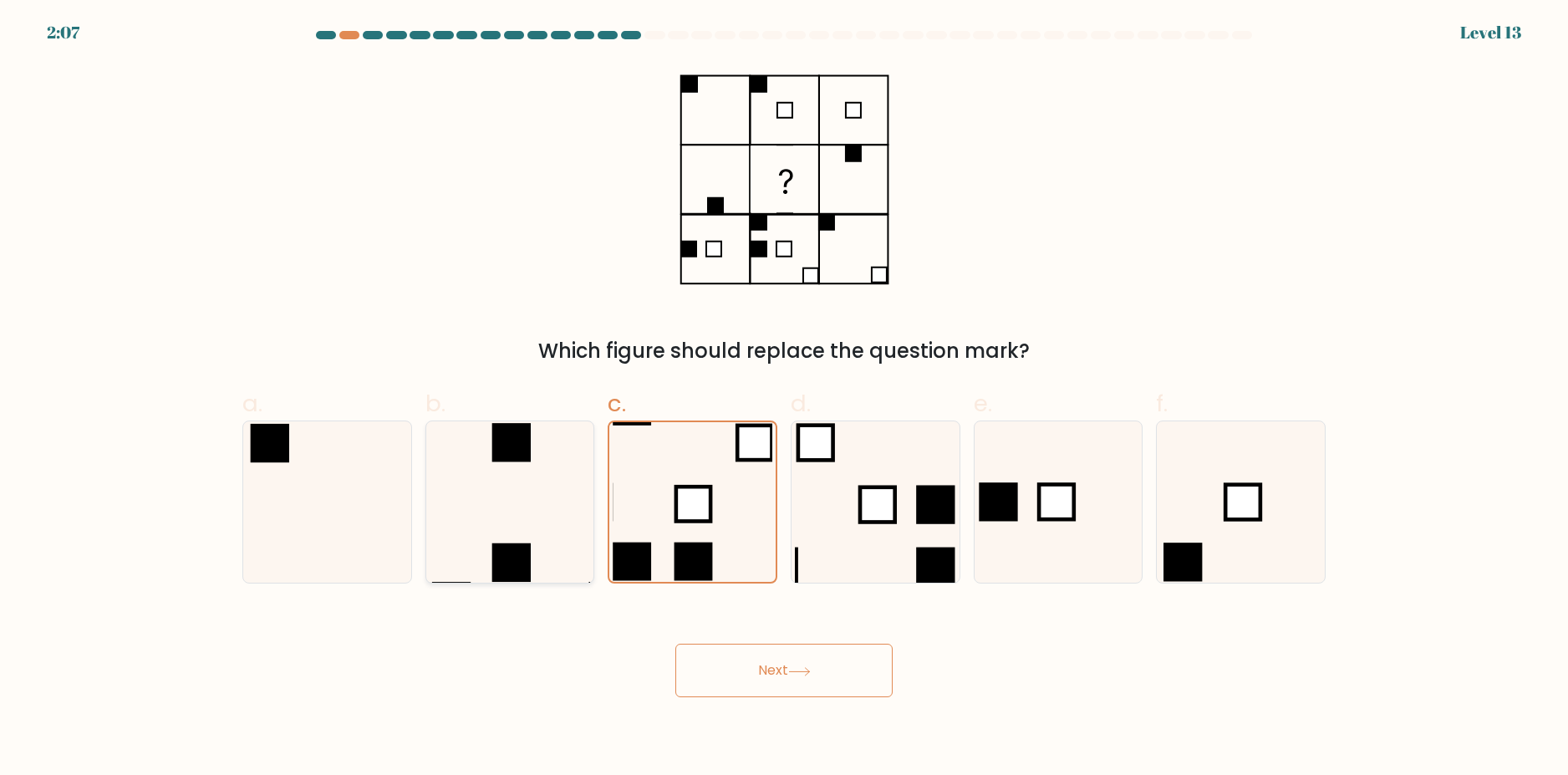 click at bounding box center (509, 502) 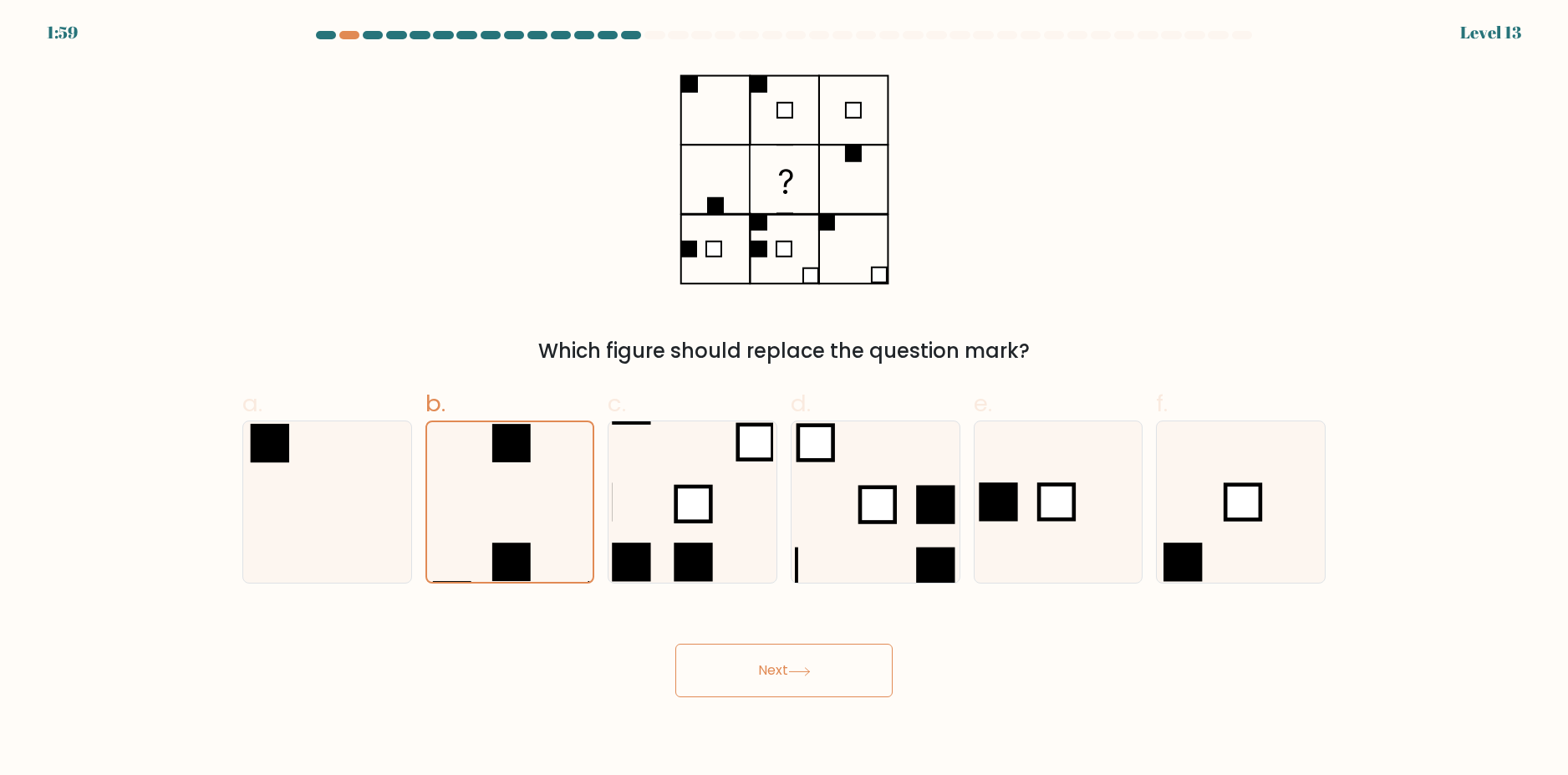 click on "Next" at bounding box center (784, 670) 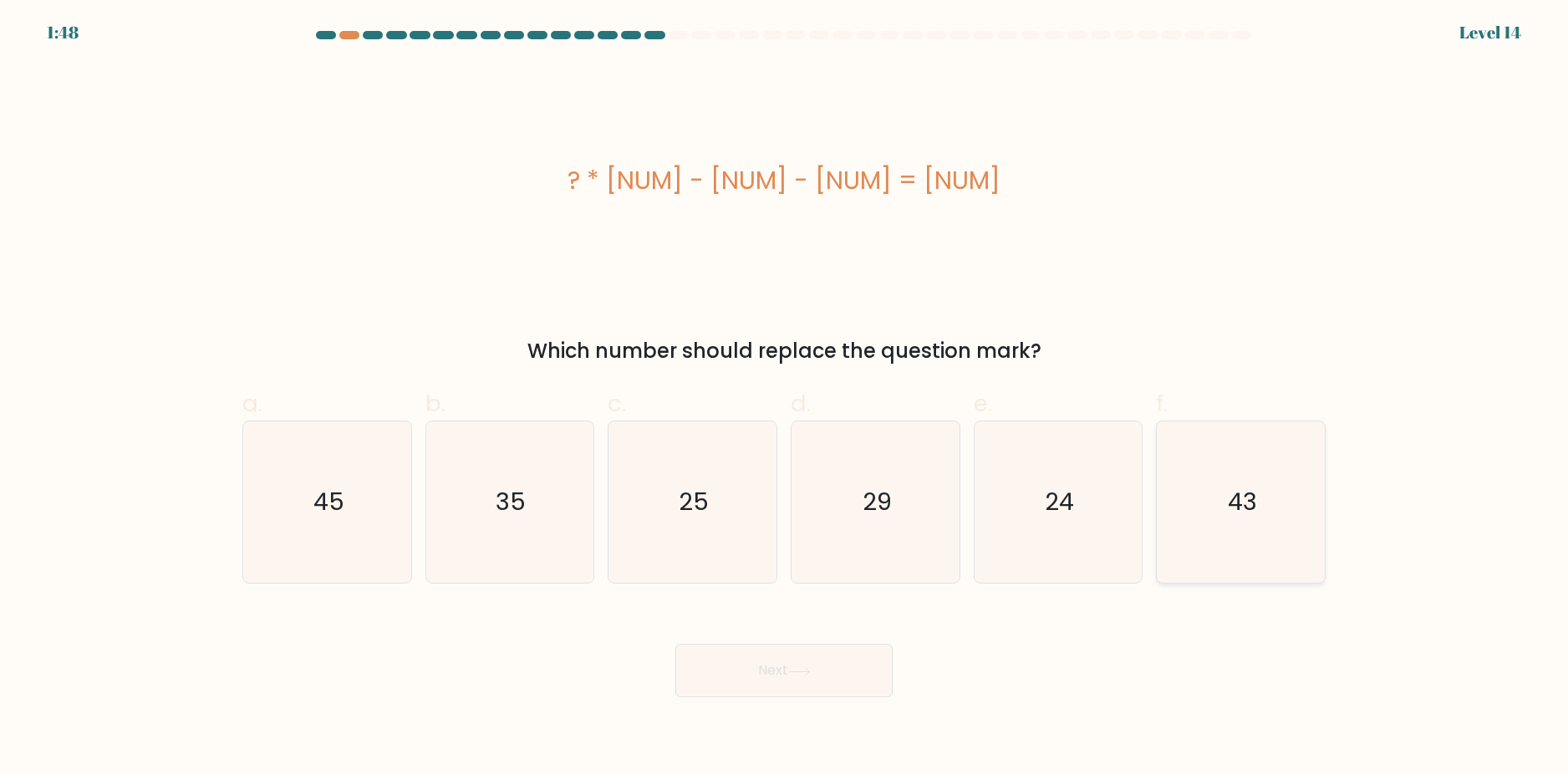 click on "43" at bounding box center (1240, 502) 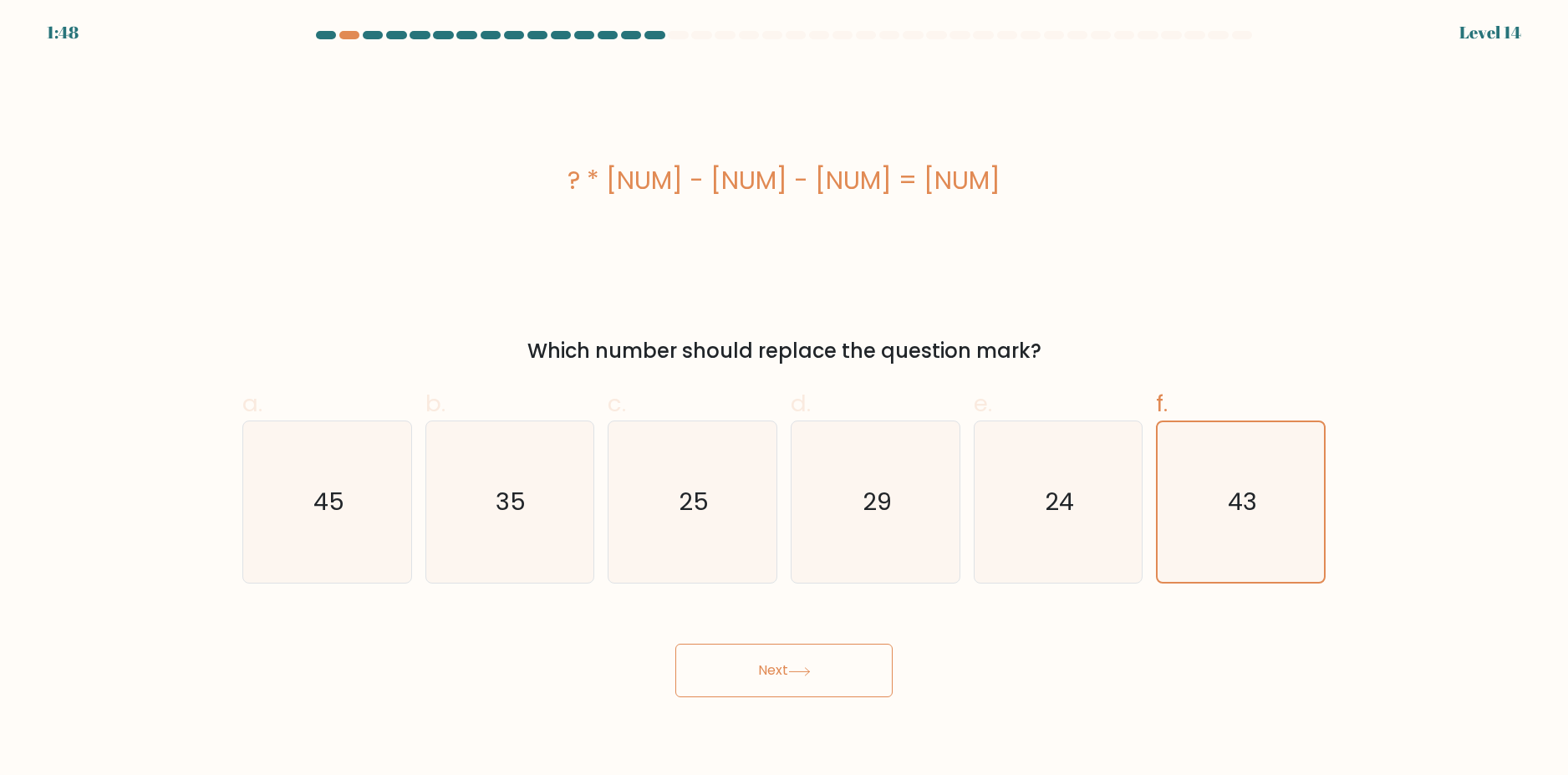 click at bounding box center (799, 671) 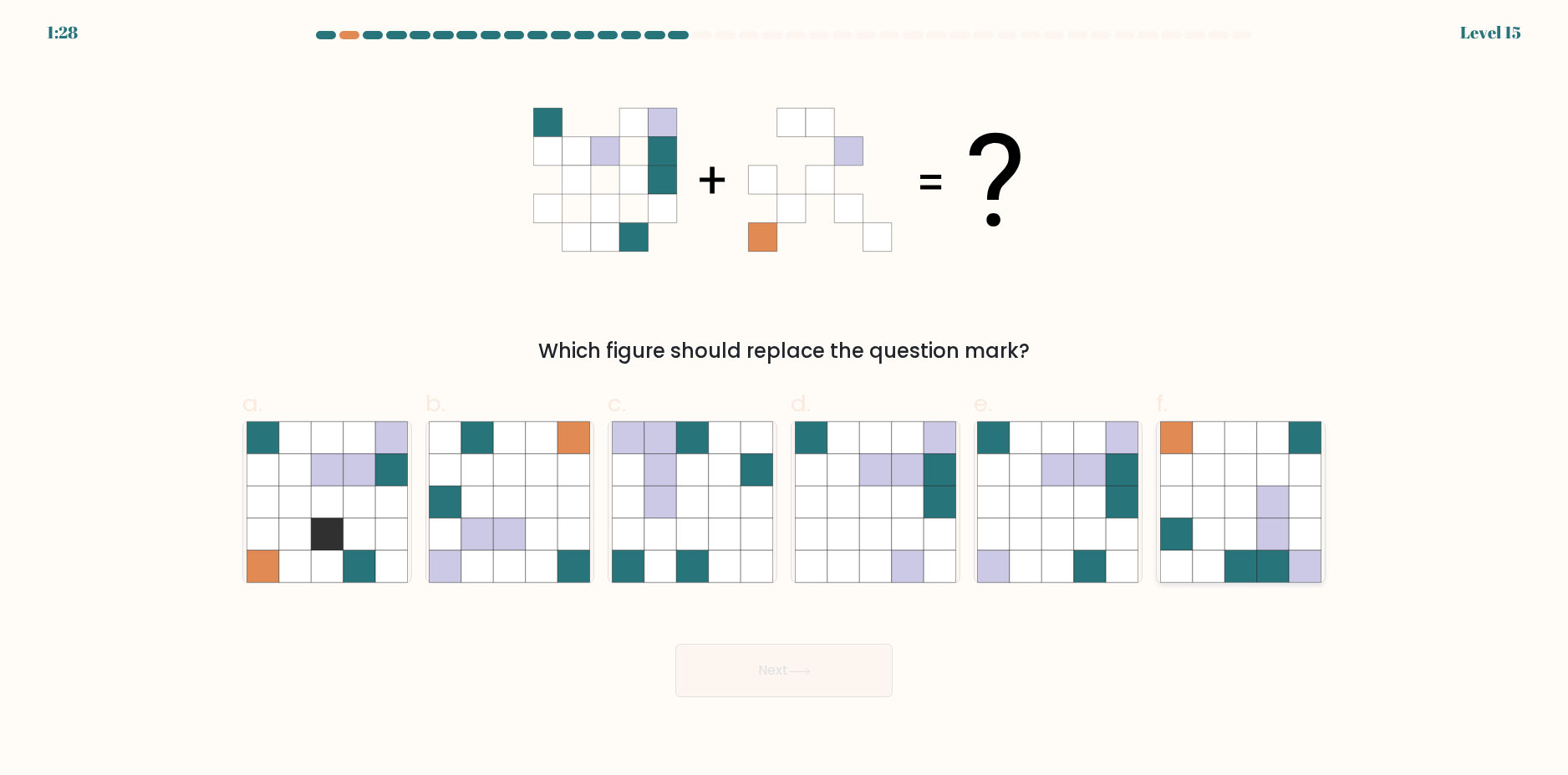 click at bounding box center (1240, 470) 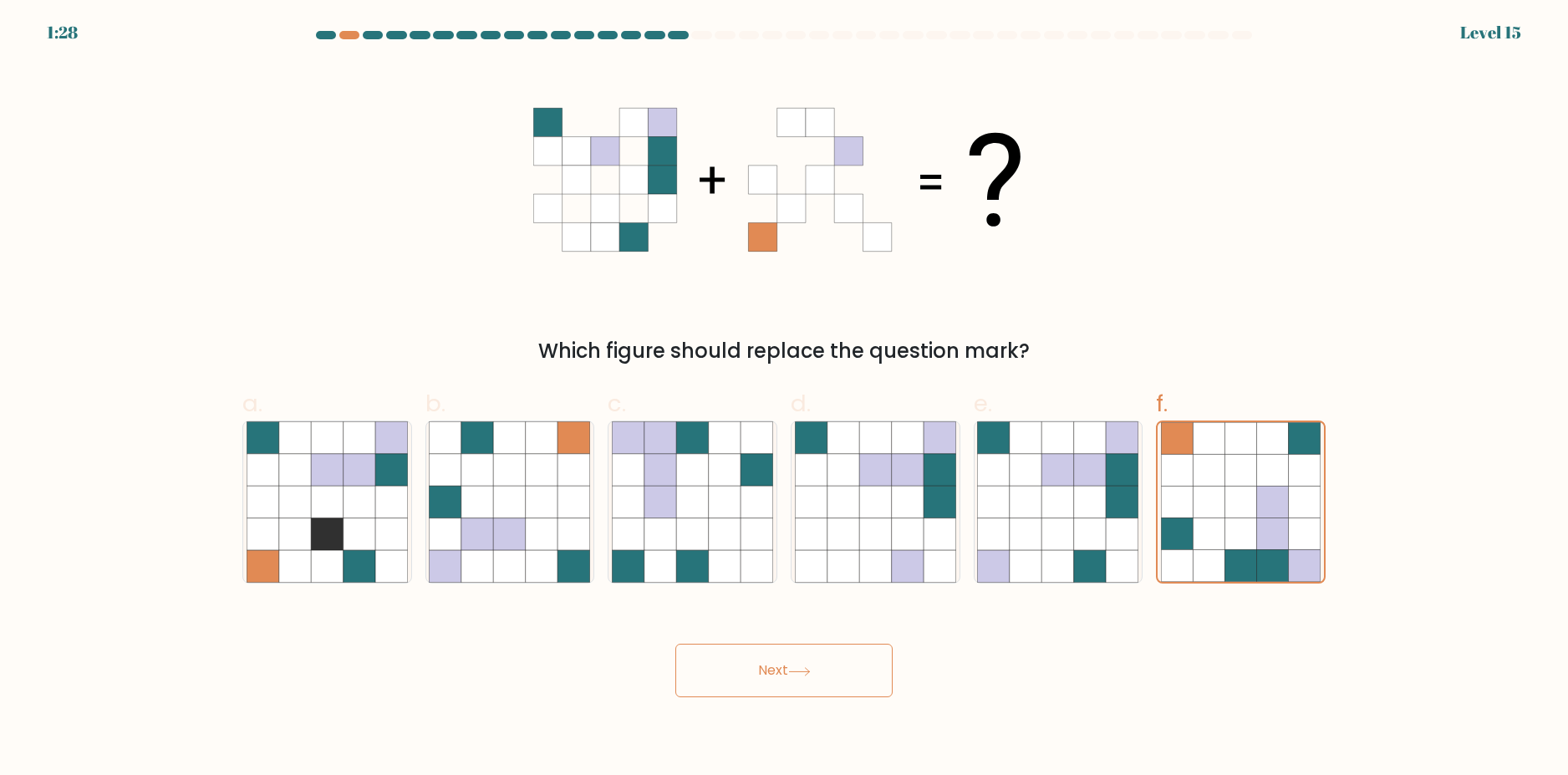 click on "Next" at bounding box center [784, 670] 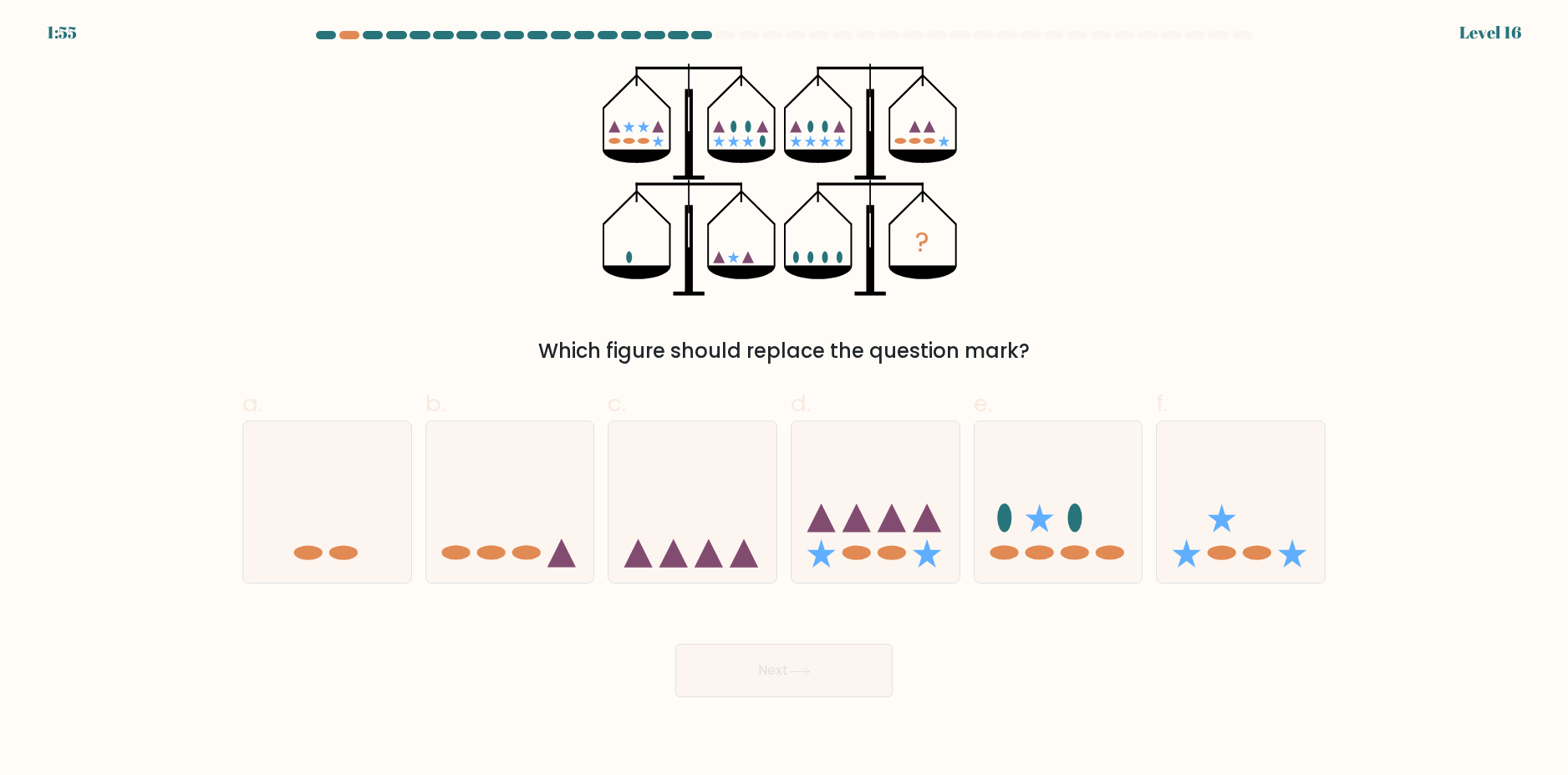 drag, startPoint x: 579, startPoint y: 356, endPoint x: 1033, endPoint y: 359, distance: 454.0099 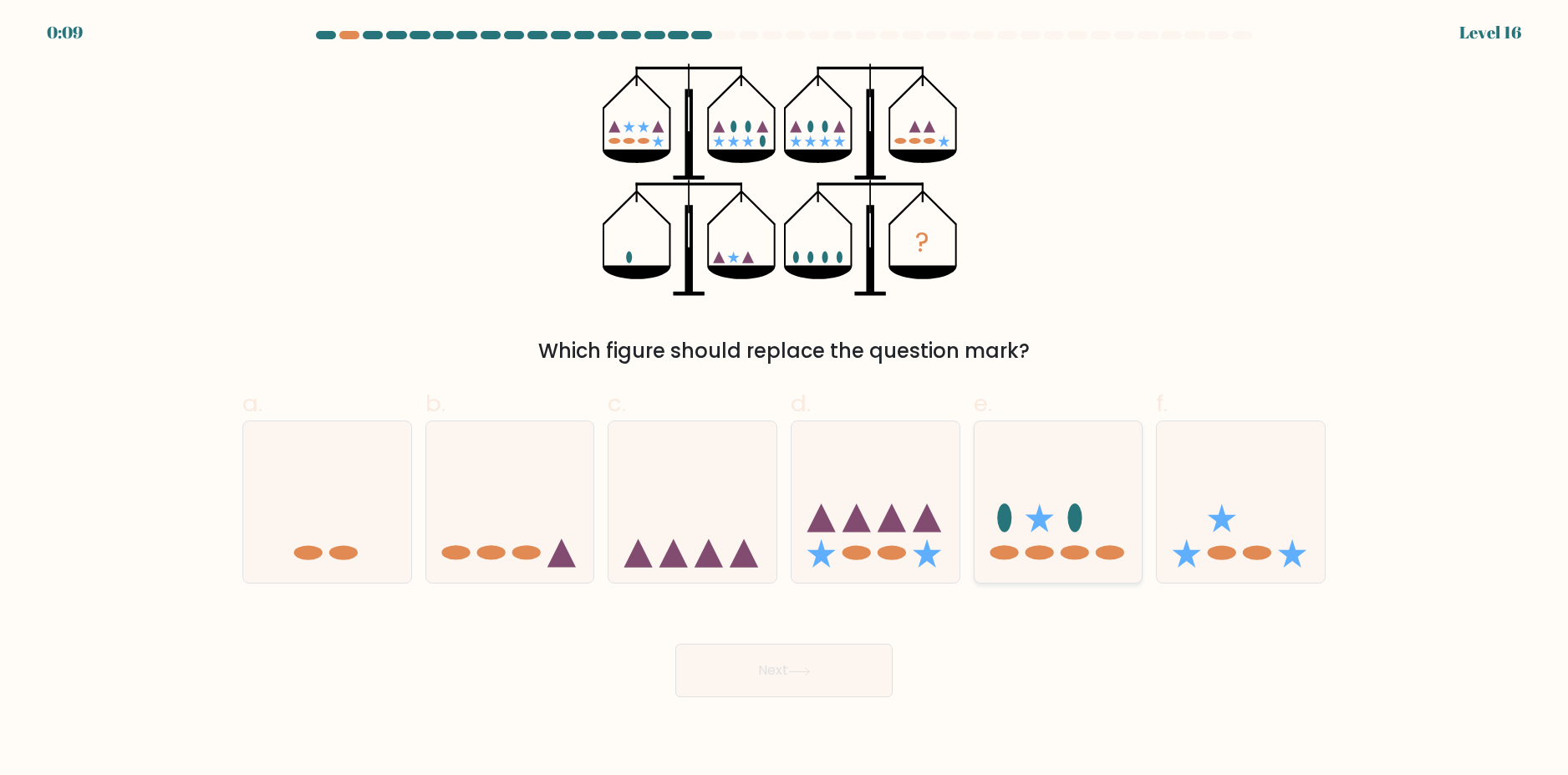 click at bounding box center [1058, 502] 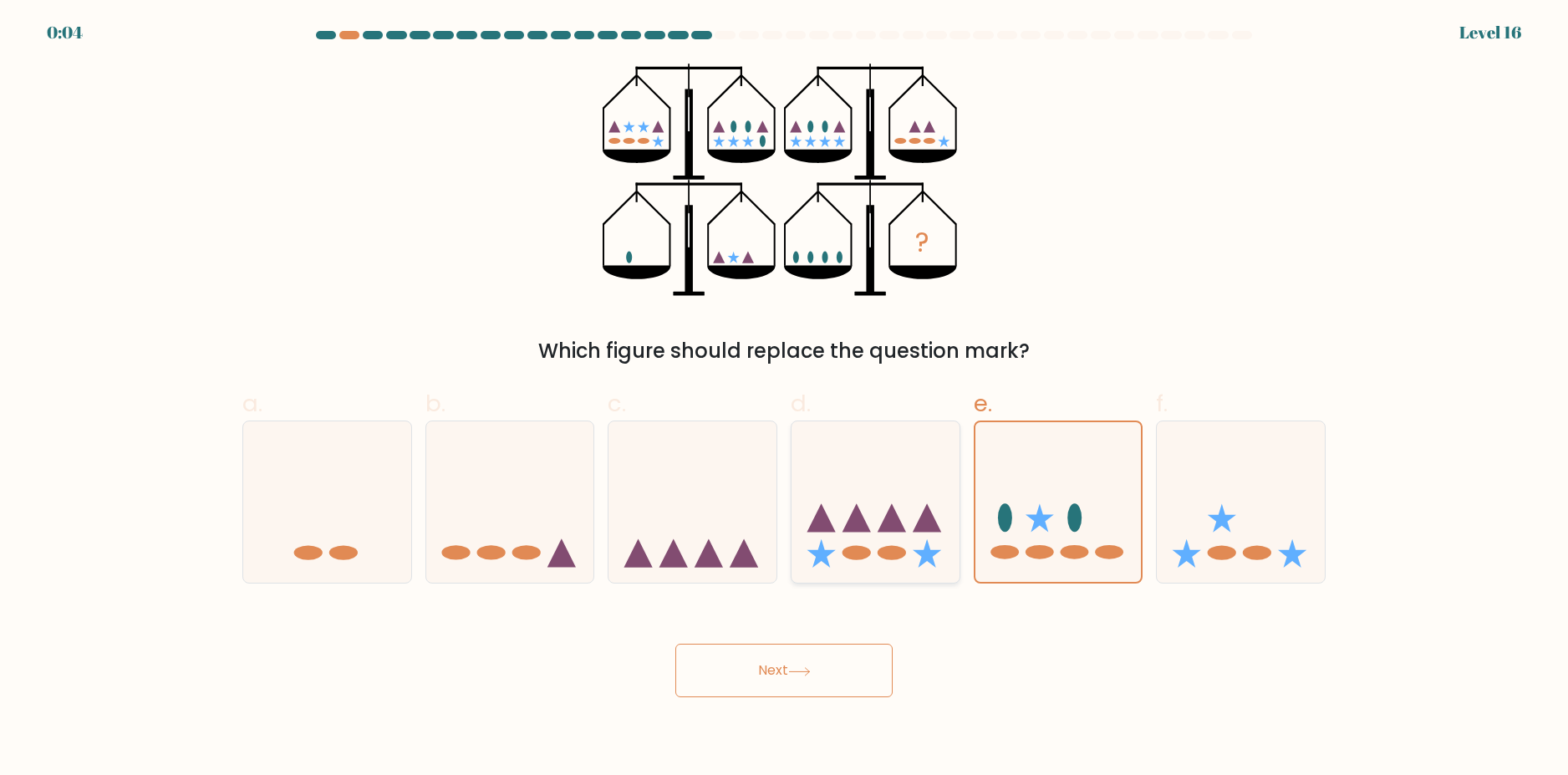 click at bounding box center (875, 502) 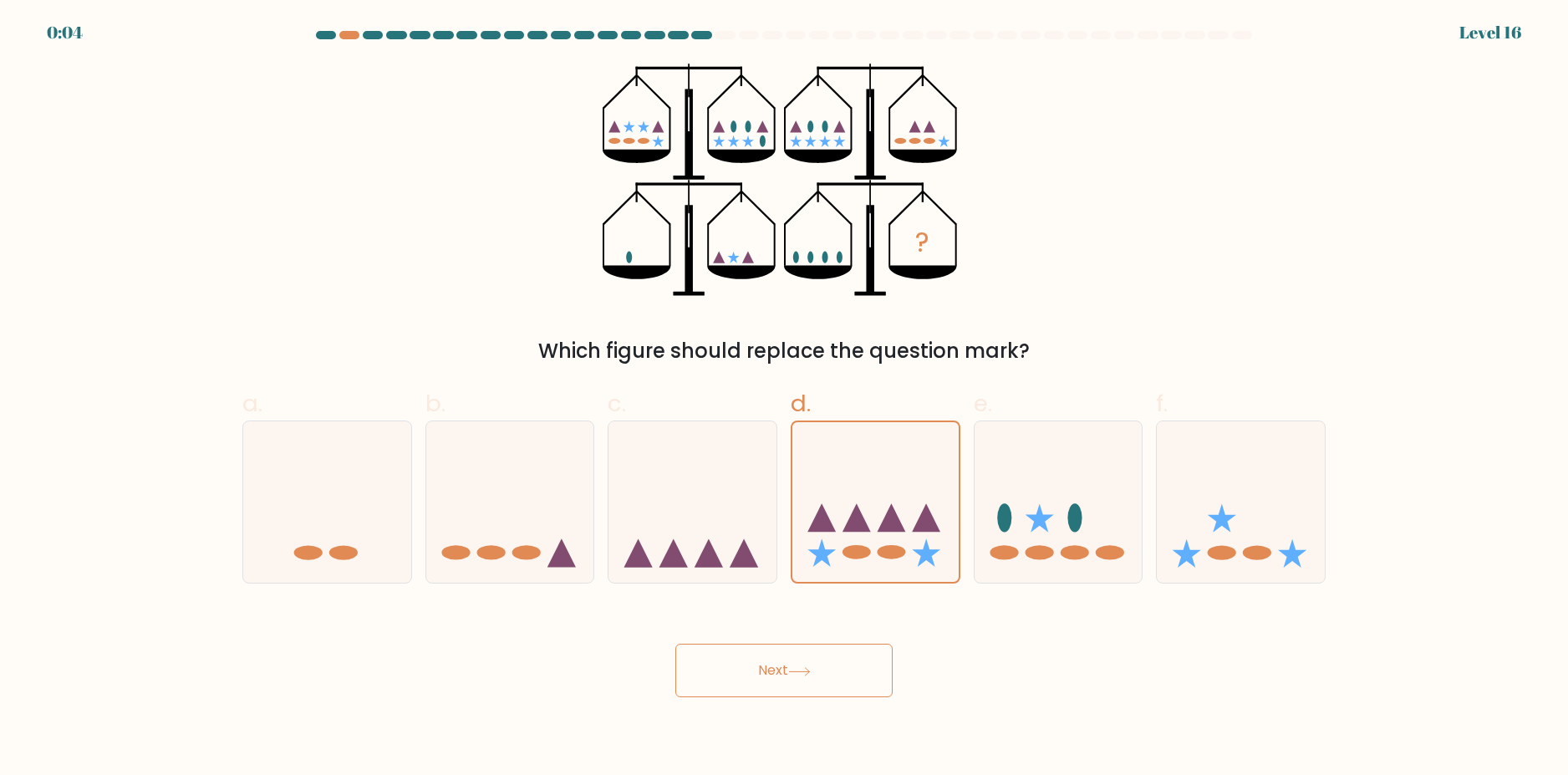 click on "Next" at bounding box center (784, 670) 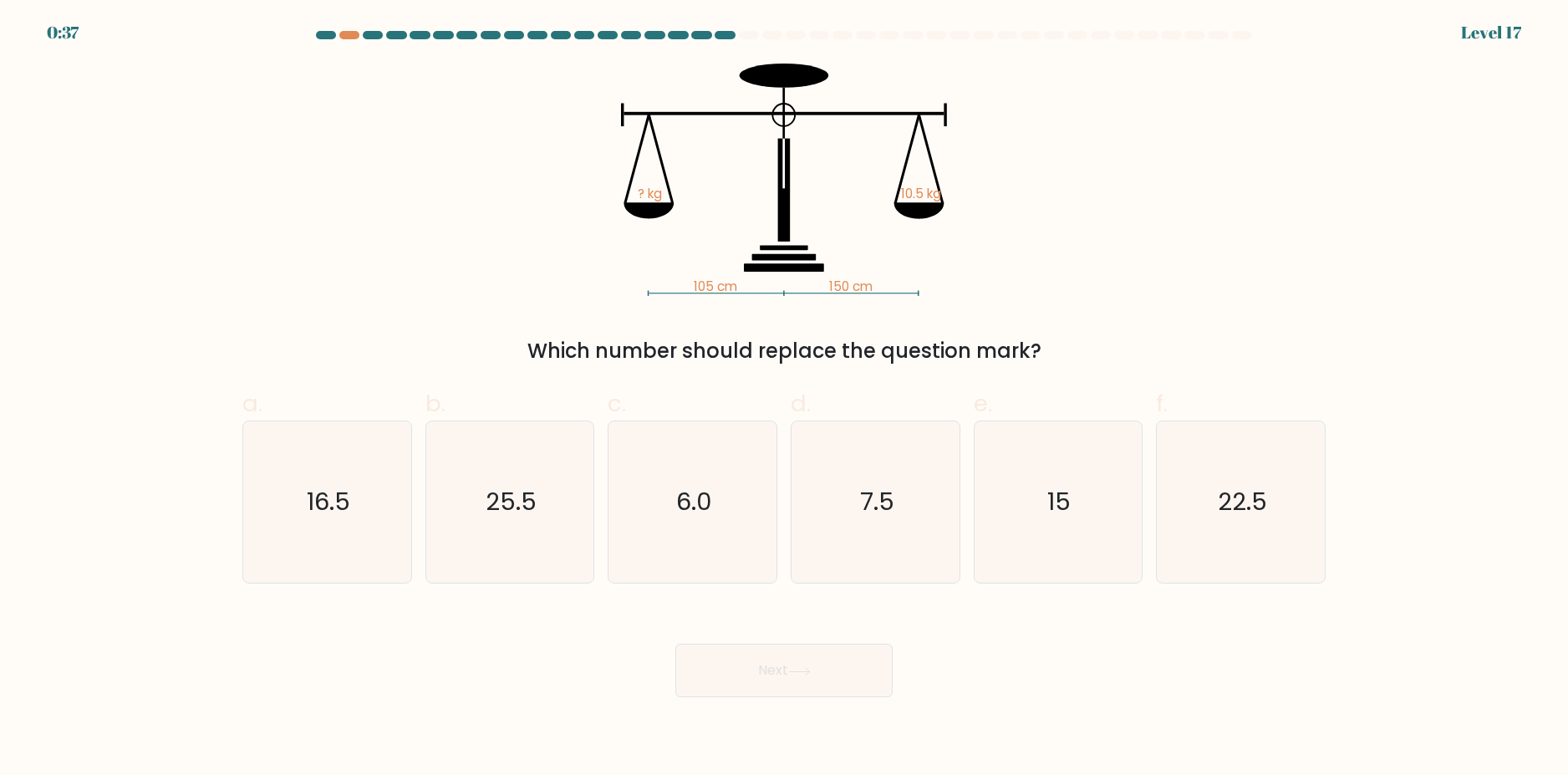 type 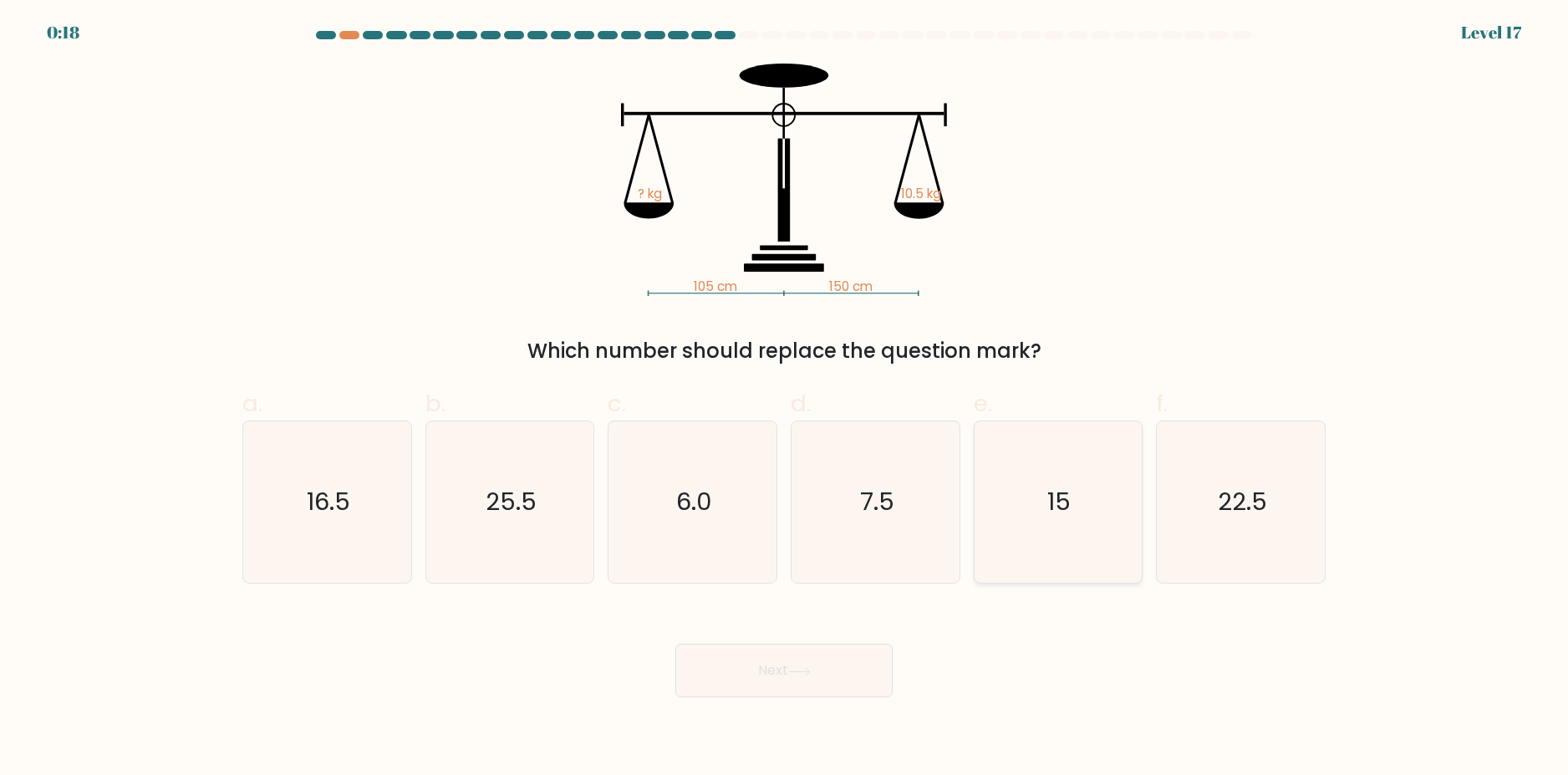 click on "15" at bounding box center [1057, 502] 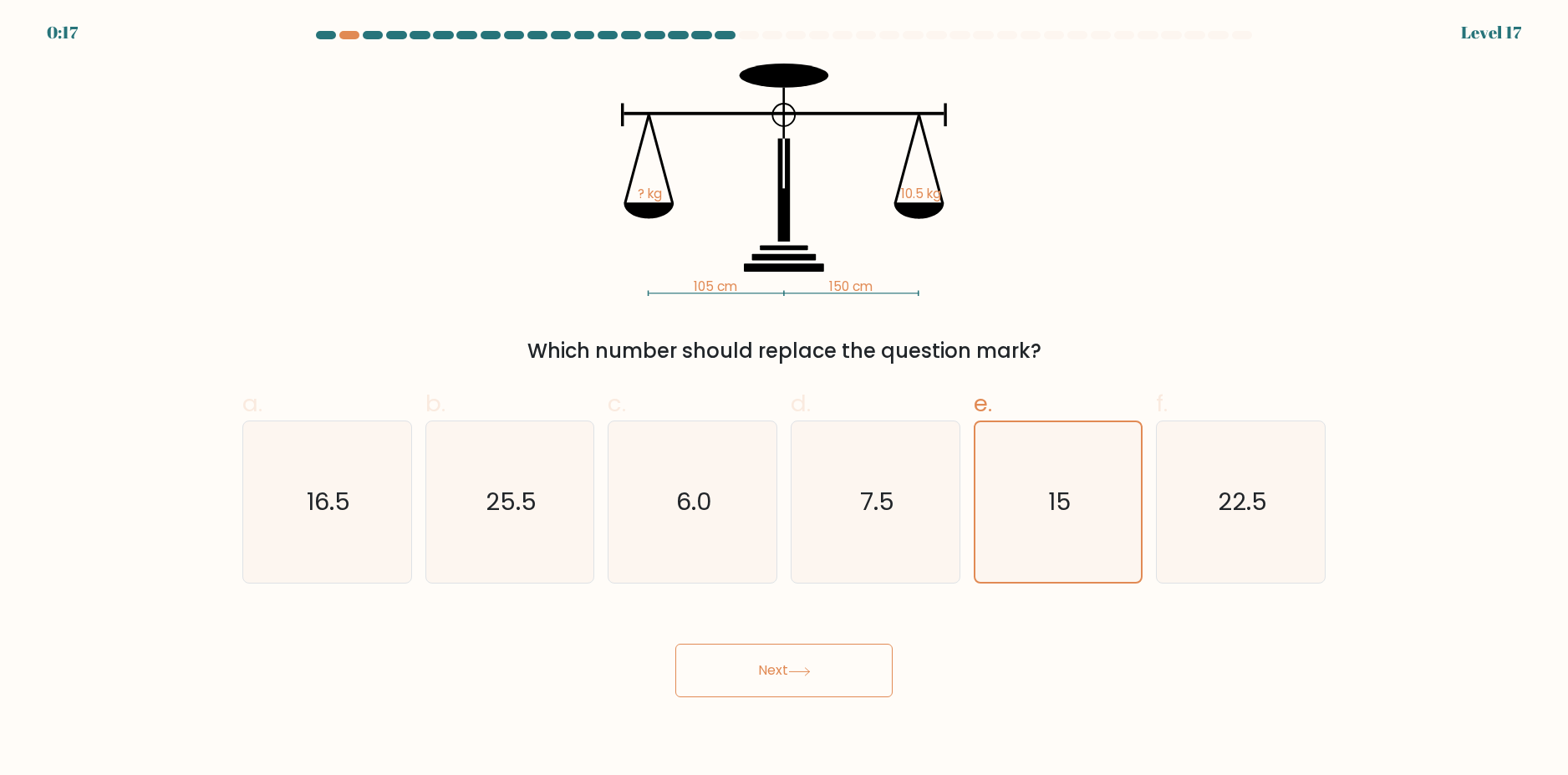 click on "Next" at bounding box center (784, 670) 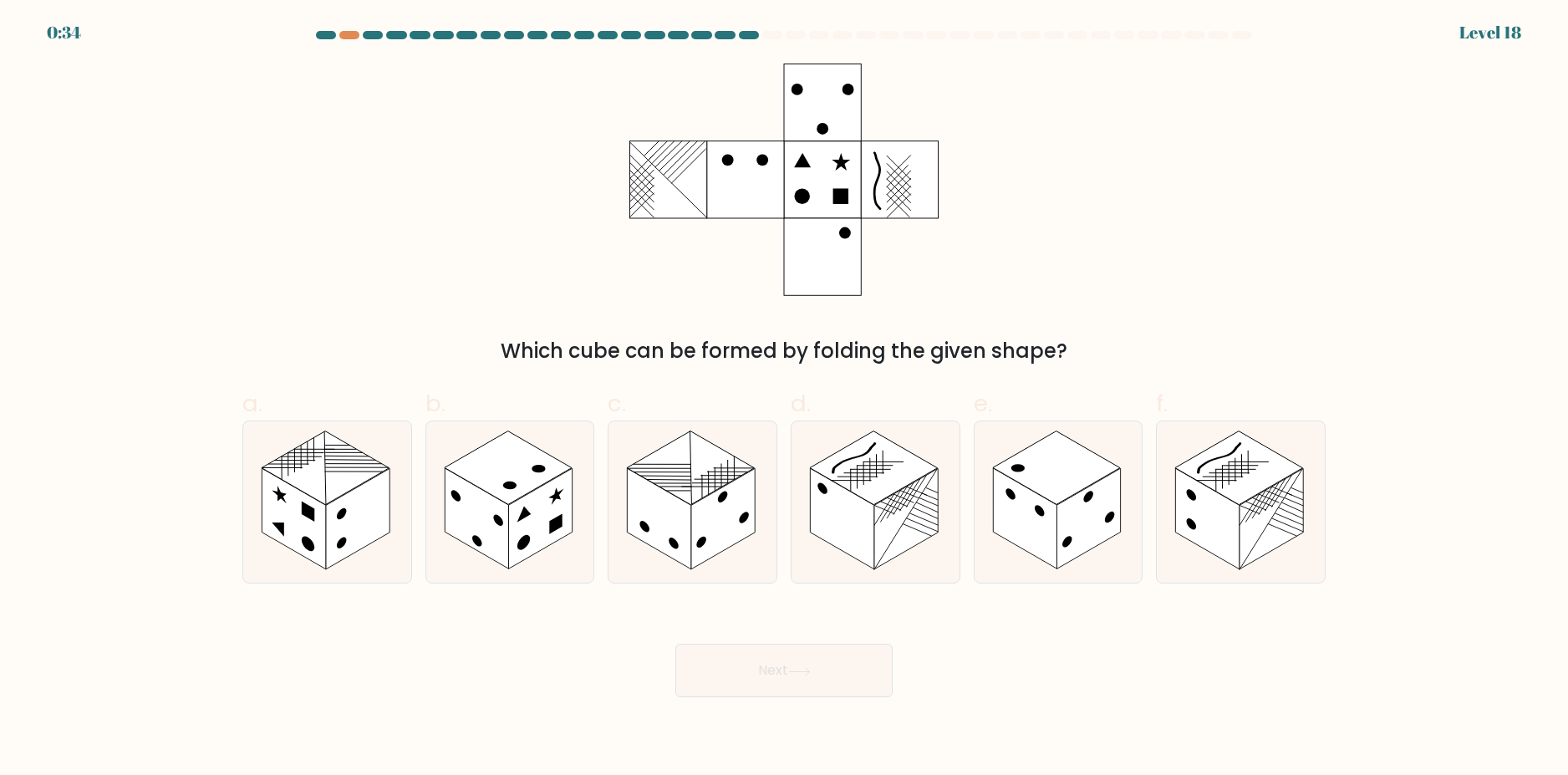 drag, startPoint x: 474, startPoint y: 540, endPoint x: 541, endPoint y: 671, distance: 147.13939 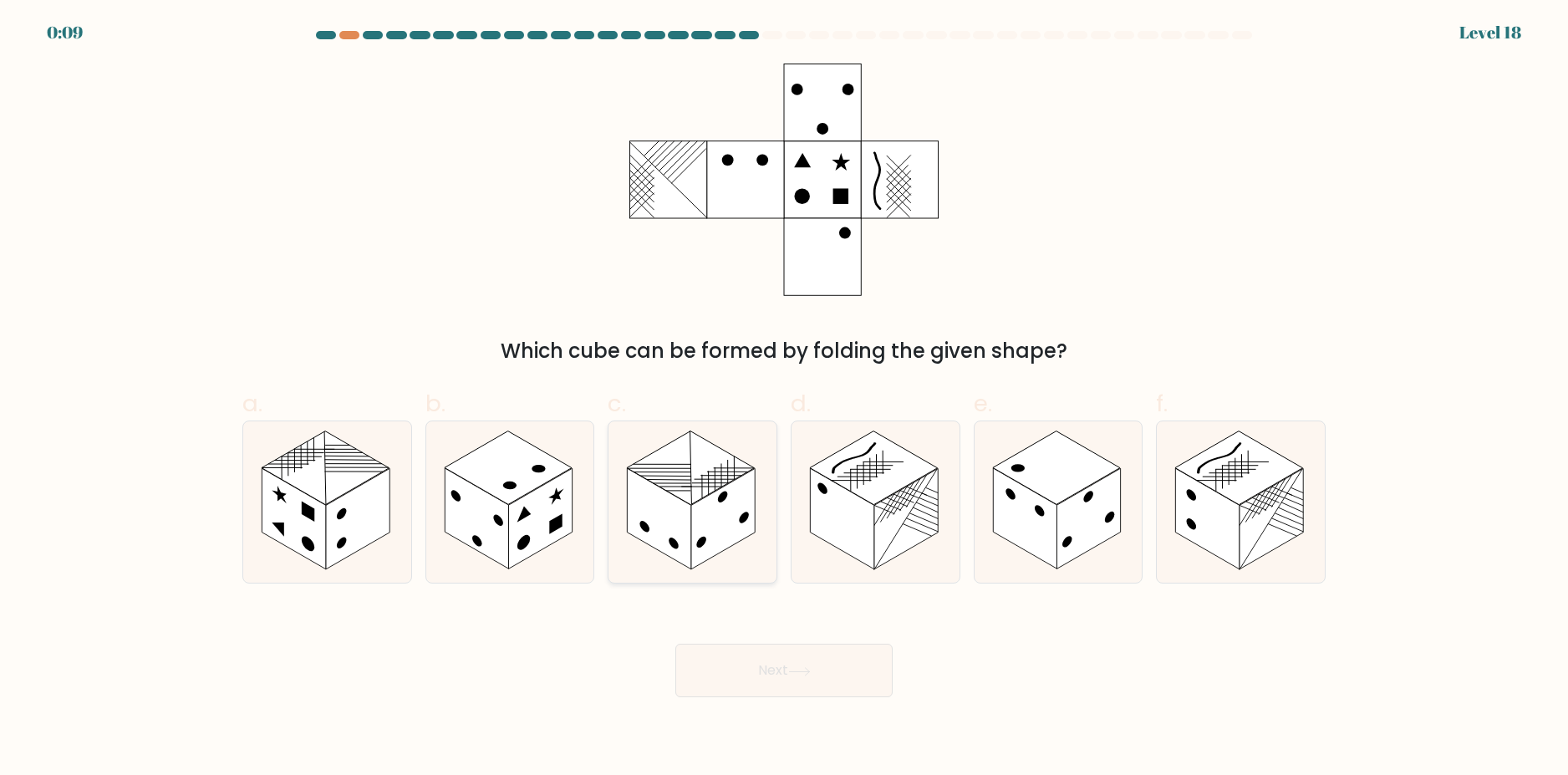 click at bounding box center [690, 468] 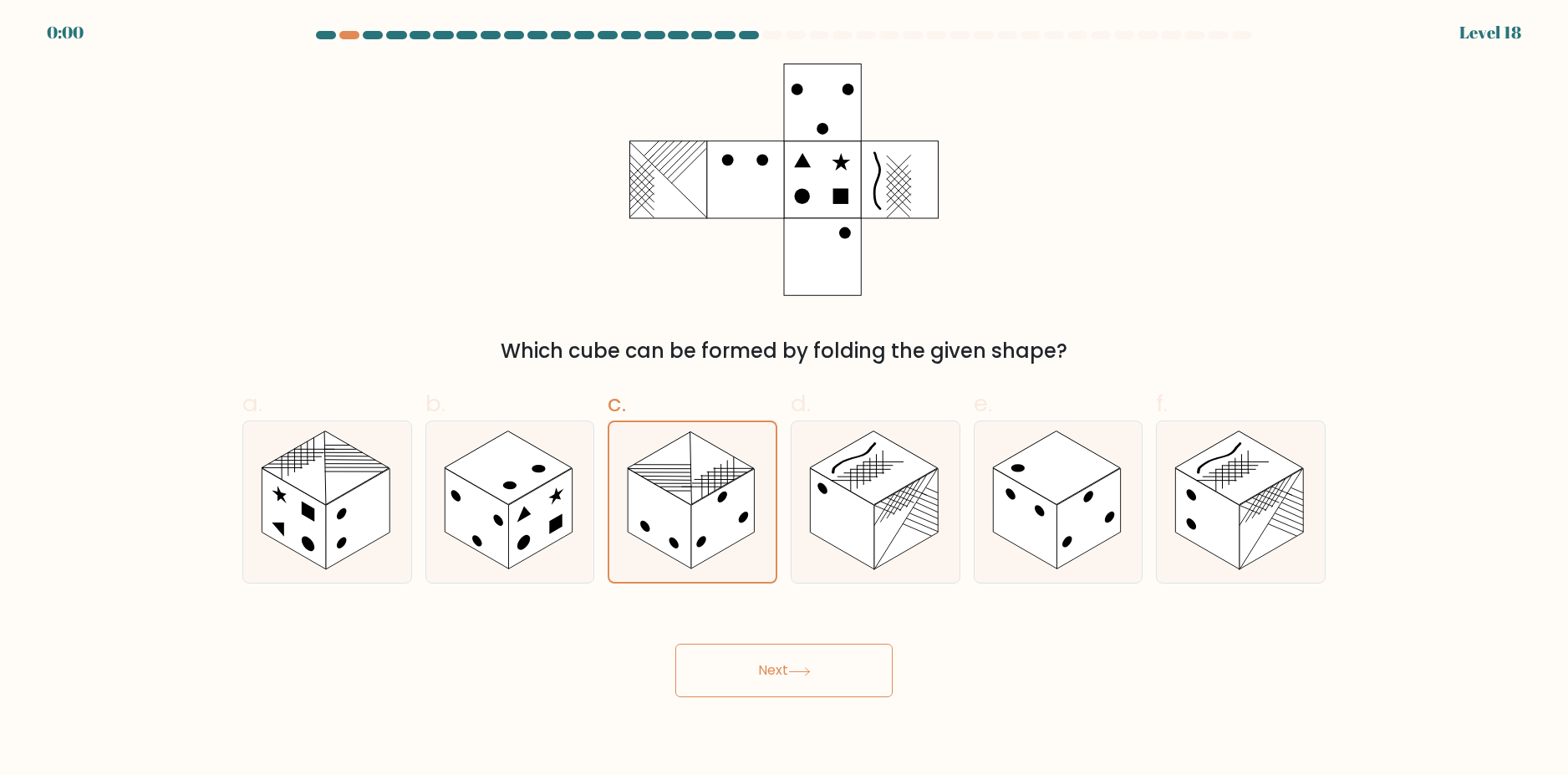 click on "Next" at bounding box center [784, 670] 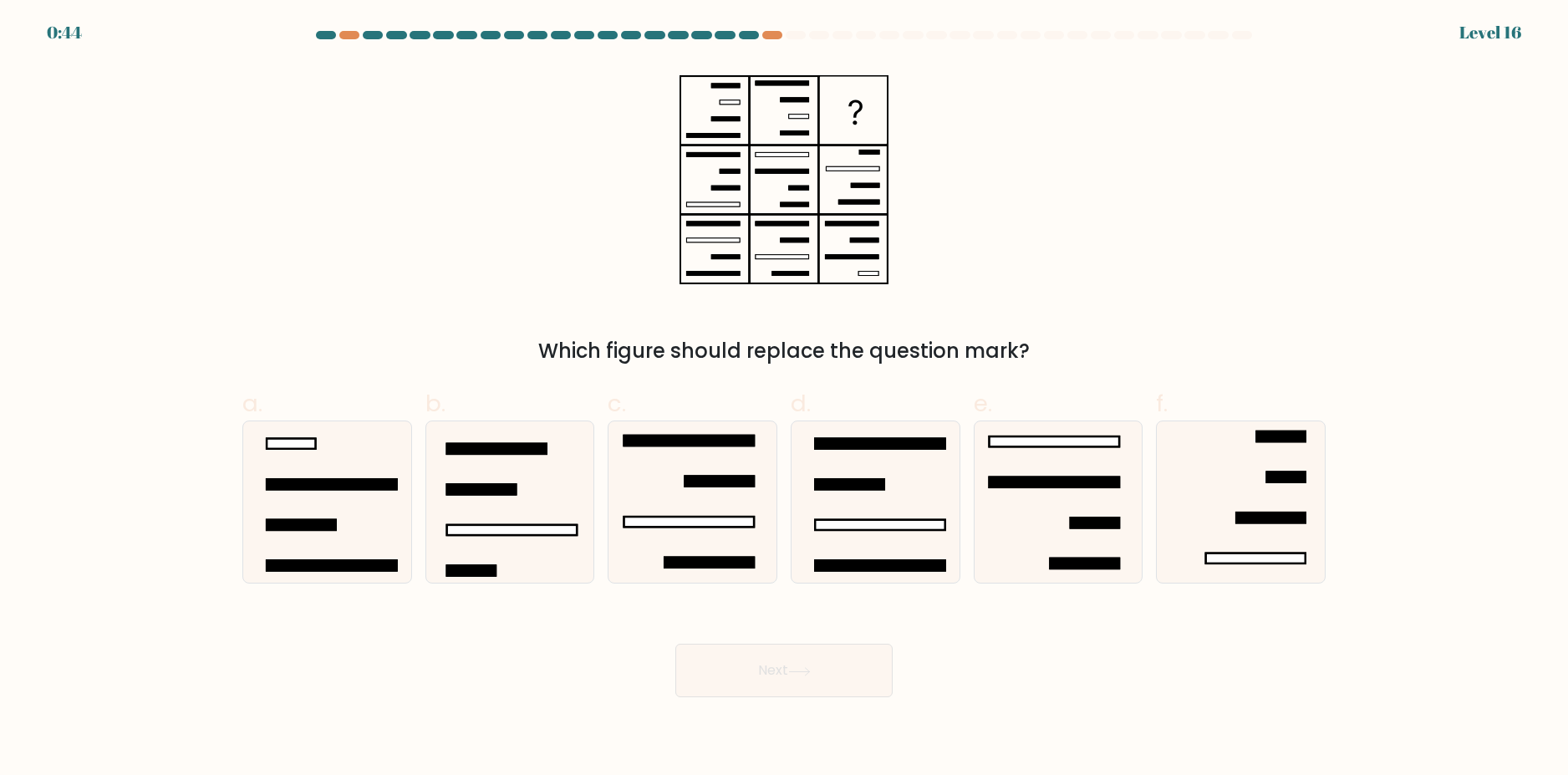 scroll, scrollTop: 0, scrollLeft: 0, axis: both 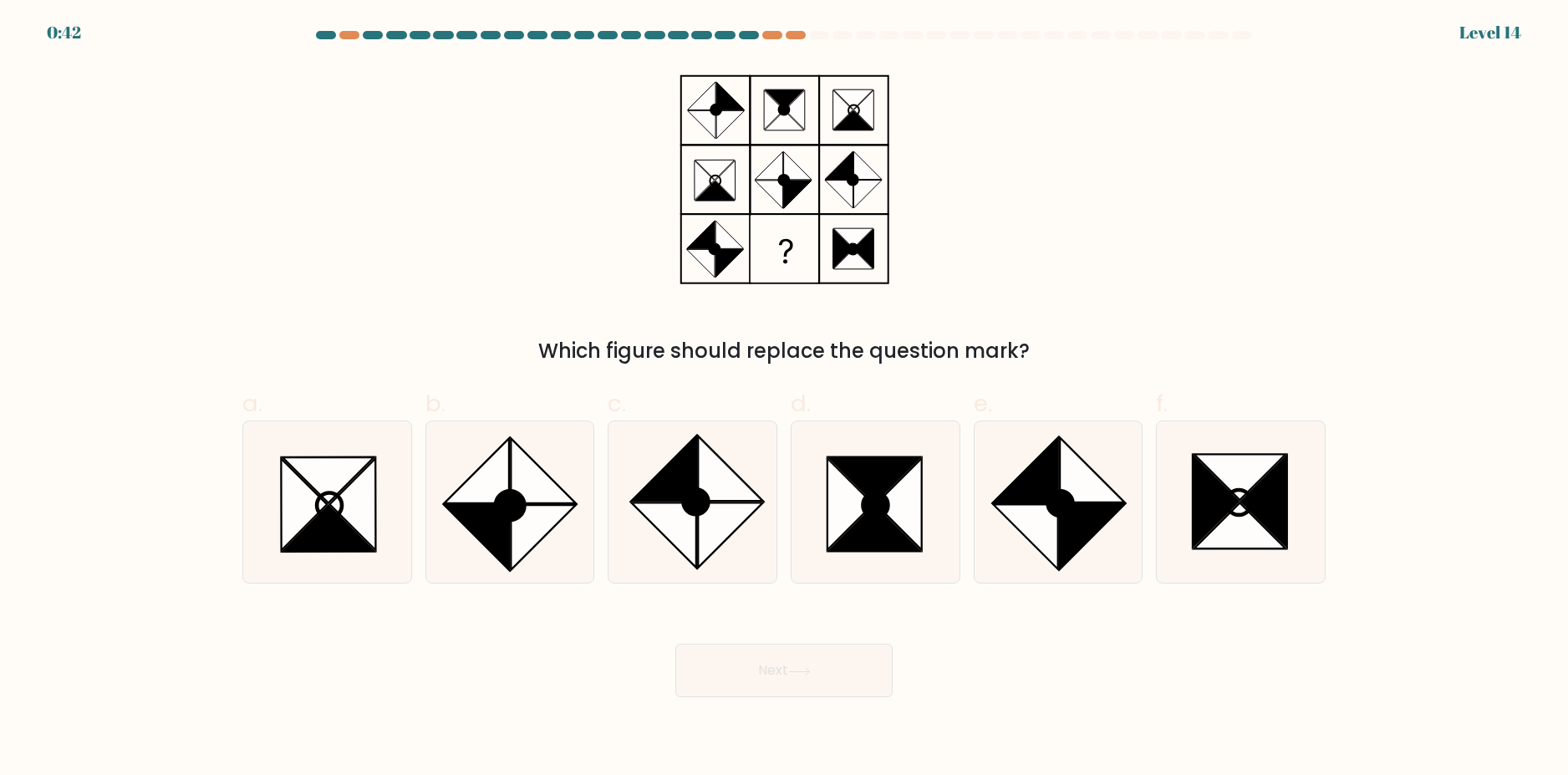 click on "0:42
Level 14" at bounding box center (784, 23) 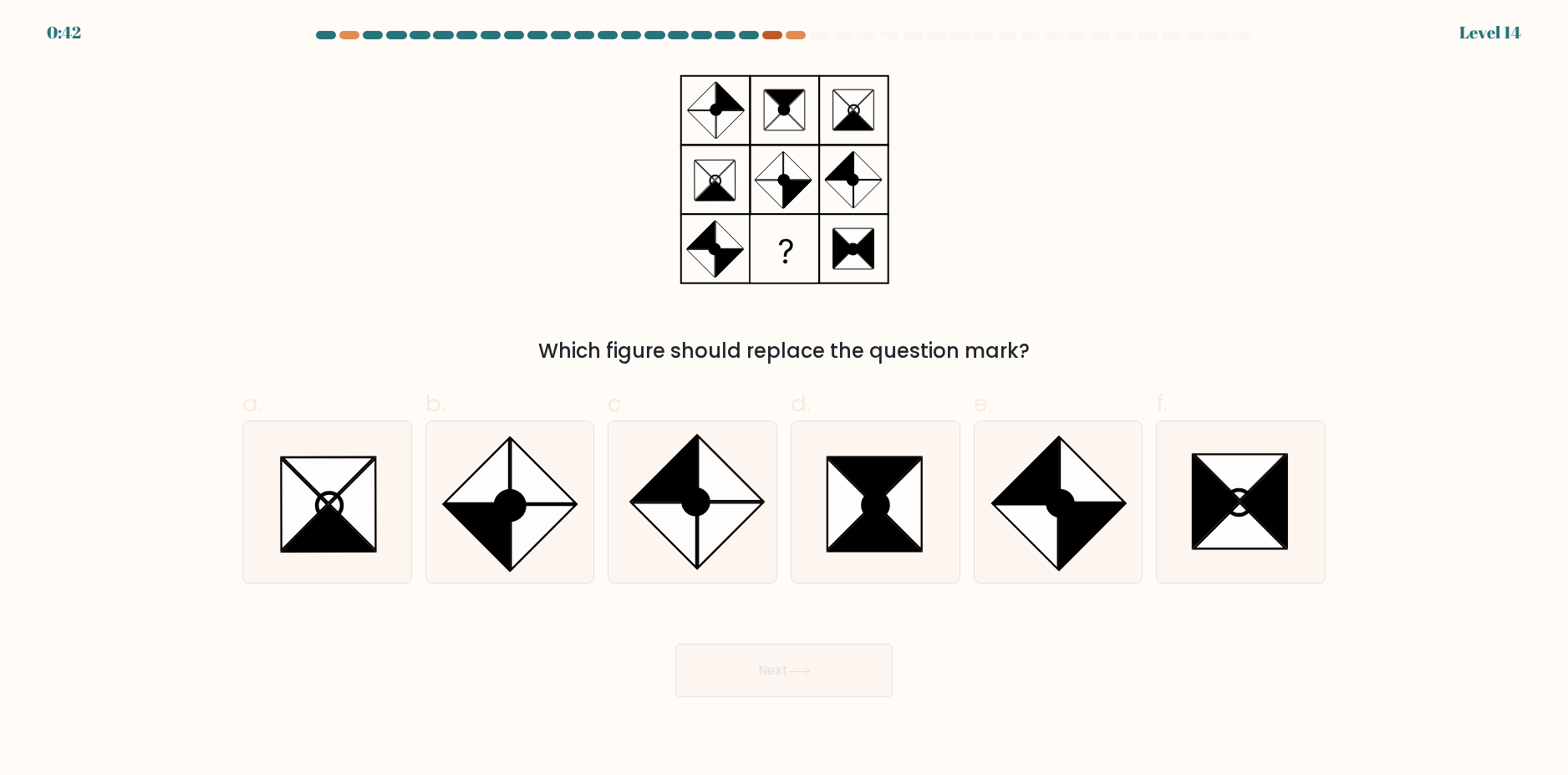click at bounding box center (772, 35) 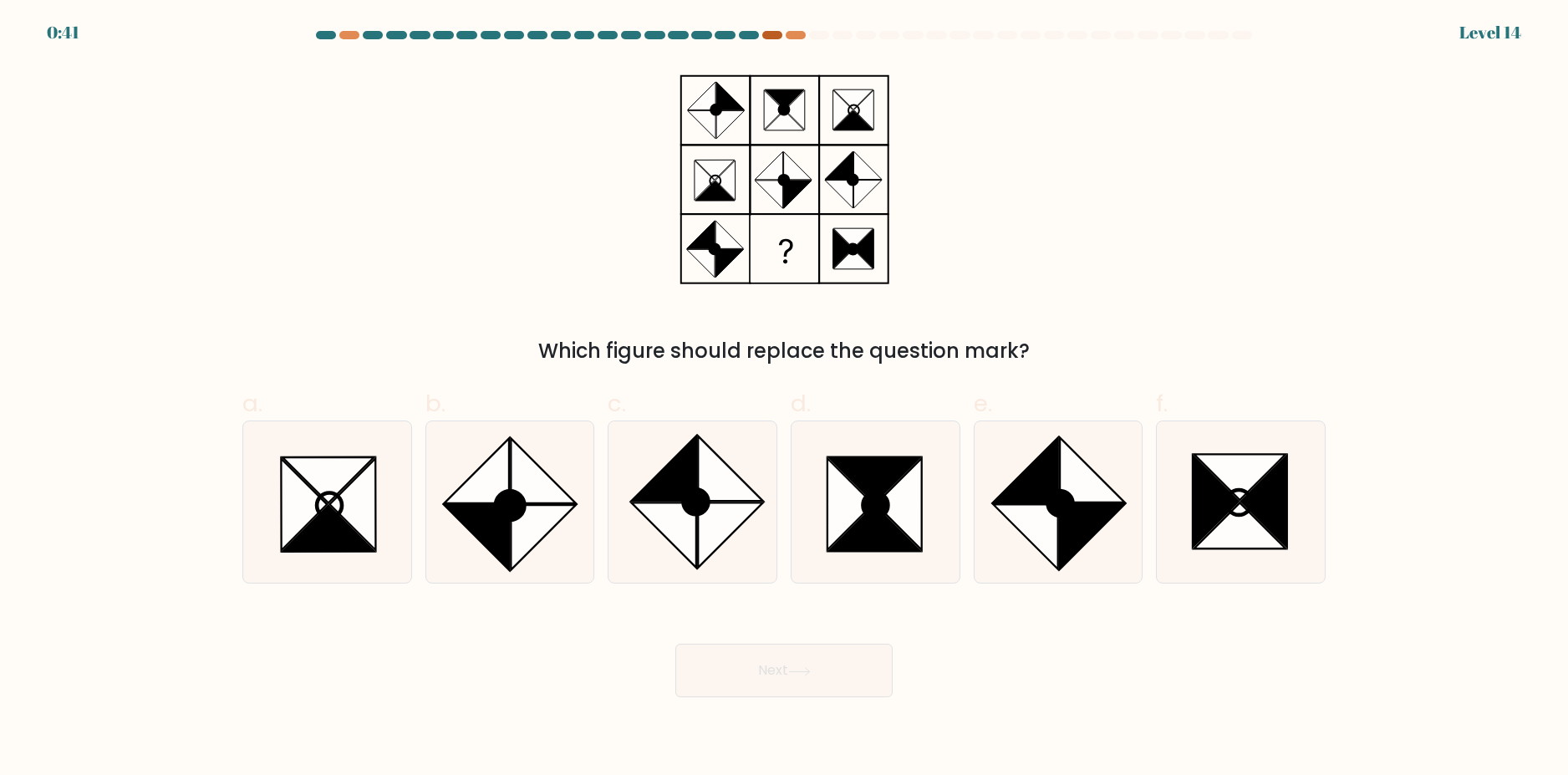 click at bounding box center (772, 35) 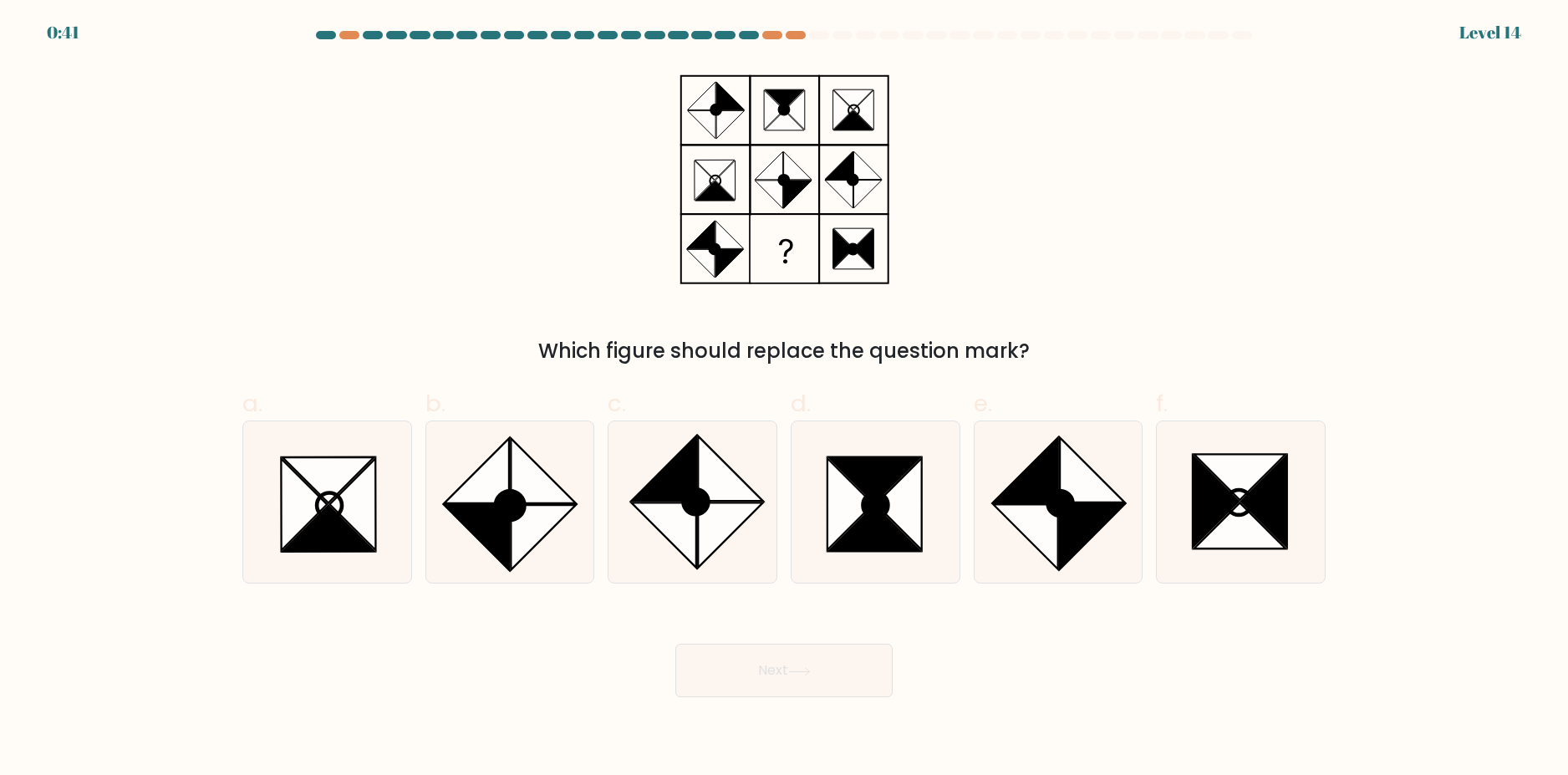 click at bounding box center (749, 35) 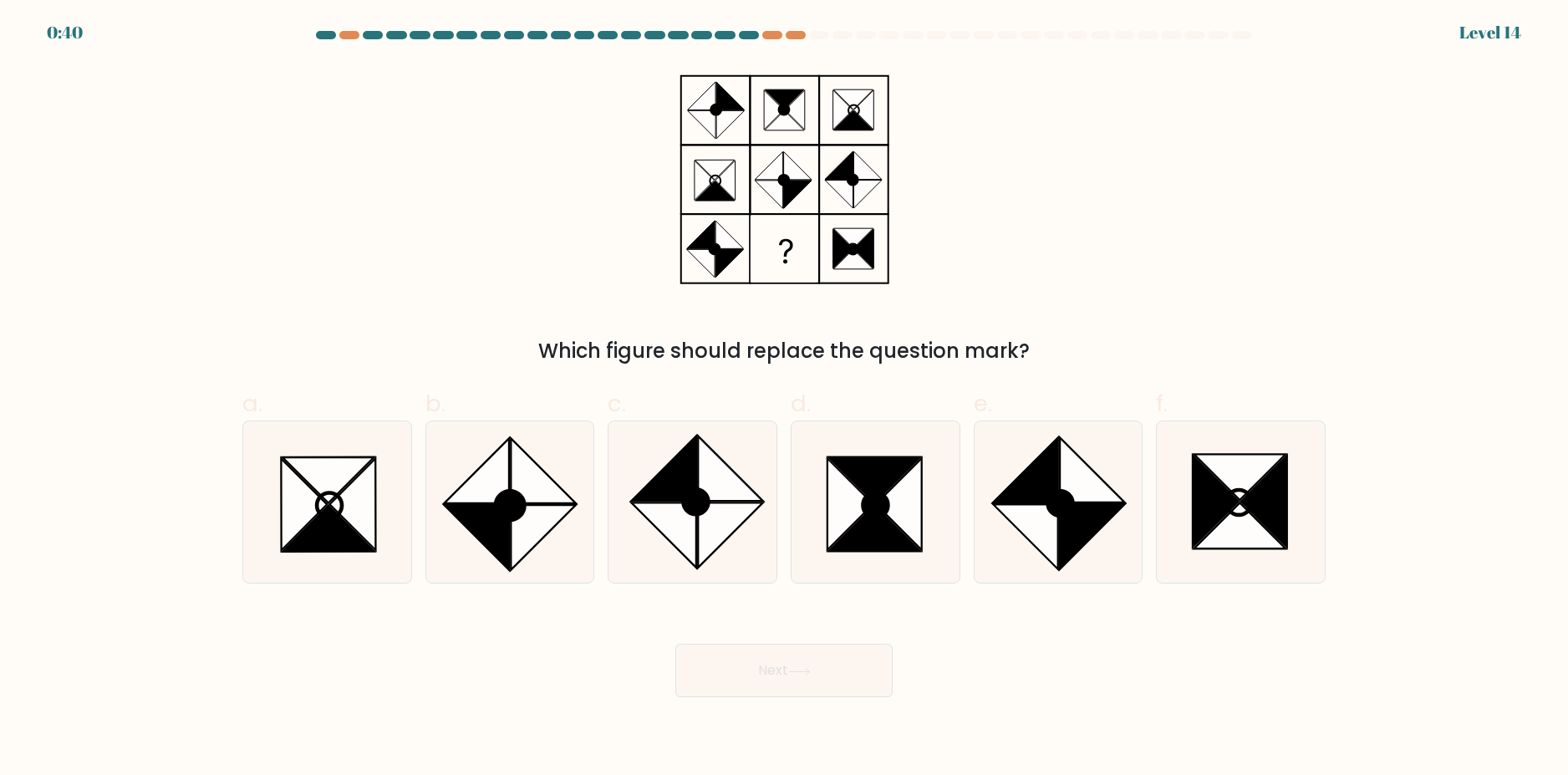 click at bounding box center (784, 35) 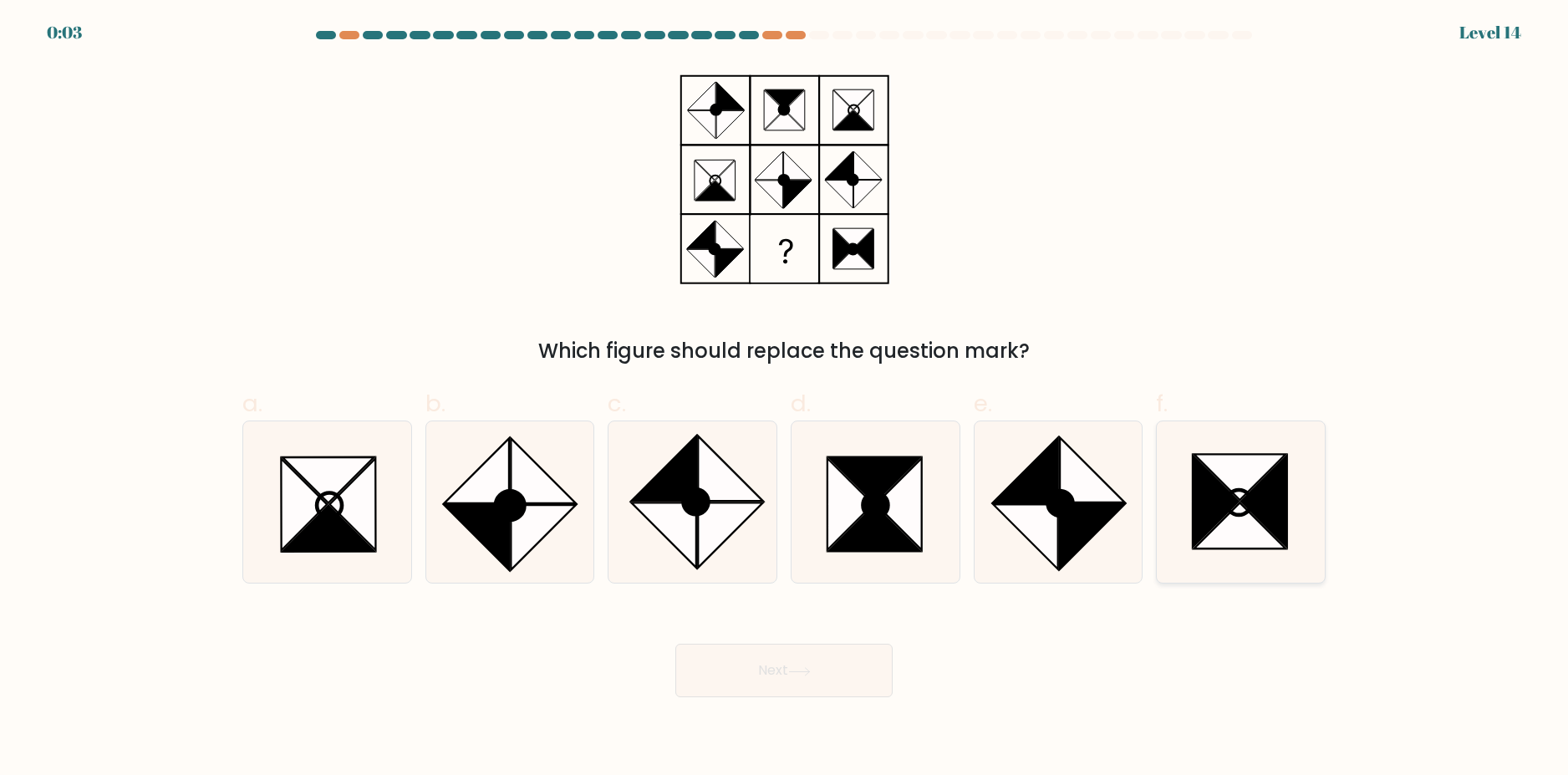 click at bounding box center [1239, 502] 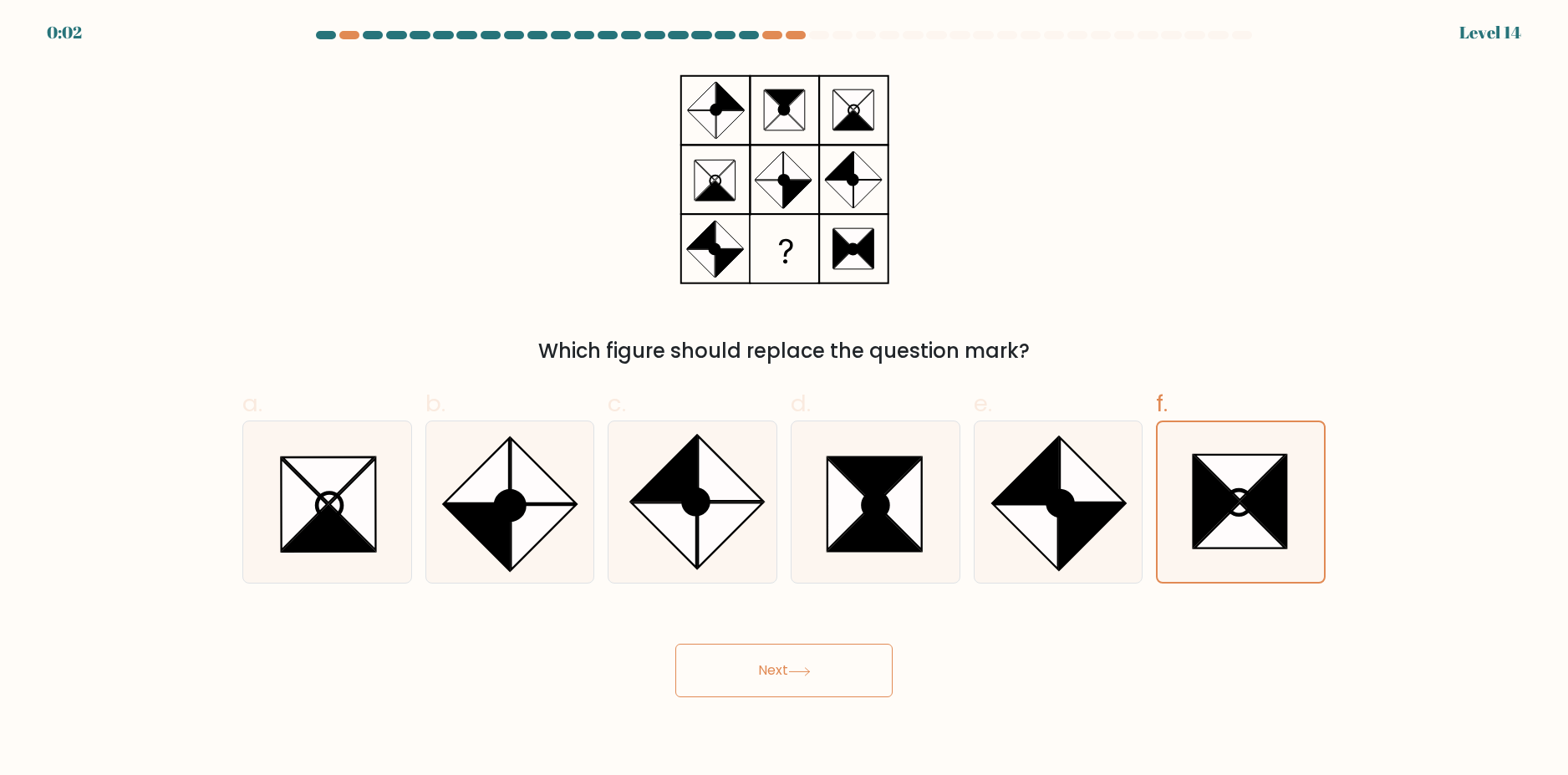click on "Next" at bounding box center (784, 670) 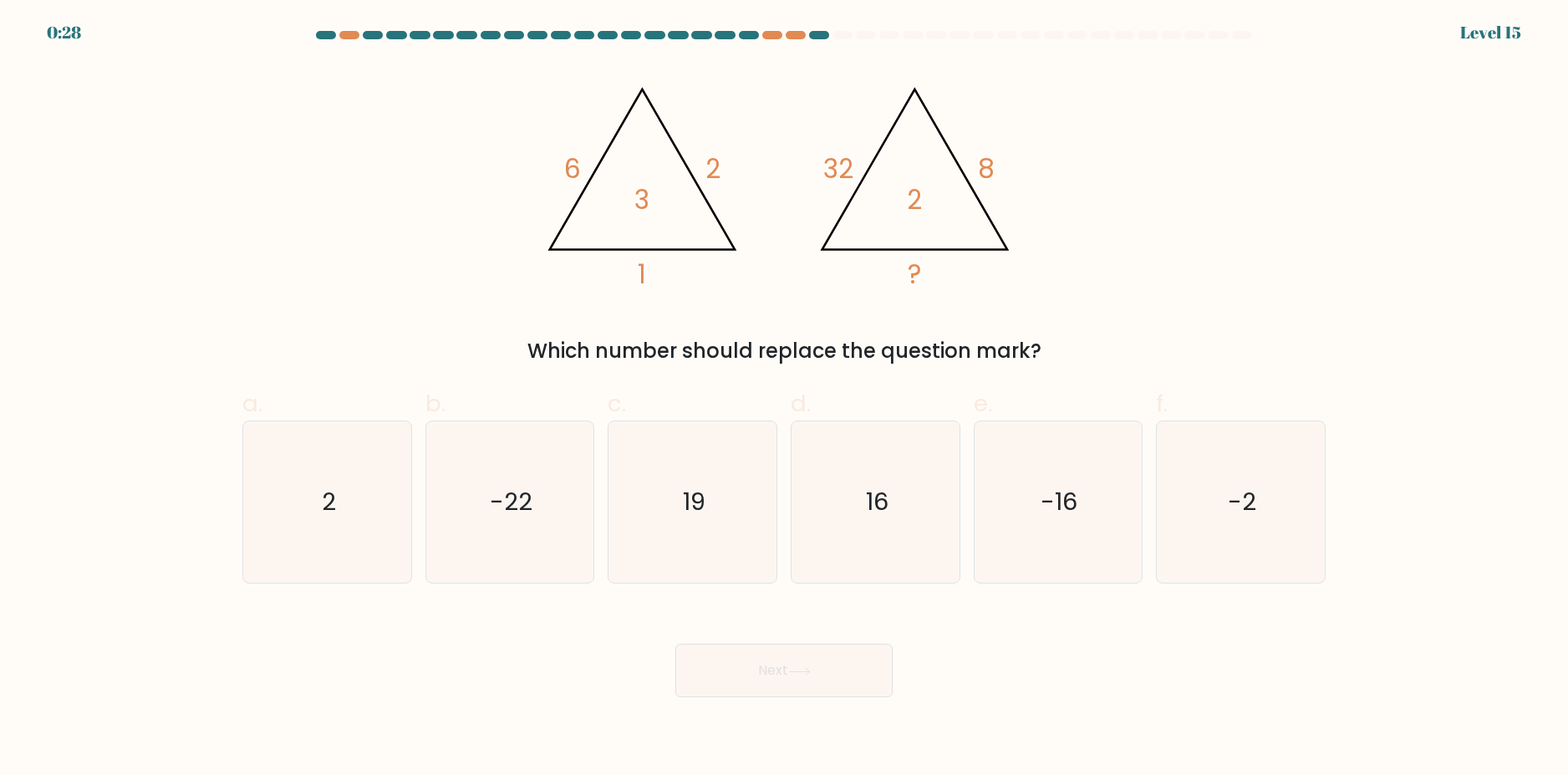 type 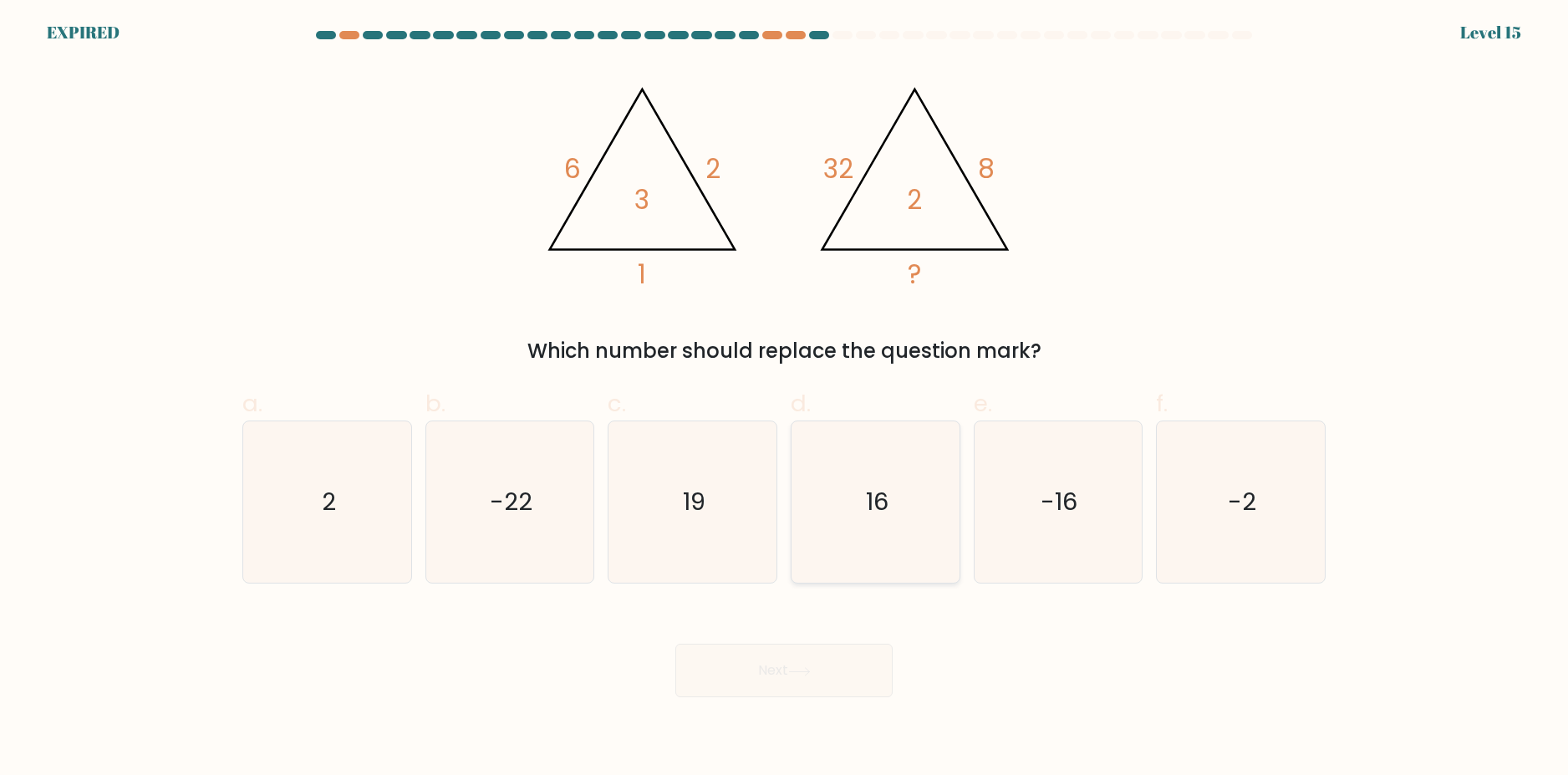 click on "16" at bounding box center [877, 502] 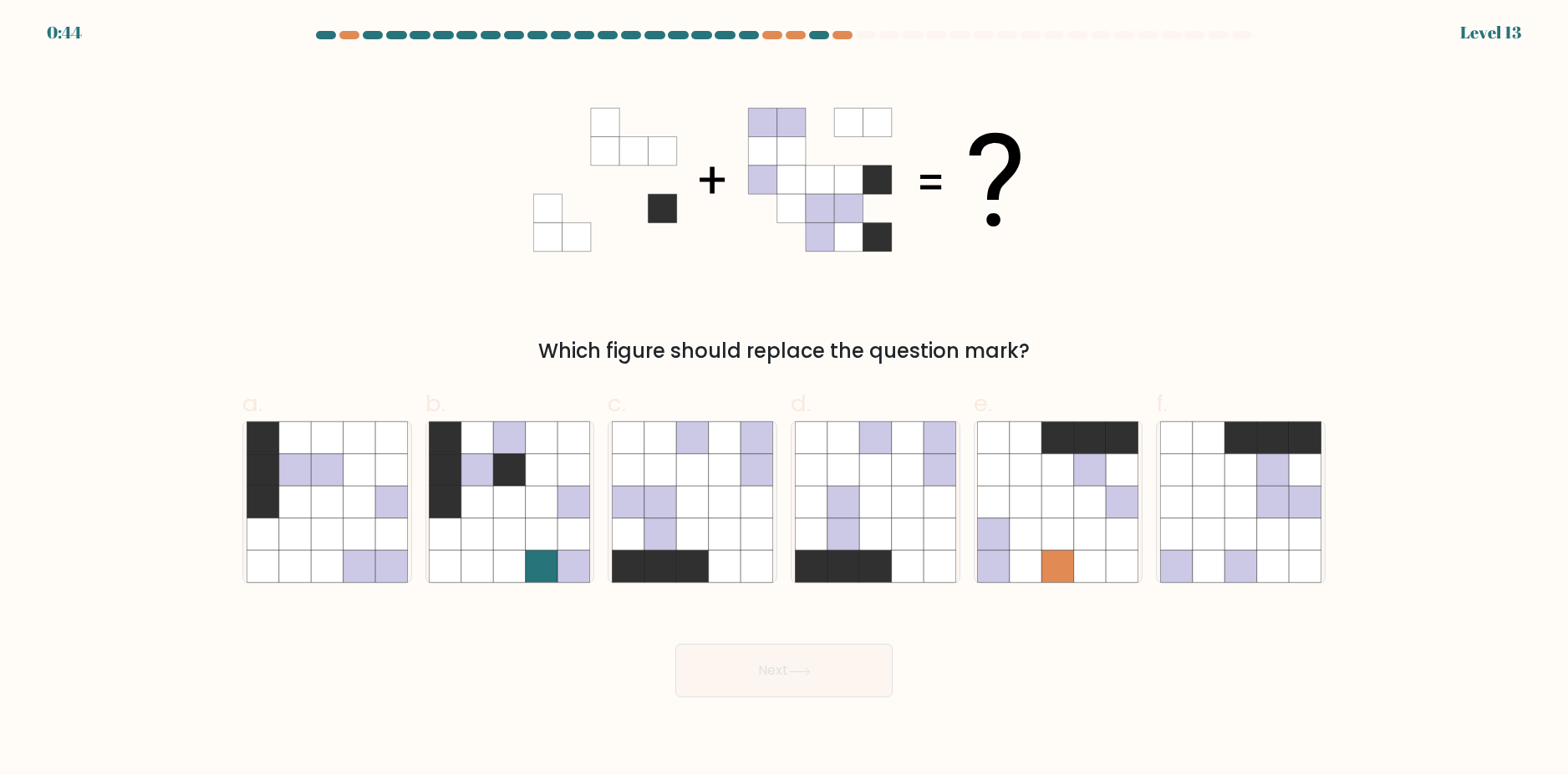 scroll, scrollTop: 0, scrollLeft: 0, axis: both 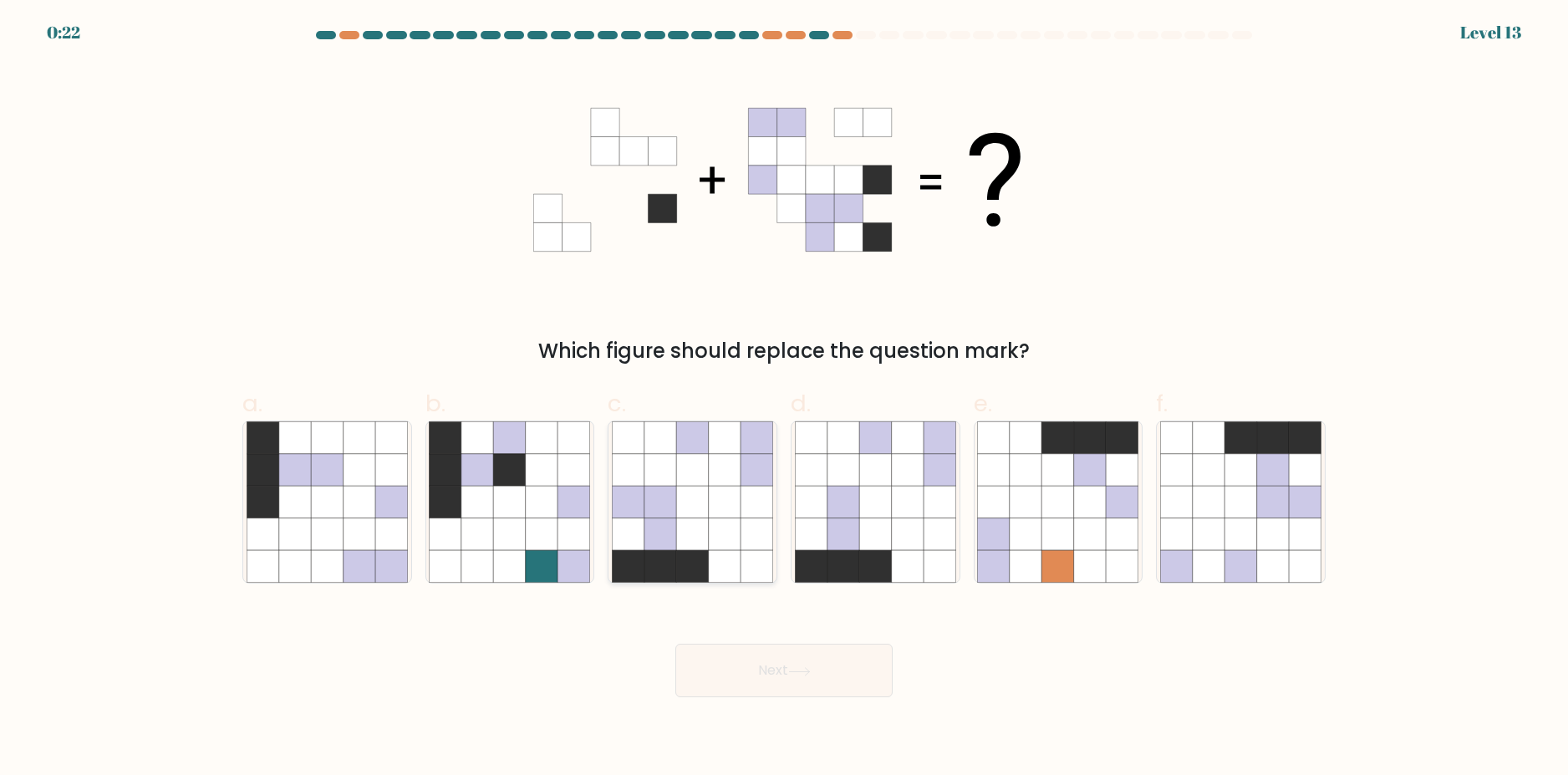 click at bounding box center [725, 502] 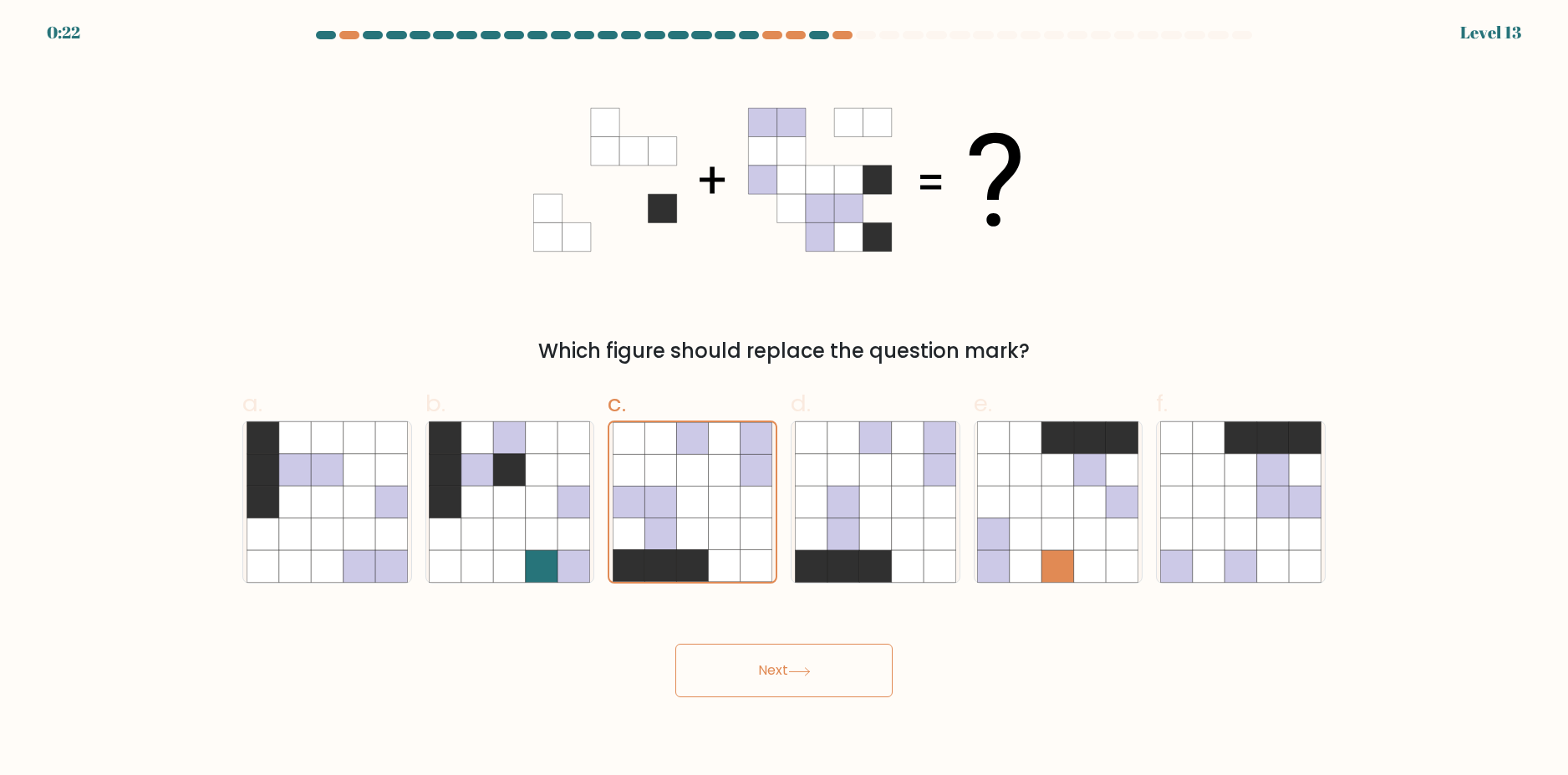 click on "Next" at bounding box center [784, 670] 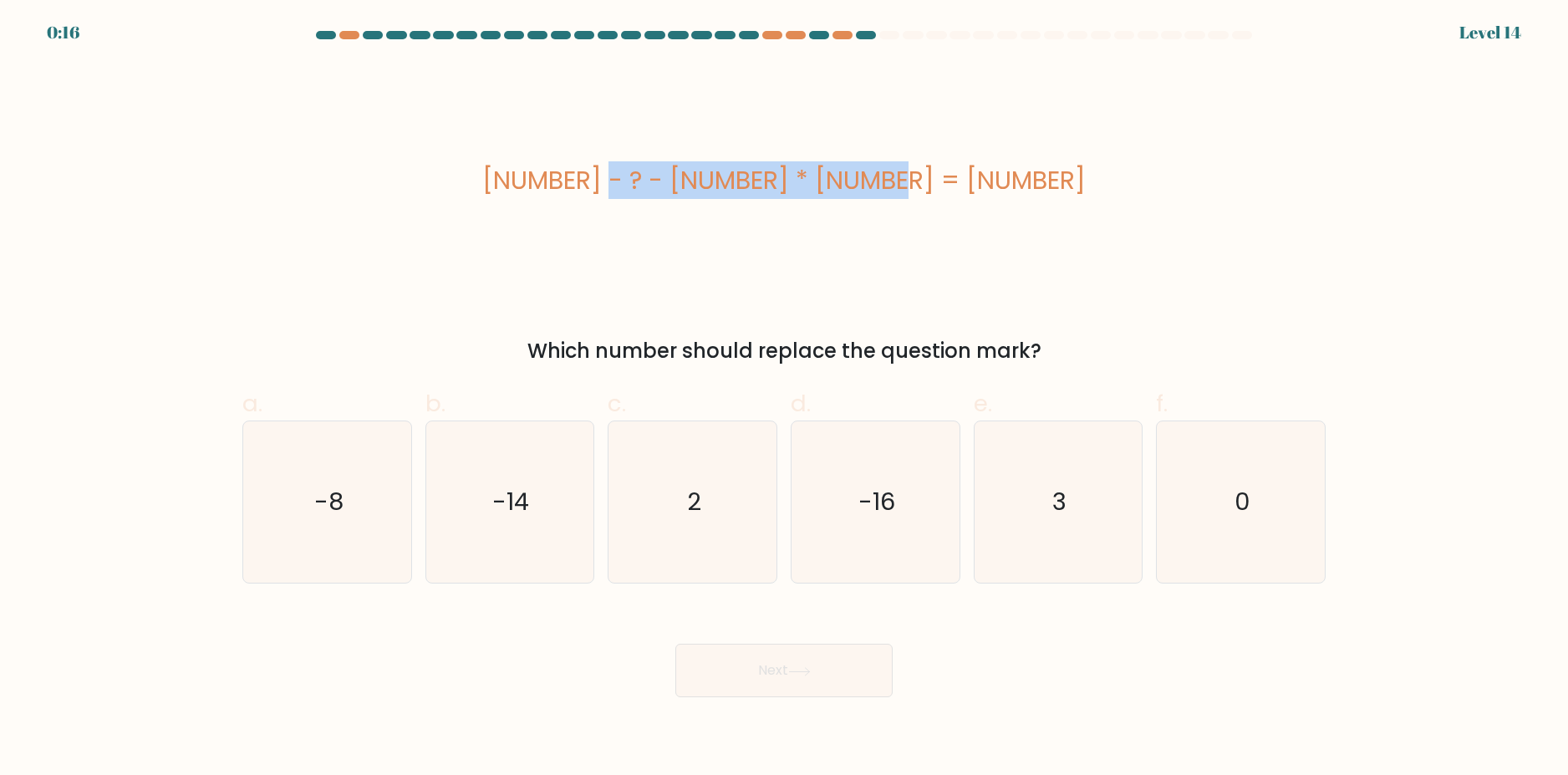 drag, startPoint x: 926, startPoint y: 143, endPoint x: 574, endPoint y: 247, distance: 367.04223 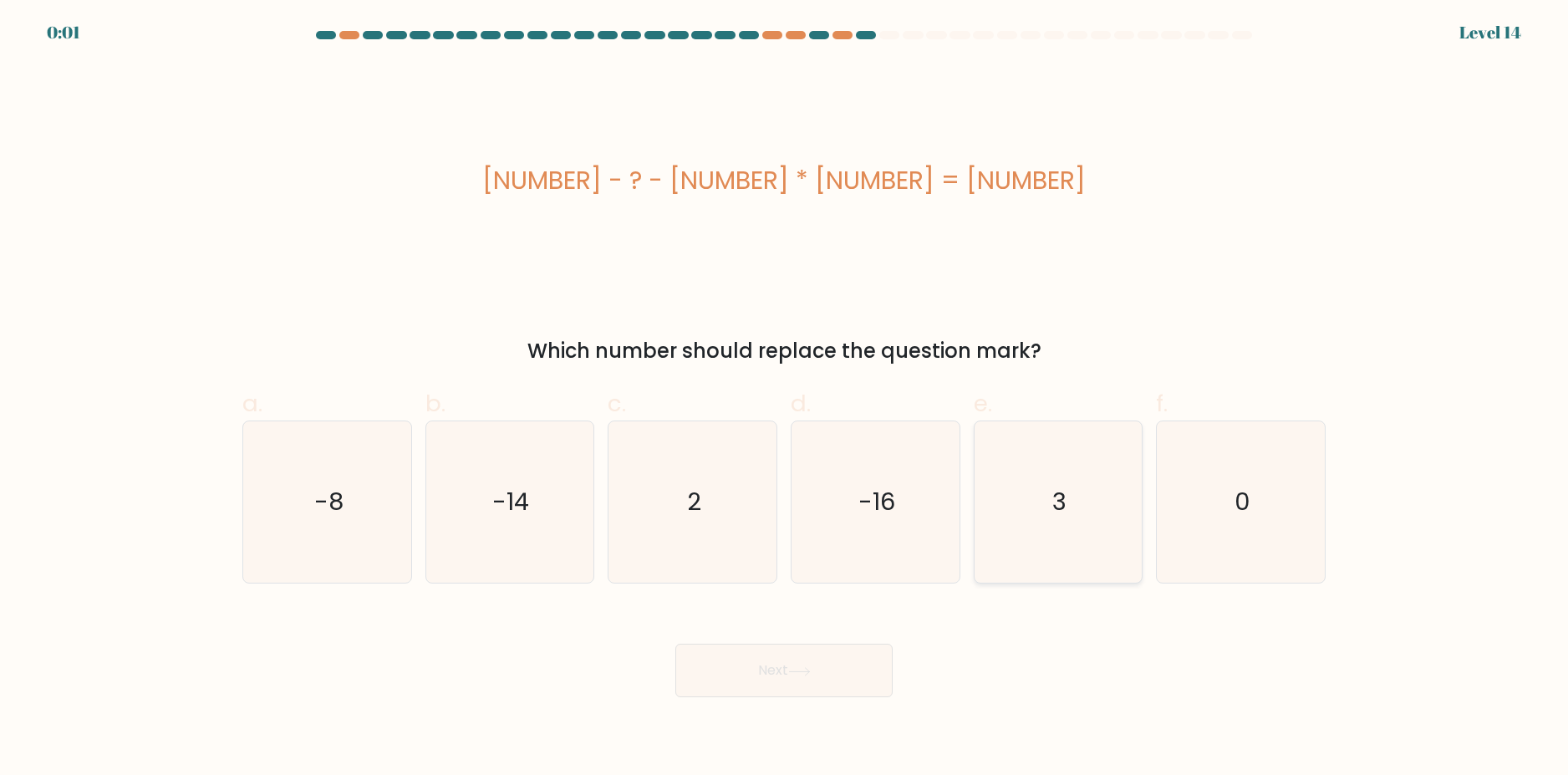 click on "3" at bounding box center (1057, 502) 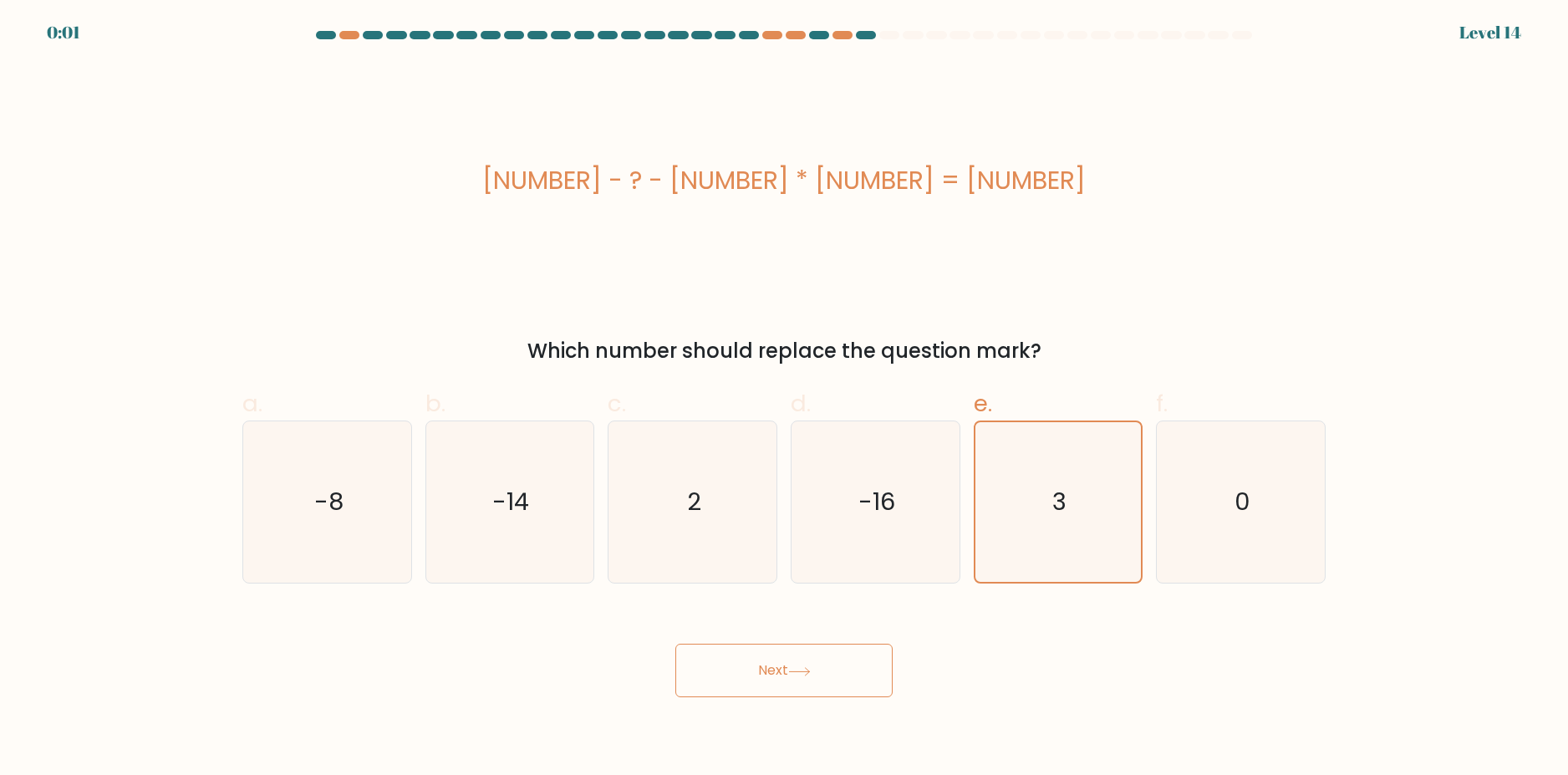 click on "Next" at bounding box center (784, 670) 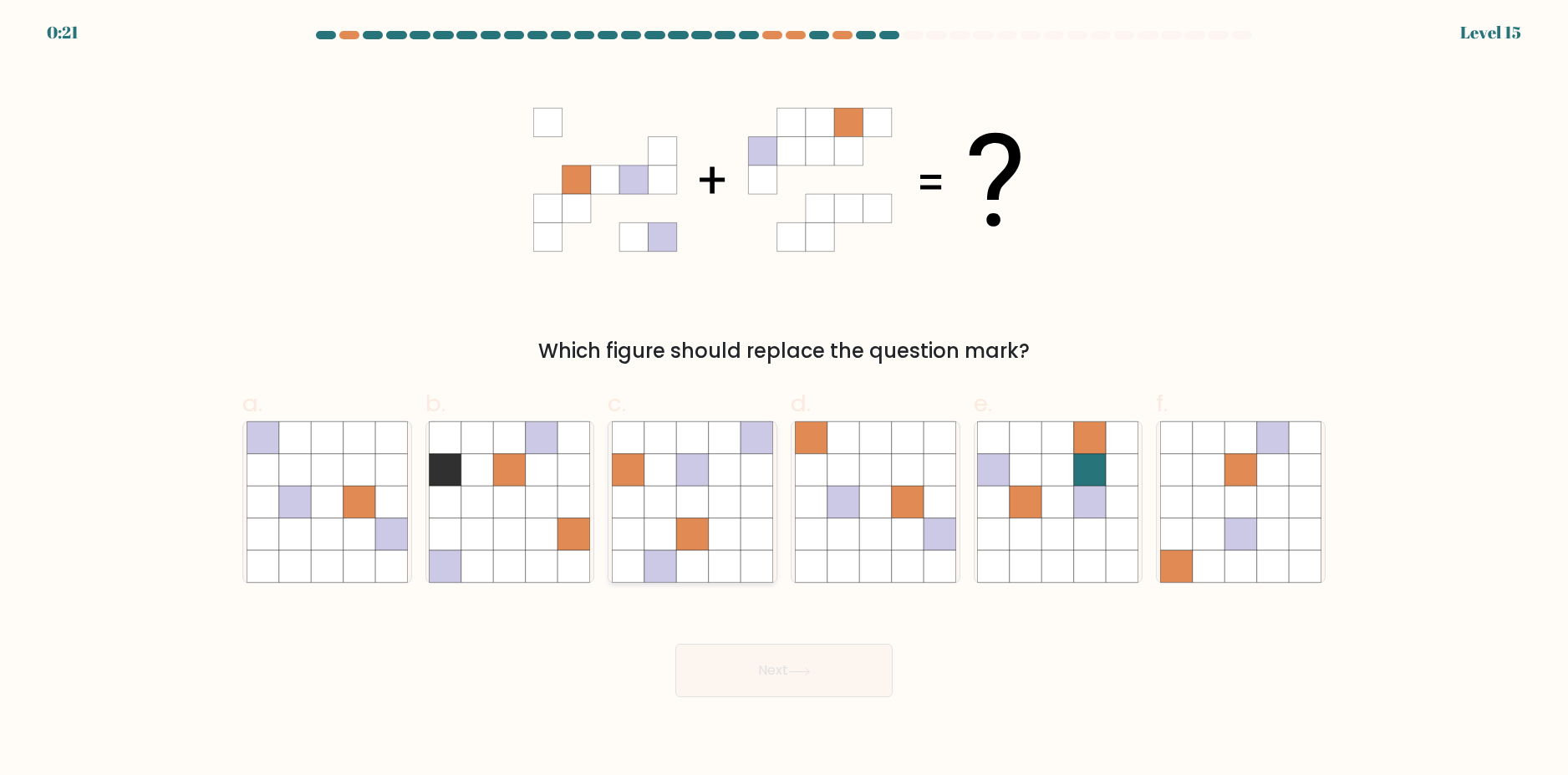 click at bounding box center (725, 534) 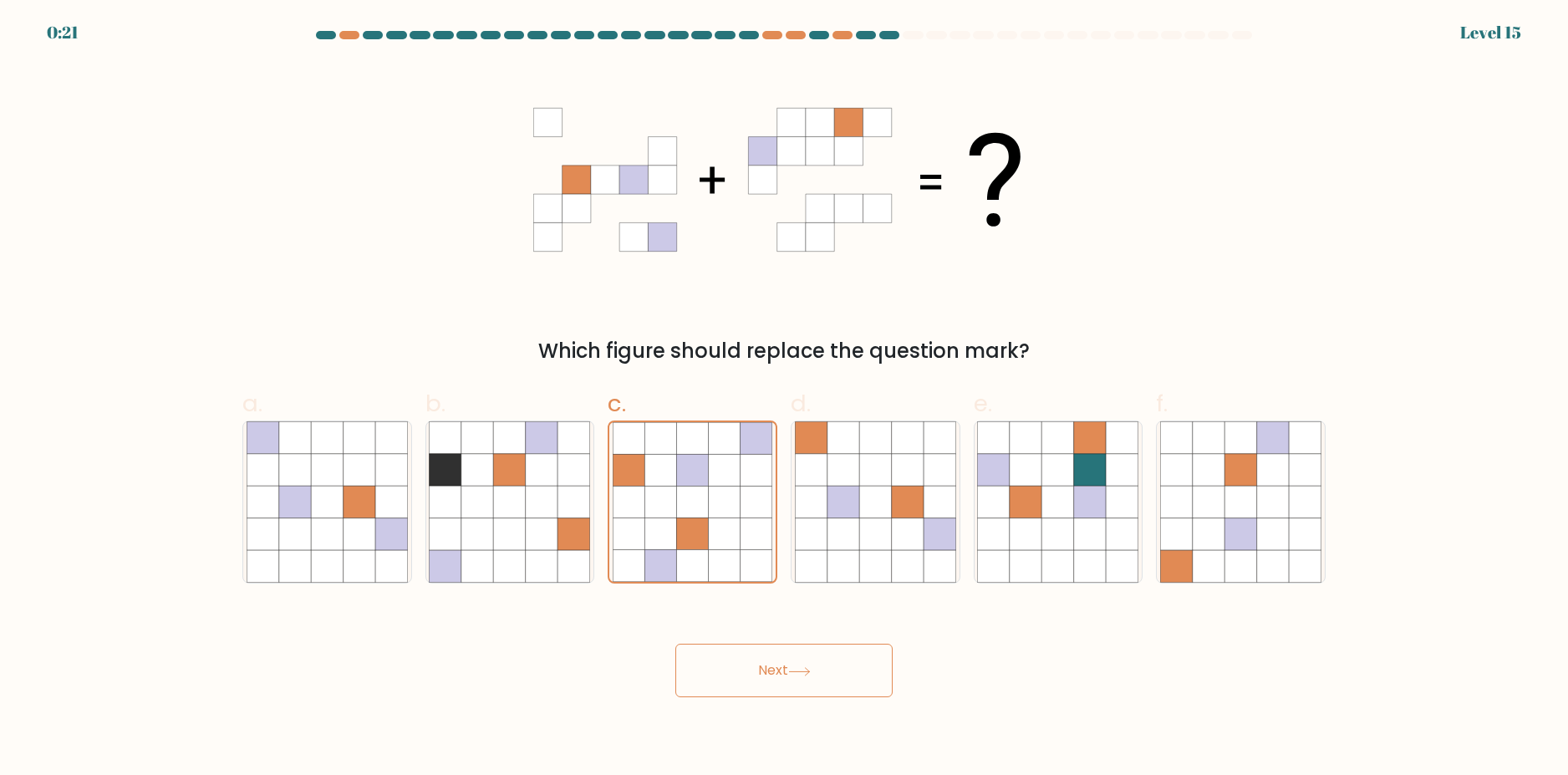 click on "Next" at bounding box center [784, 670] 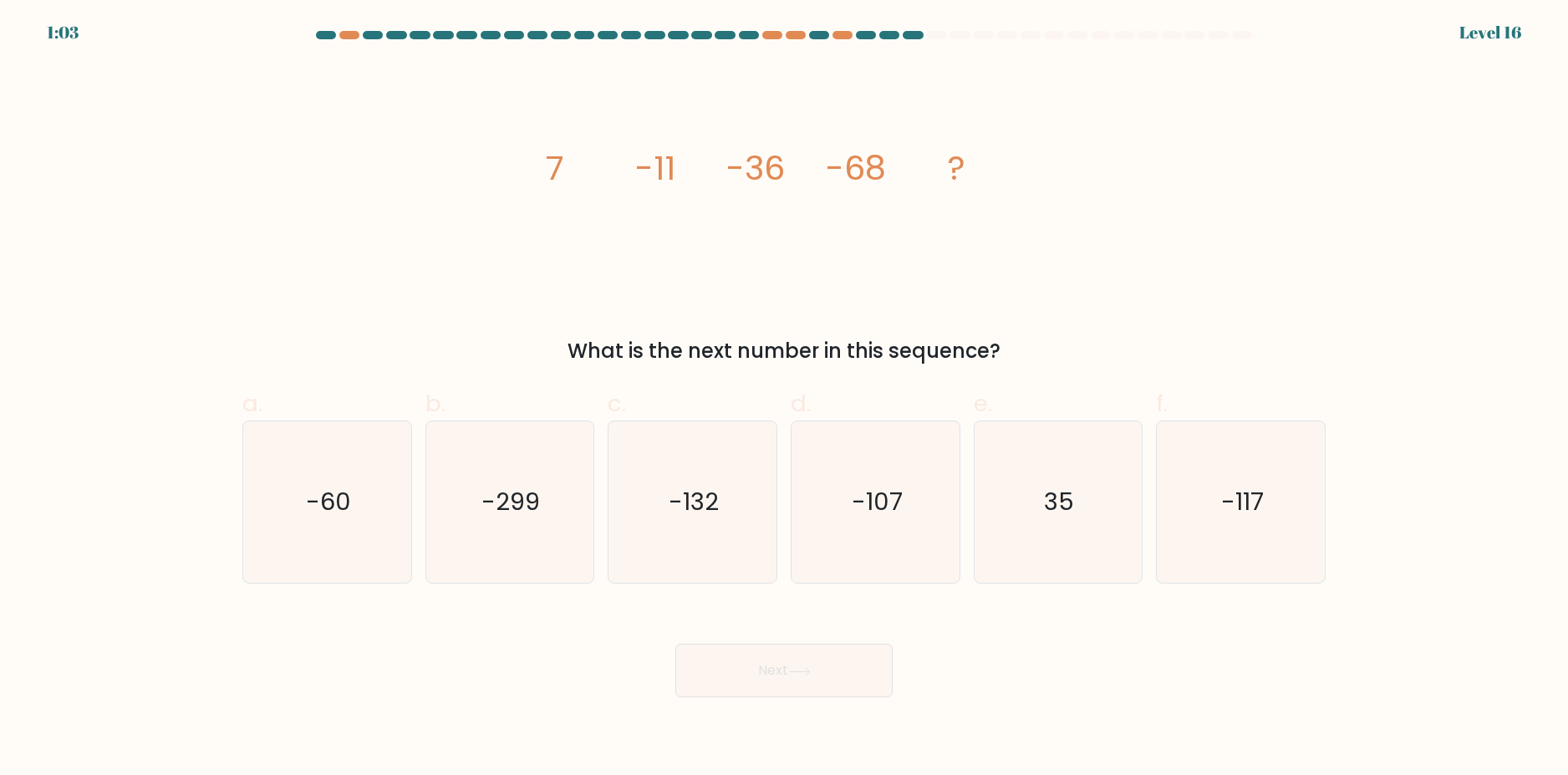 type 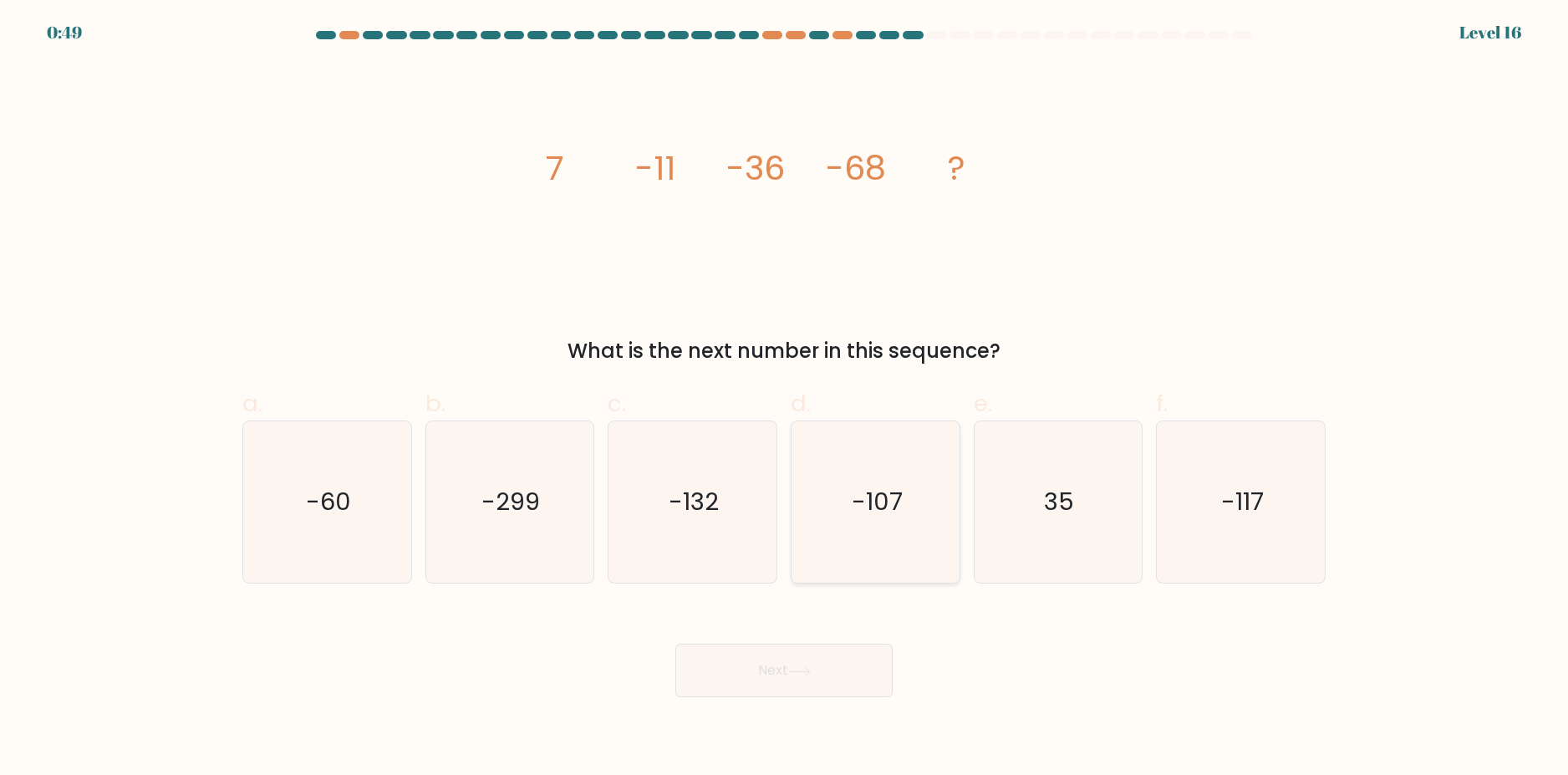 click on "-107" at bounding box center (877, 502) 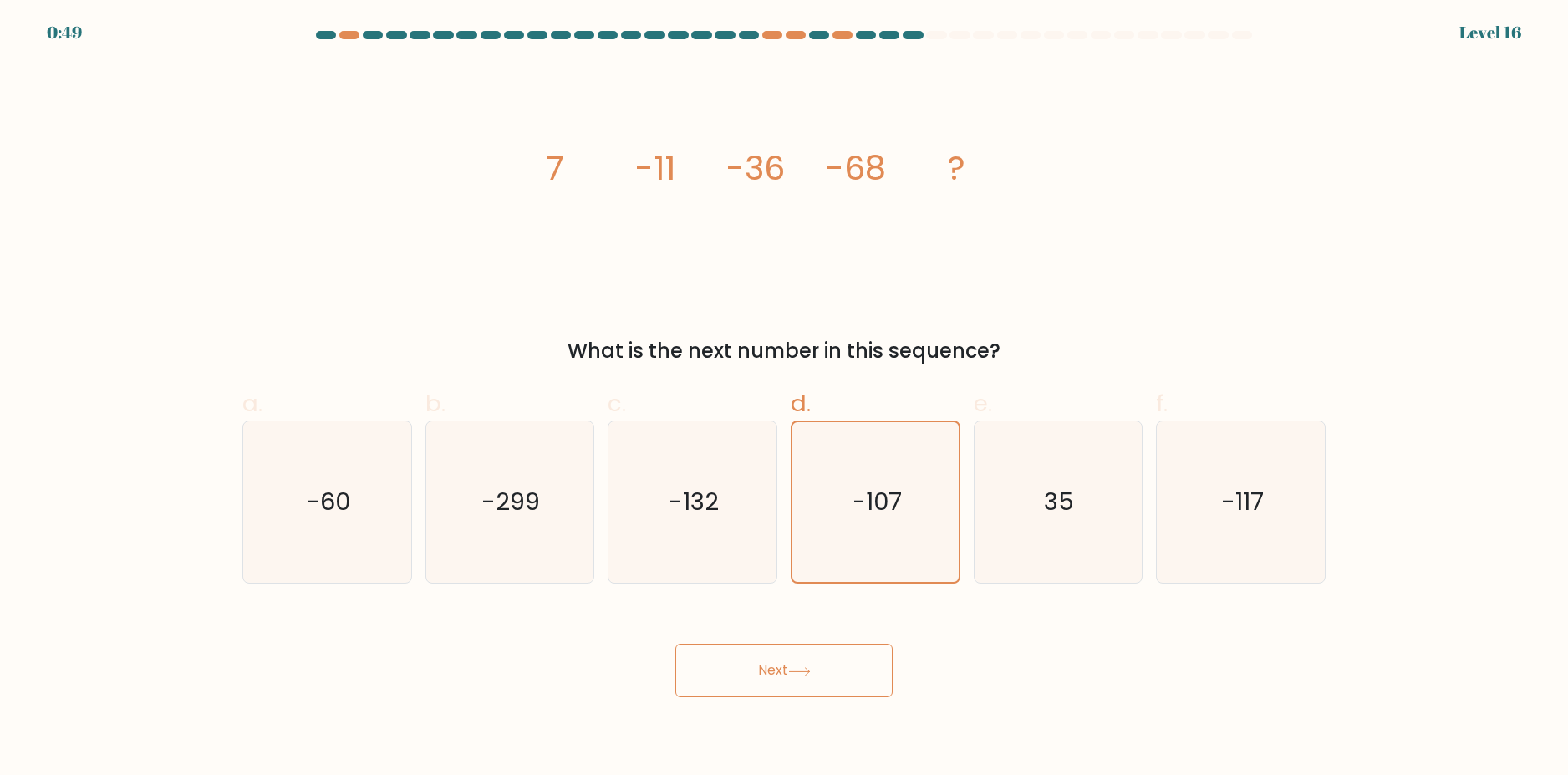 click on "Next" at bounding box center [784, 670] 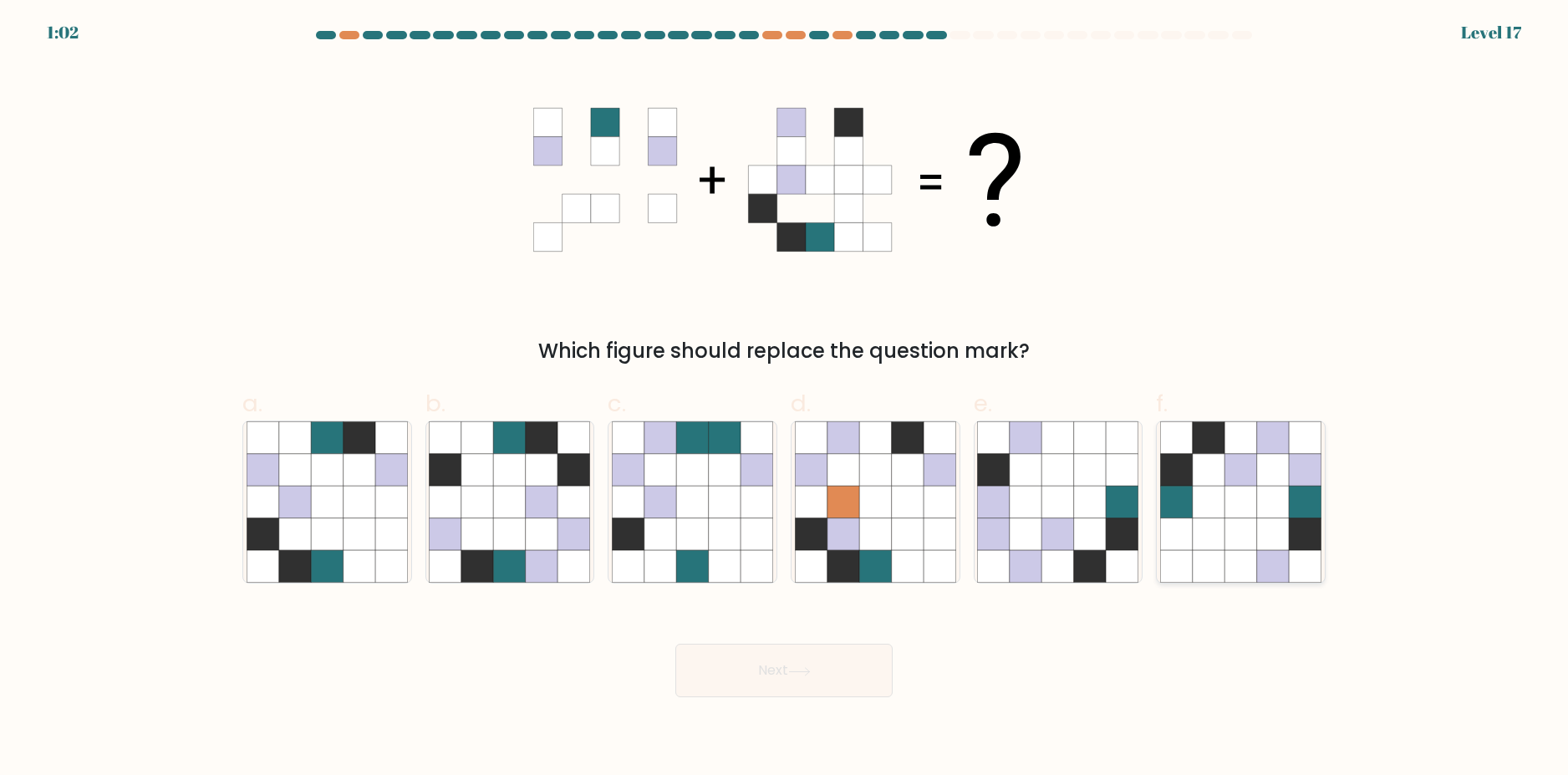 click at bounding box center [1273, 502] 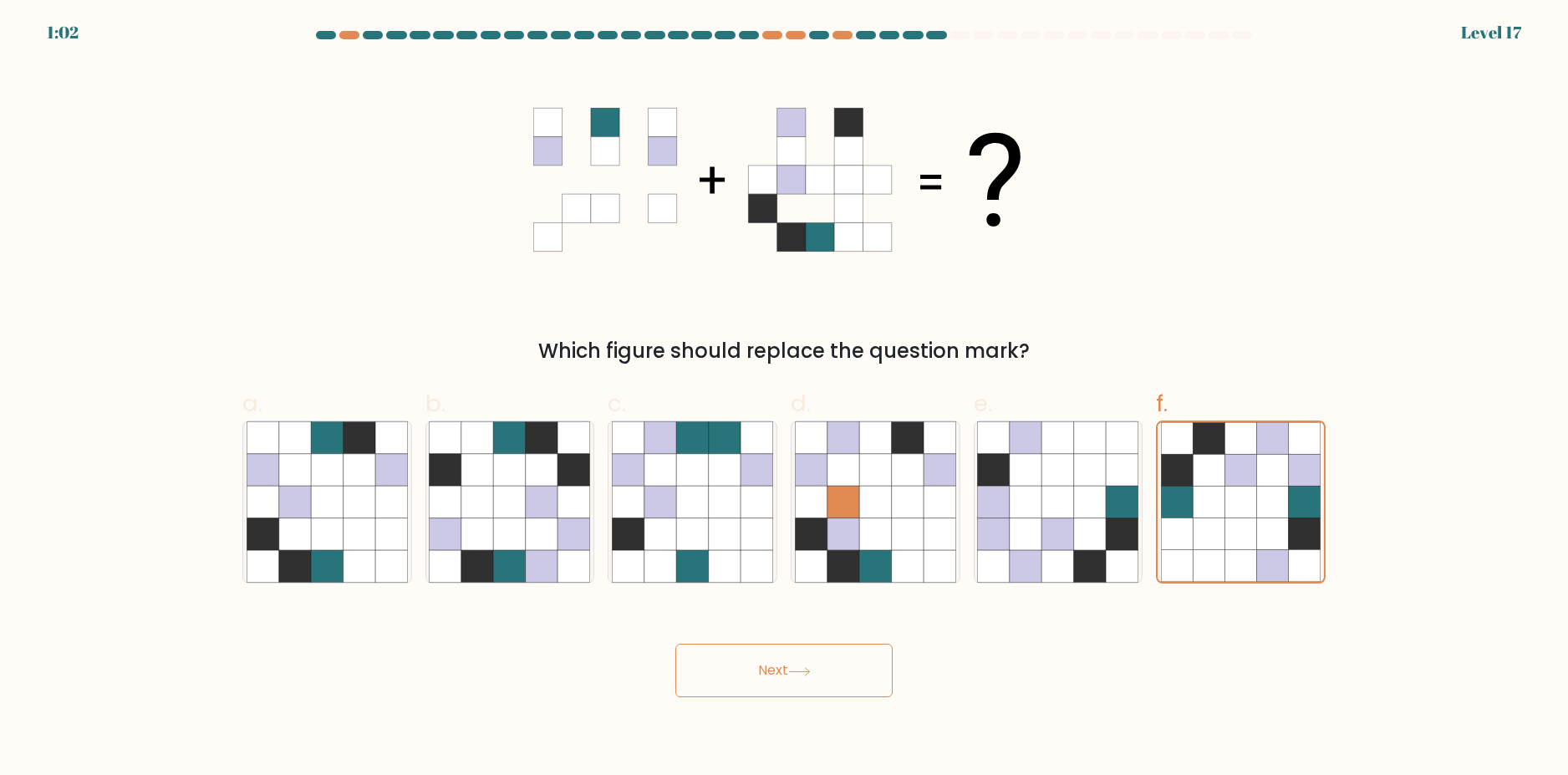 click at bounding box center [799, 671] 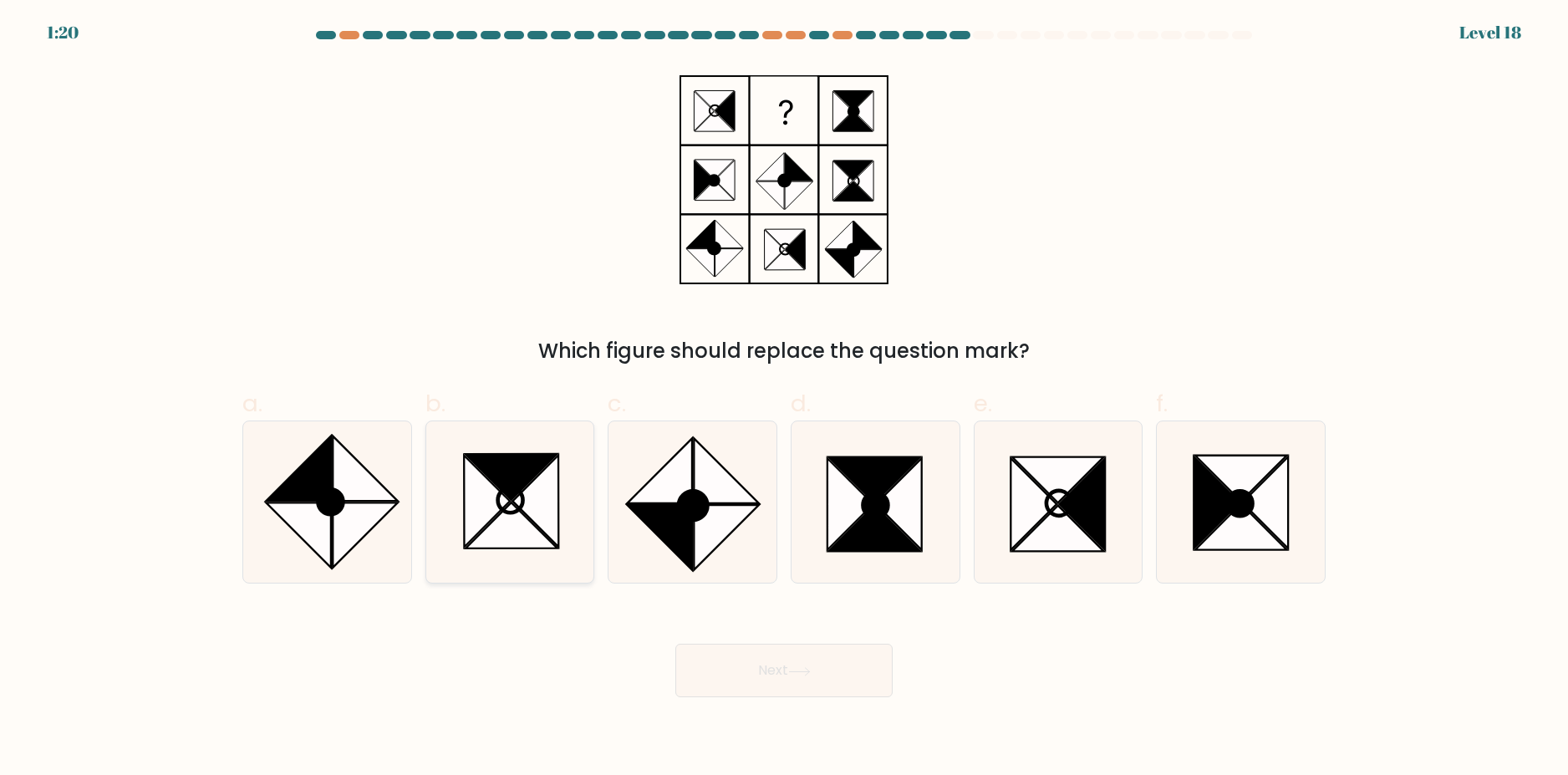 click at bounding box center [536, 502] 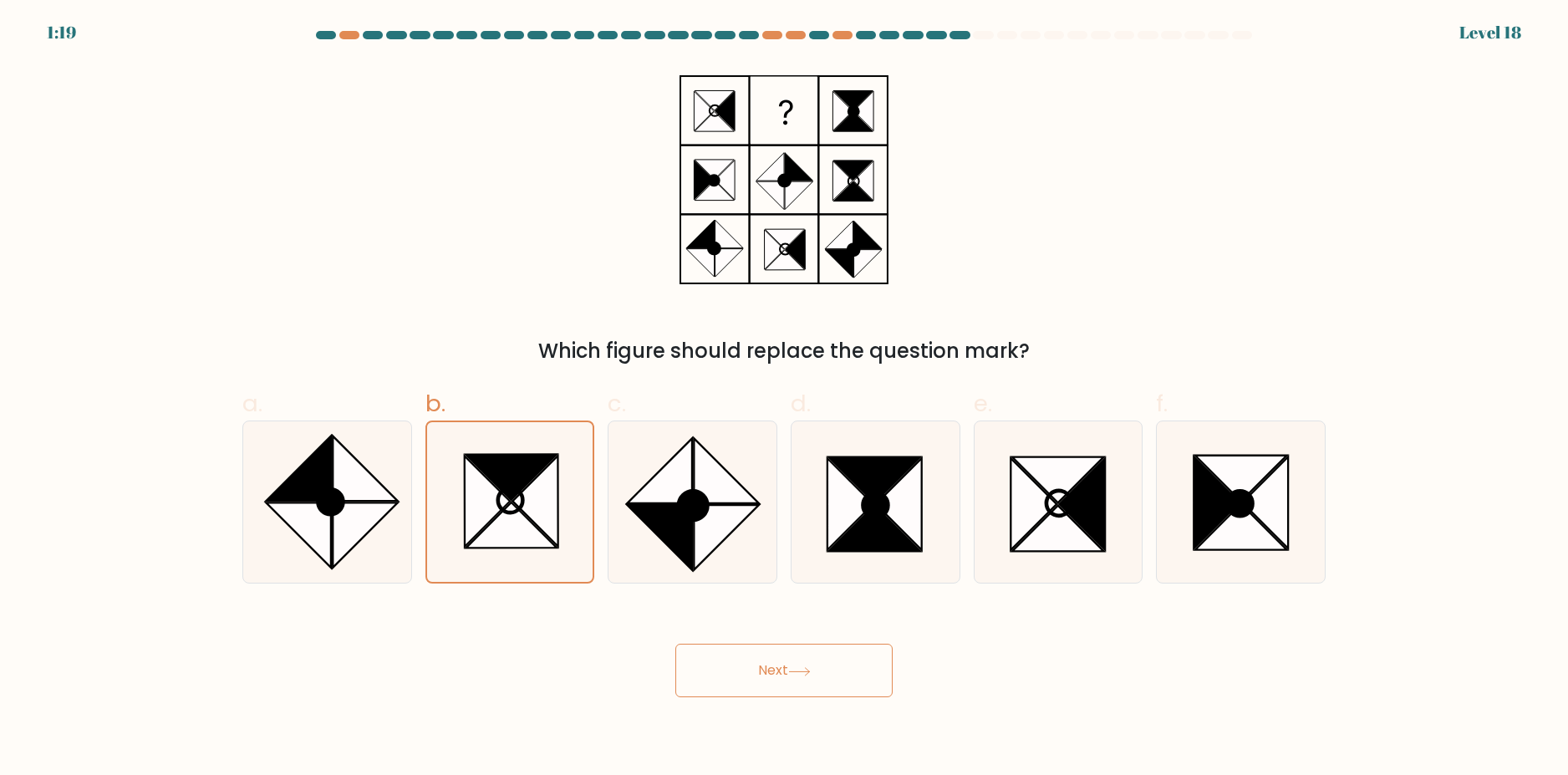 click on "Next" at bounding box center [784, 670] 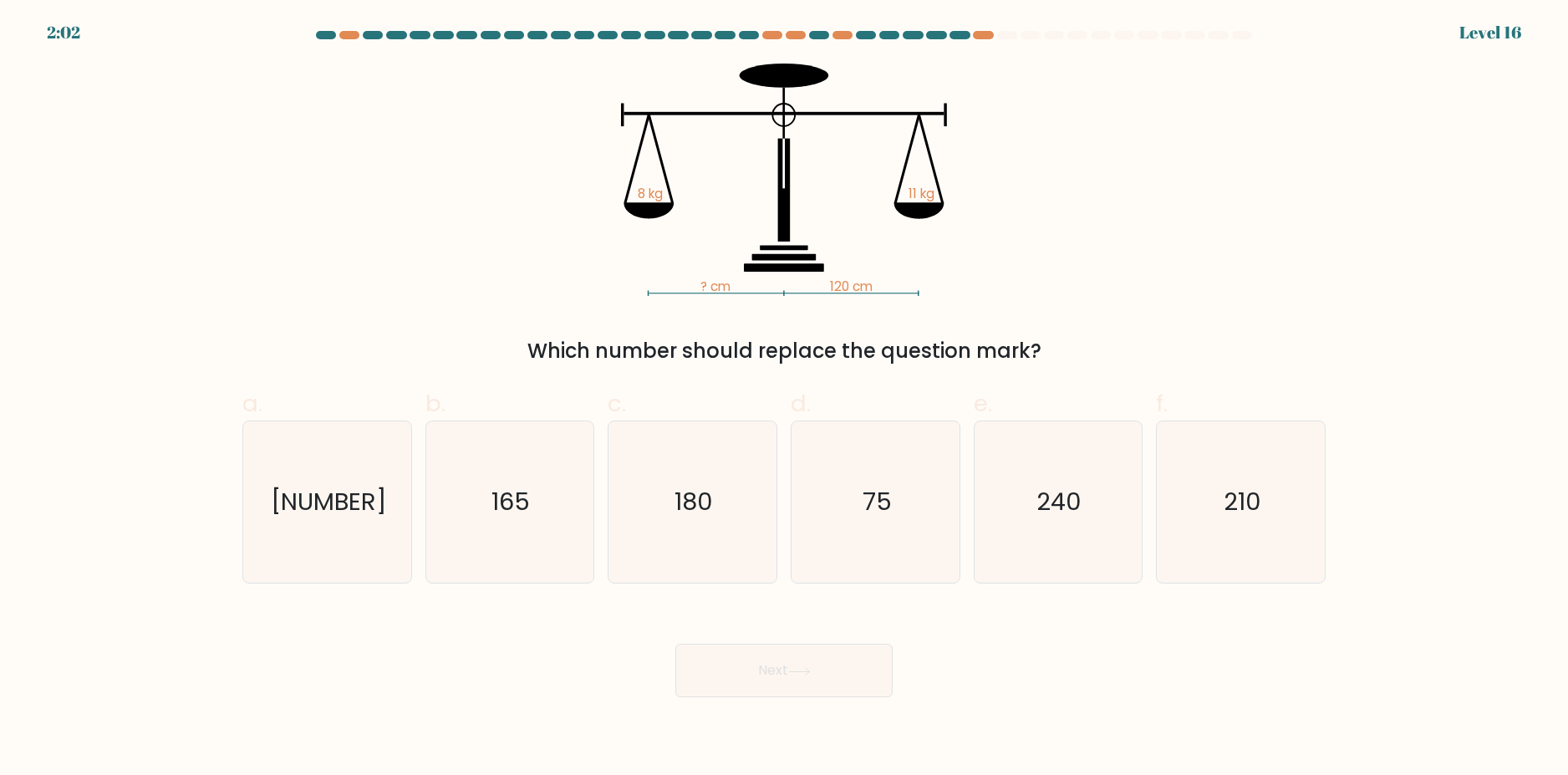 type 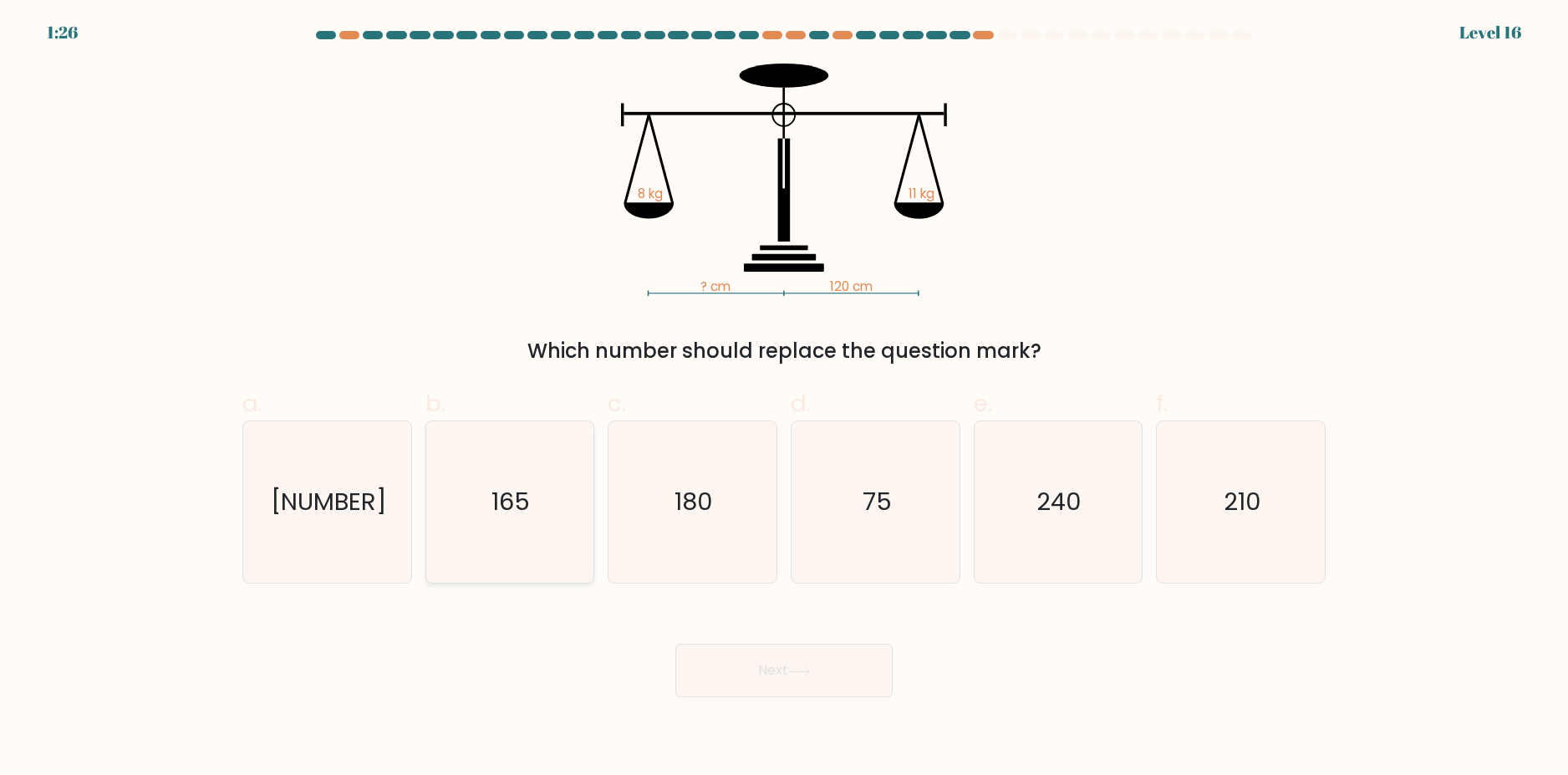 click on "165" at bounding box center [509, 502] 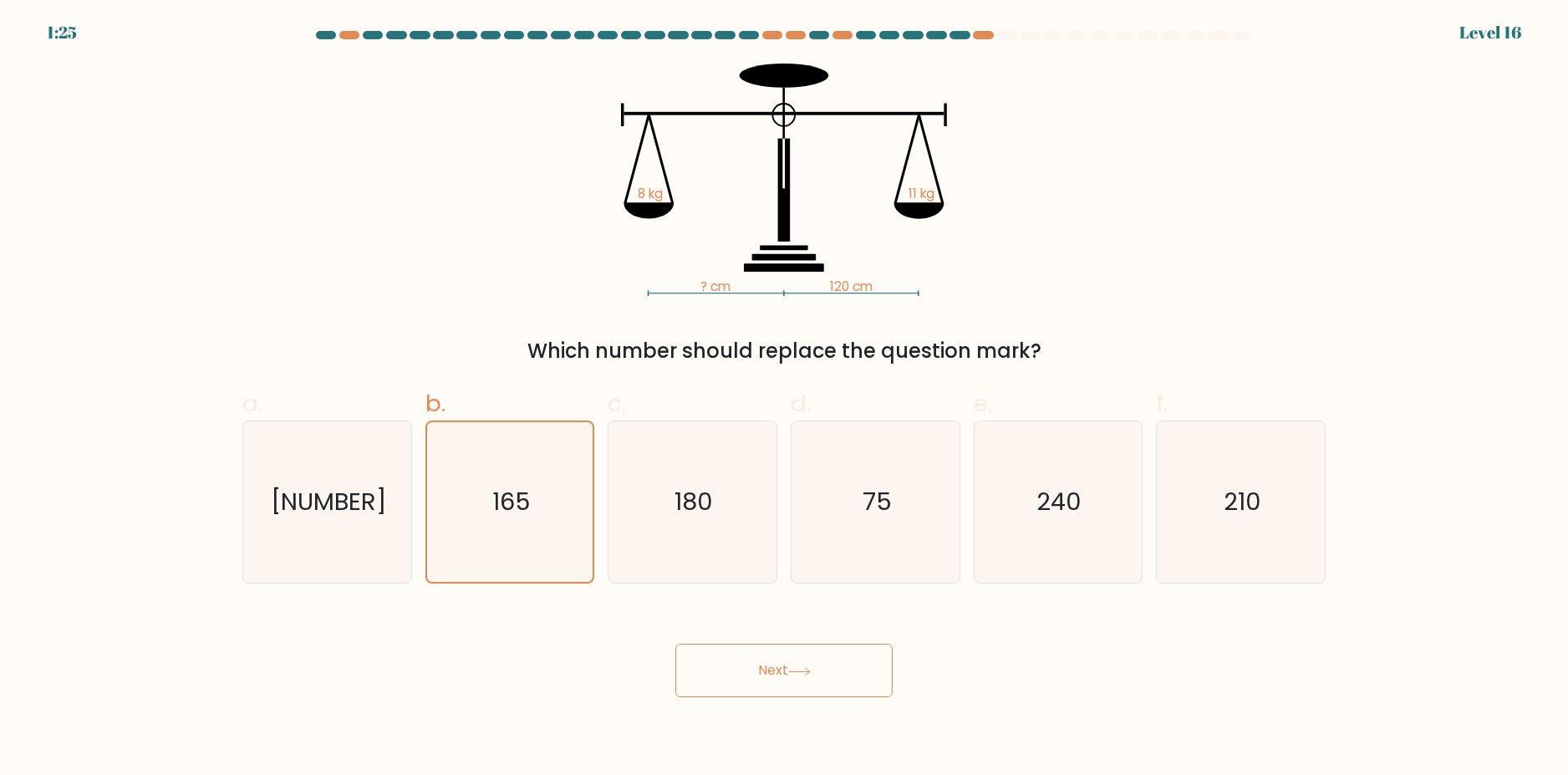 click at bounding box center [799, 671] 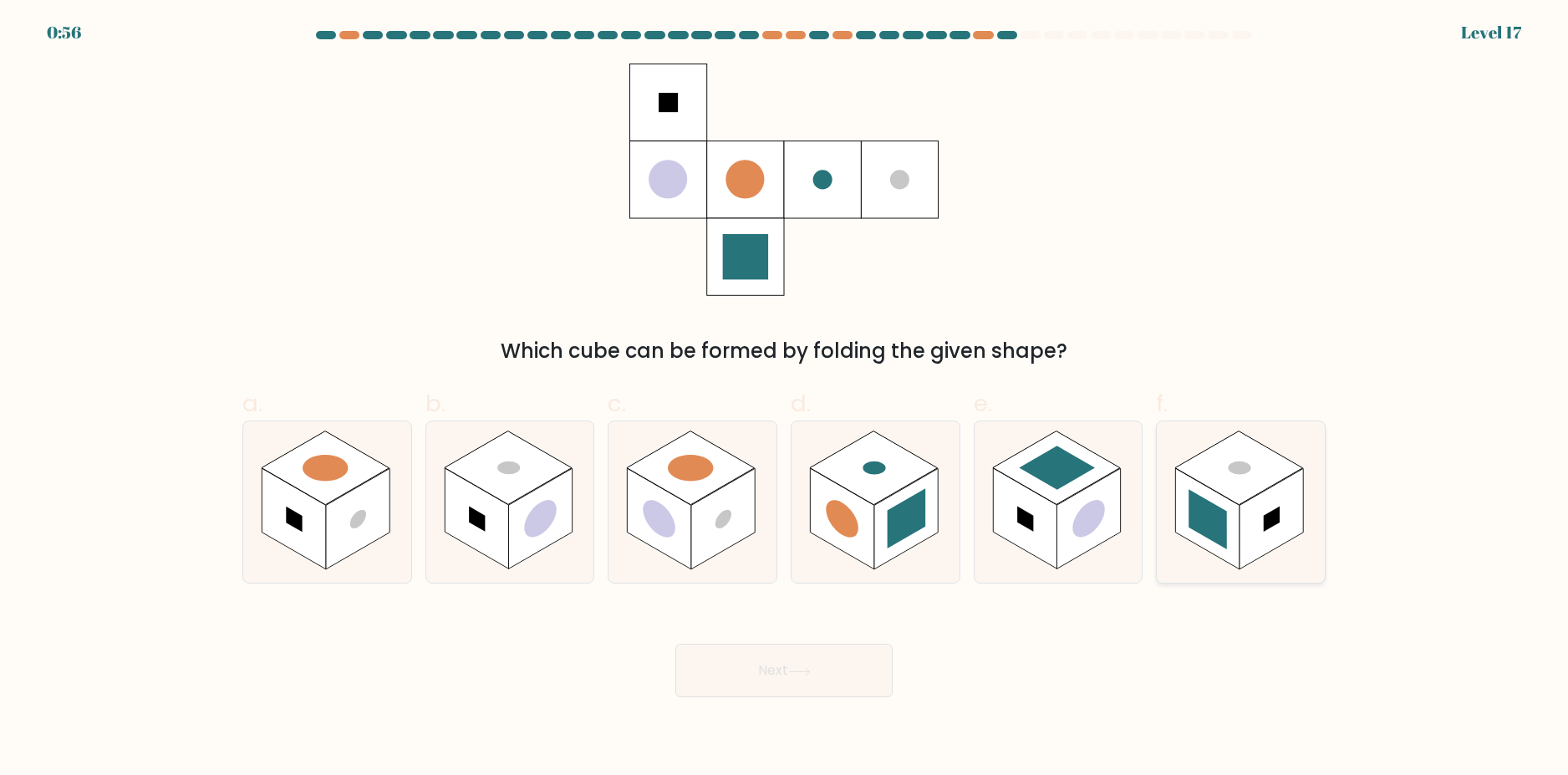 click at bounding box center (1208, 520) 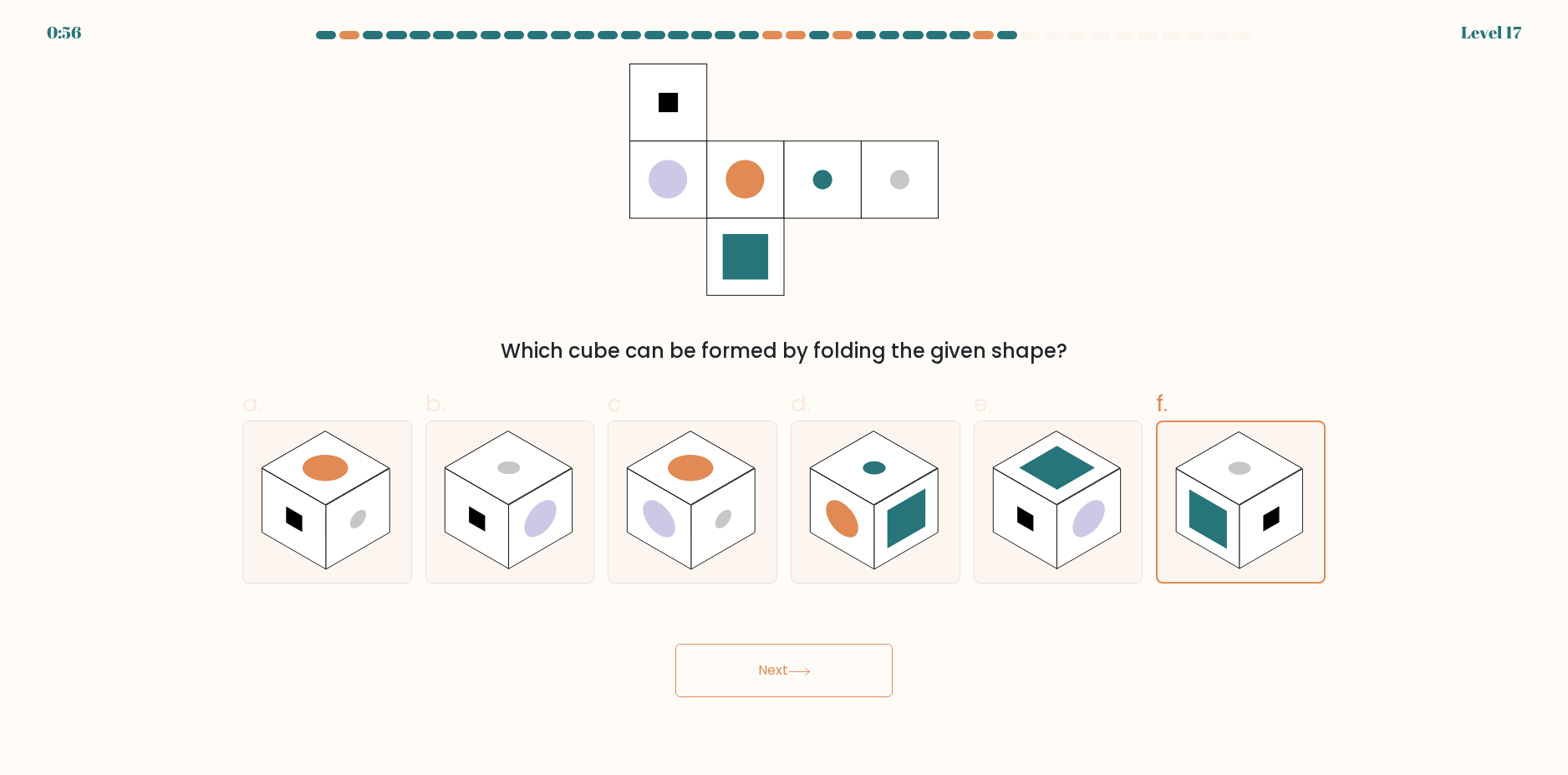 click on "Next" at bounding box center (784, 670) 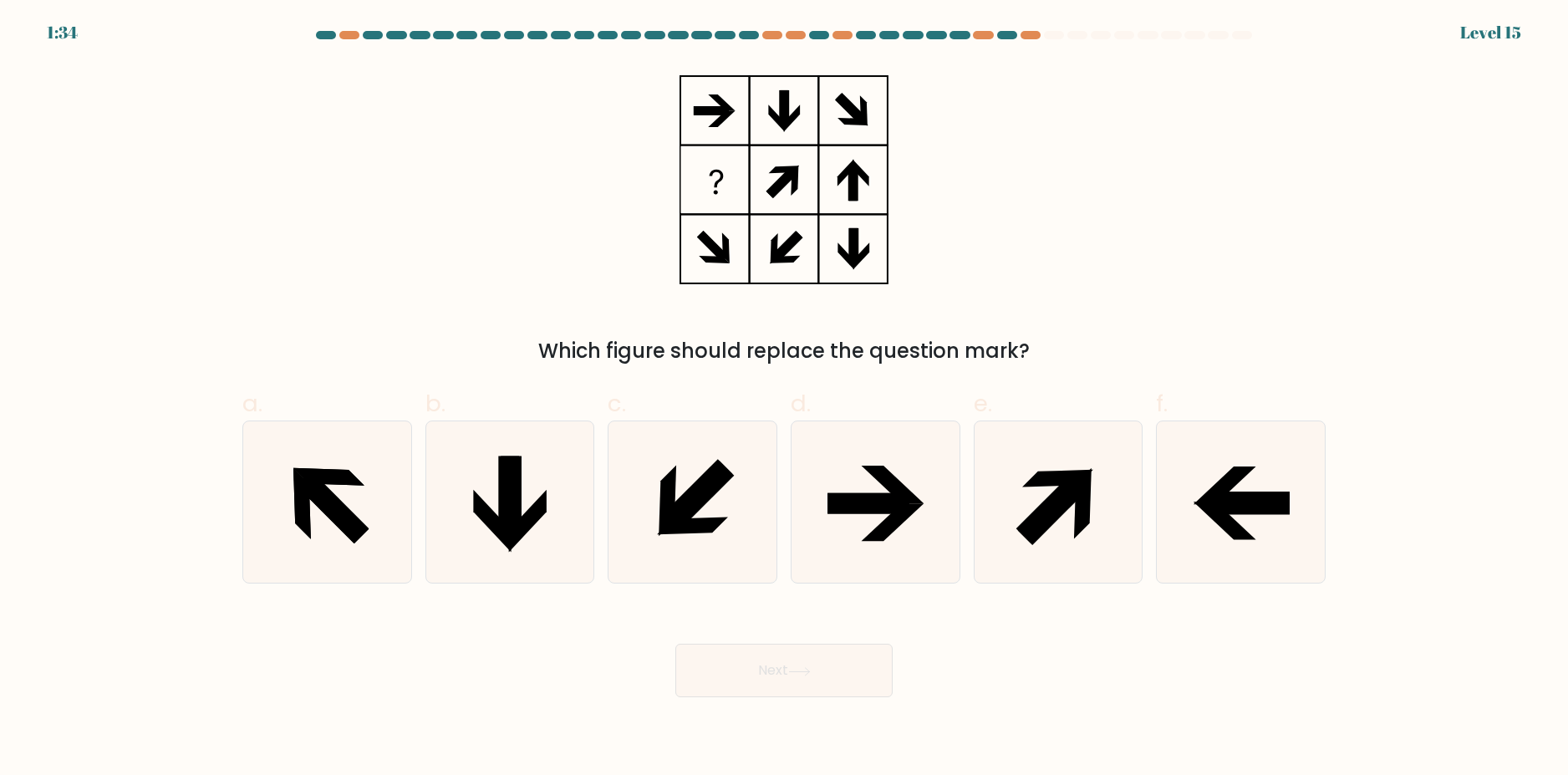 type 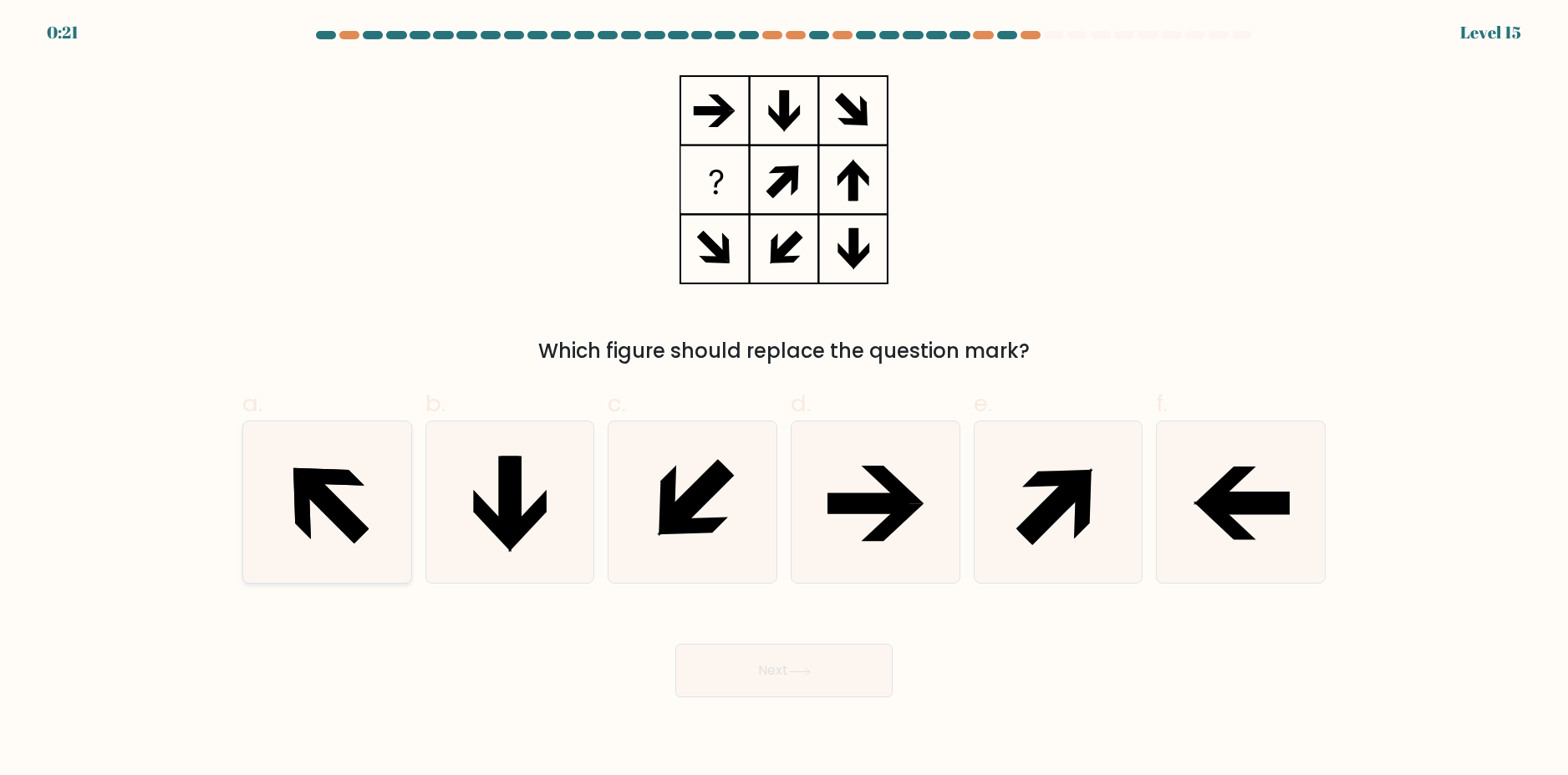 click at bounding box center (333, 507) 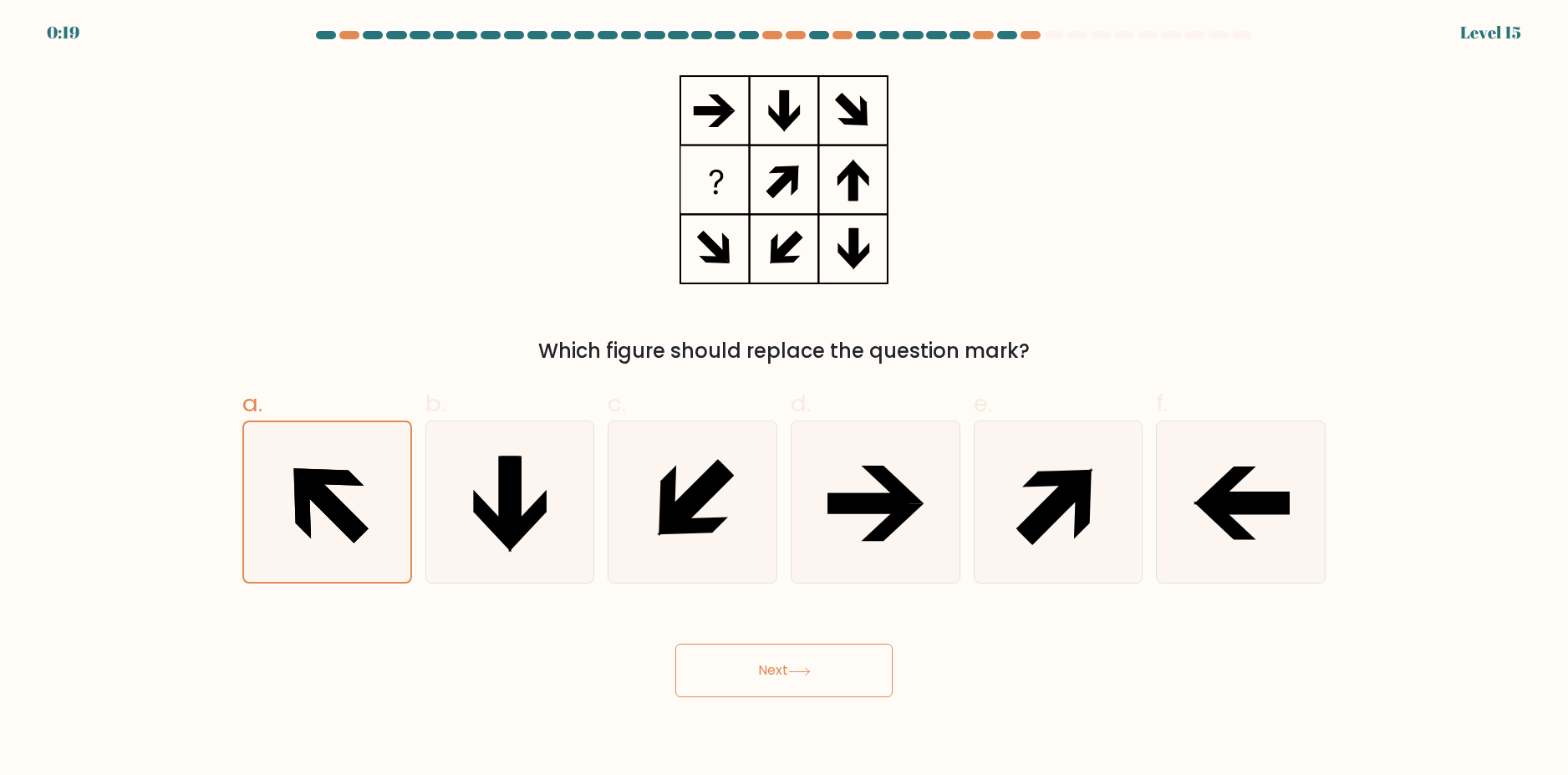 click on "Next" at bounding box center [784, 670] 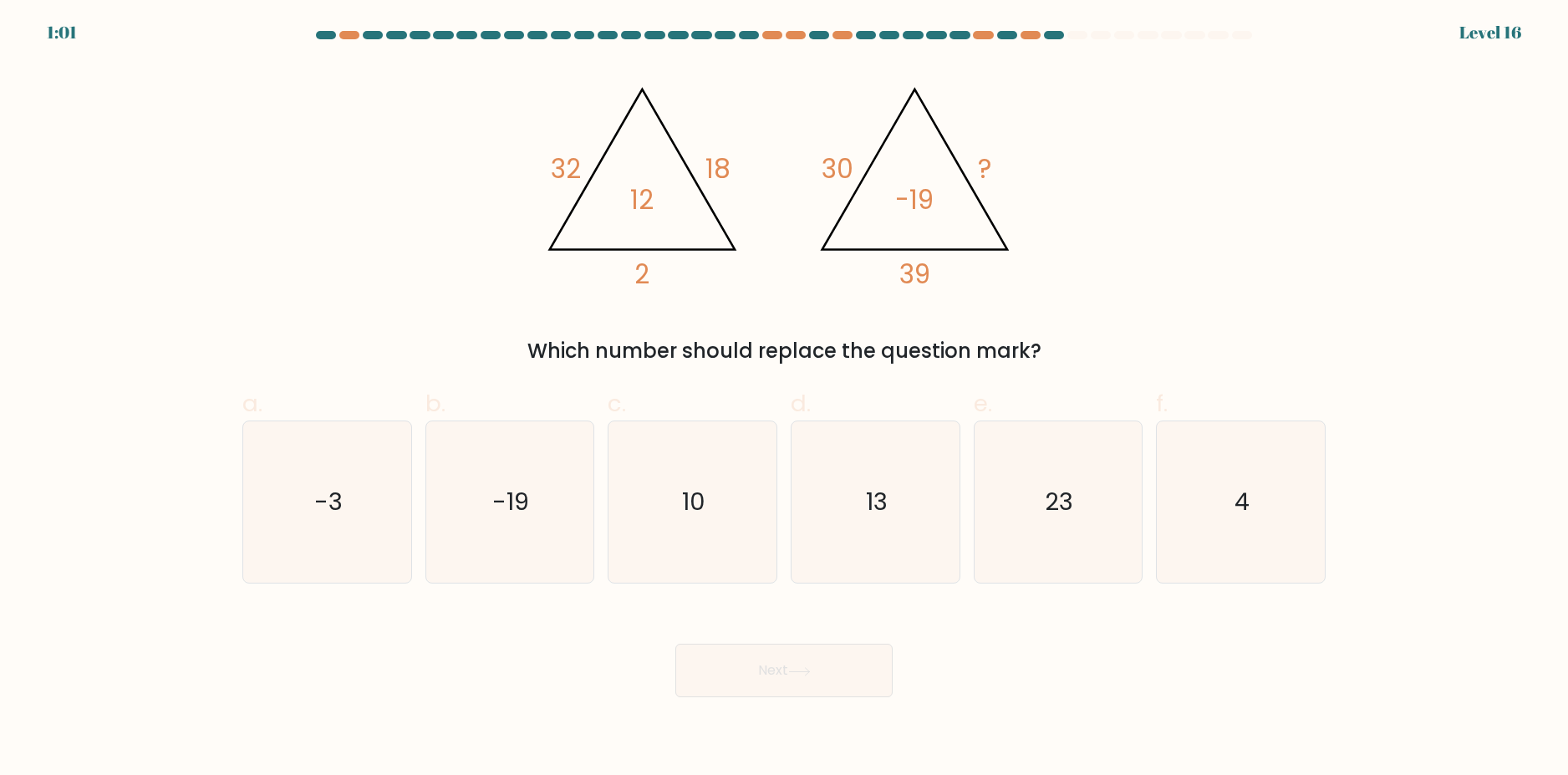 type 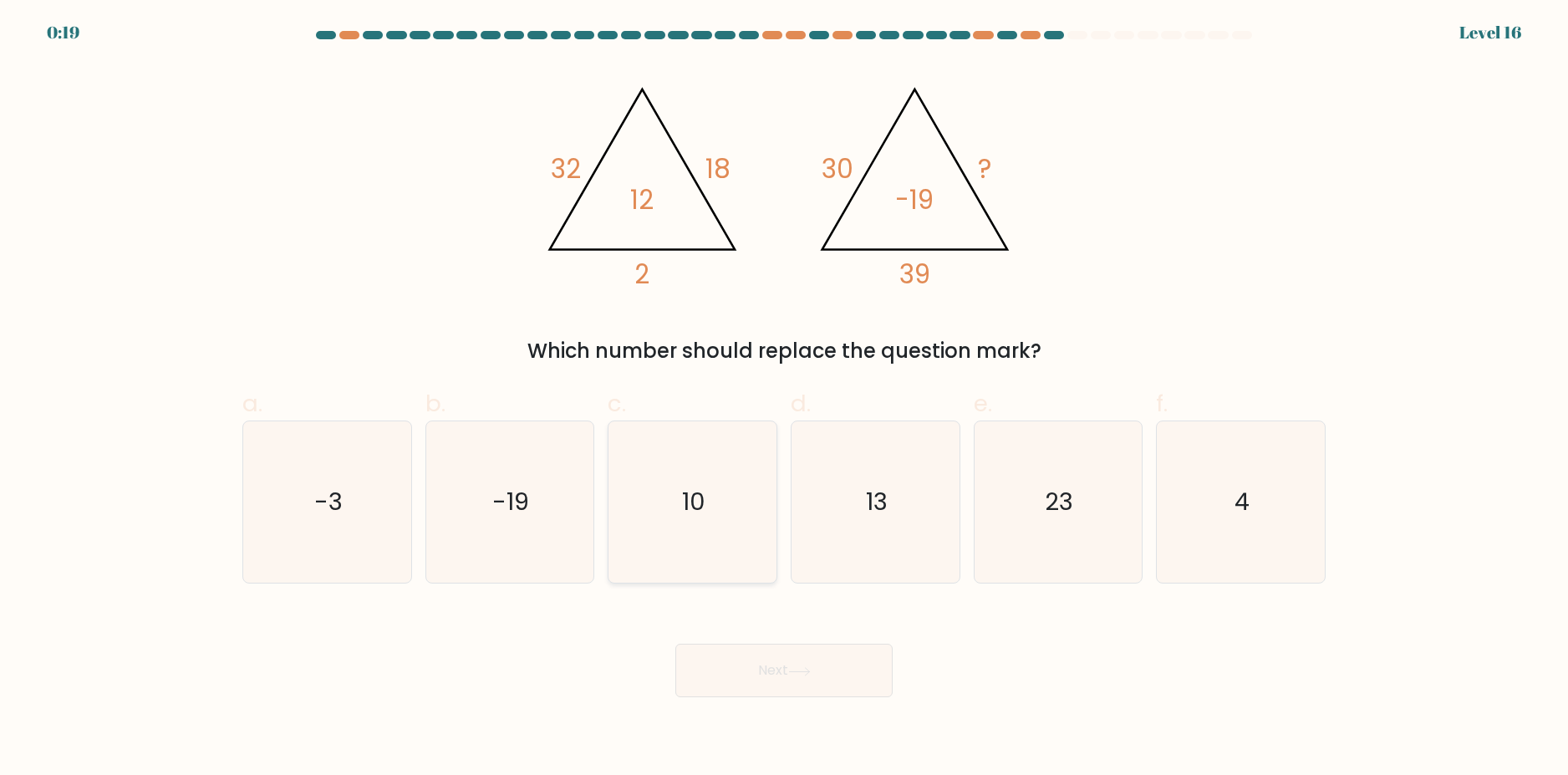 click on "10" at bounding box center [692, 502] 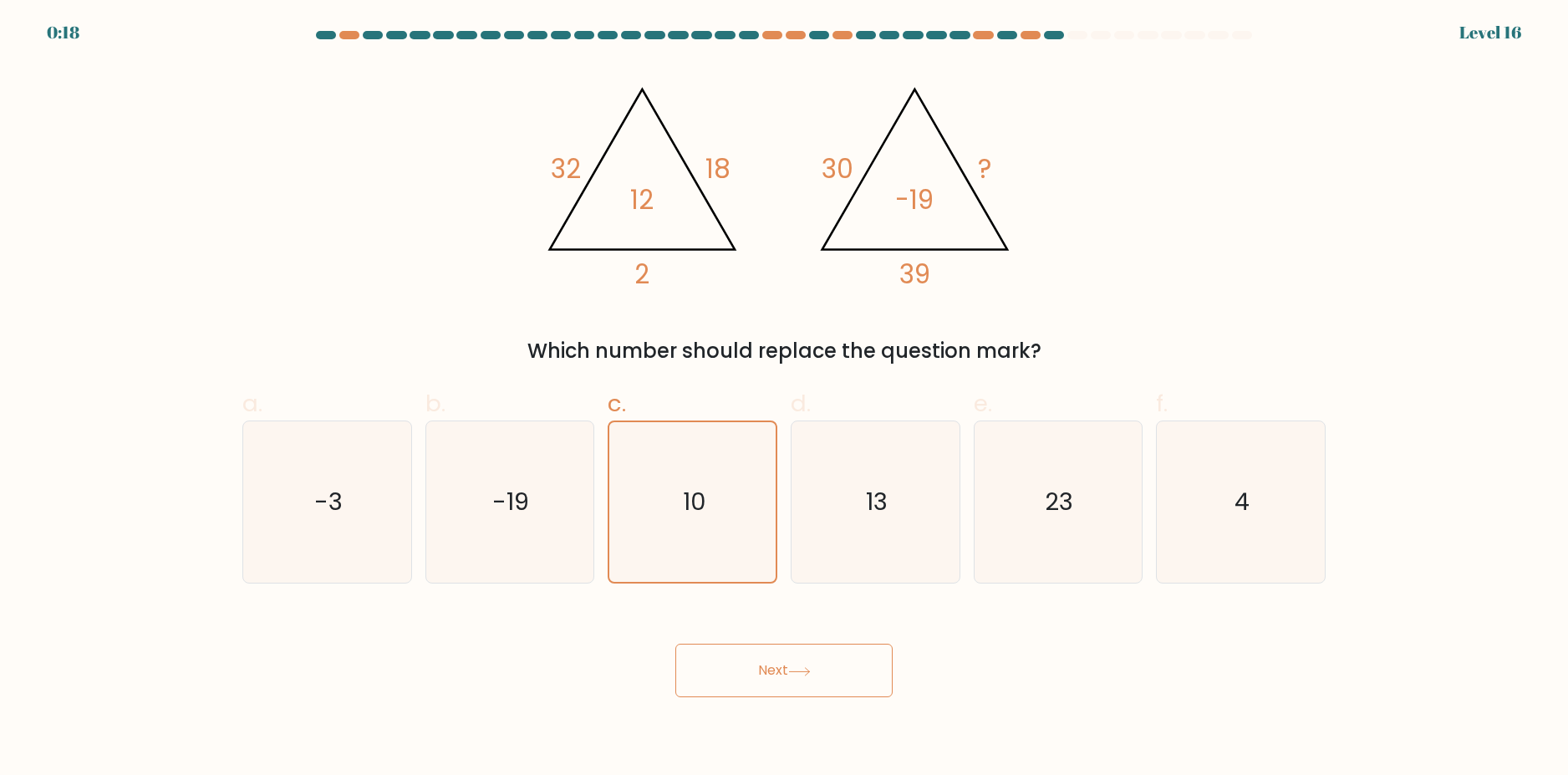 click on "Next" at bounding box center (784, 670) 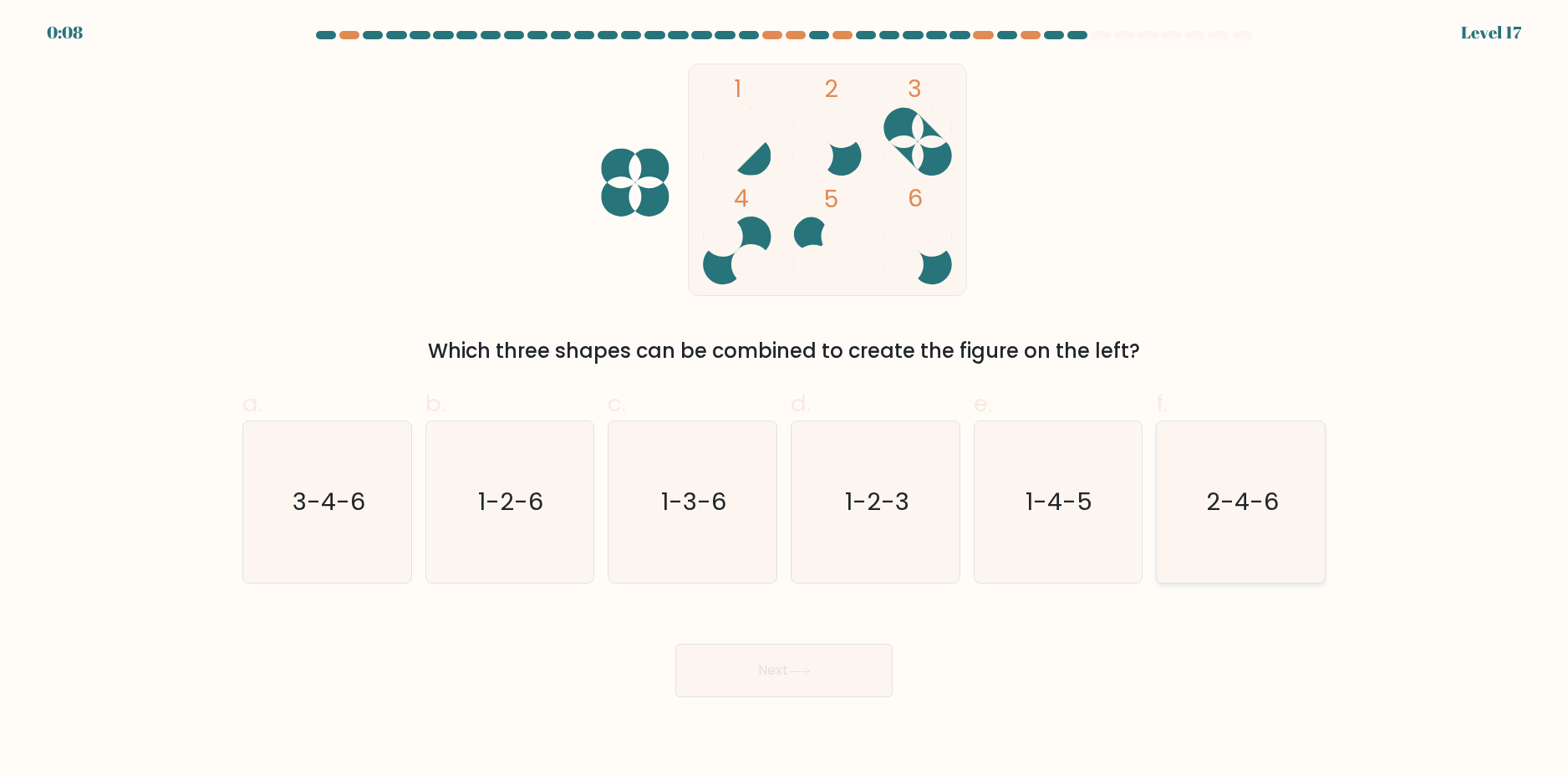 click on "2-4-6" at bounding box center (1242, 502) 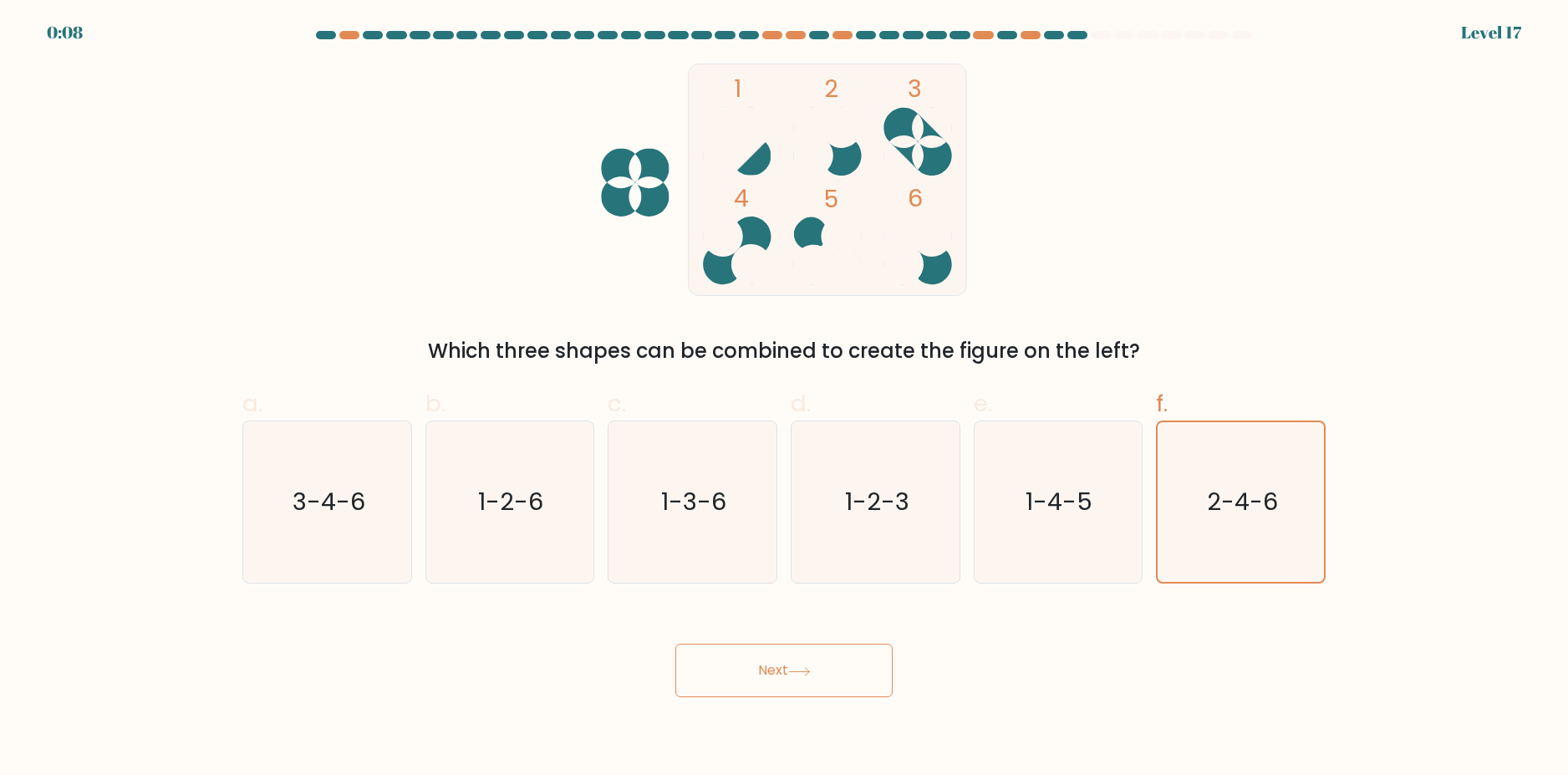 click on "Next" at bounding box center (784, 670) 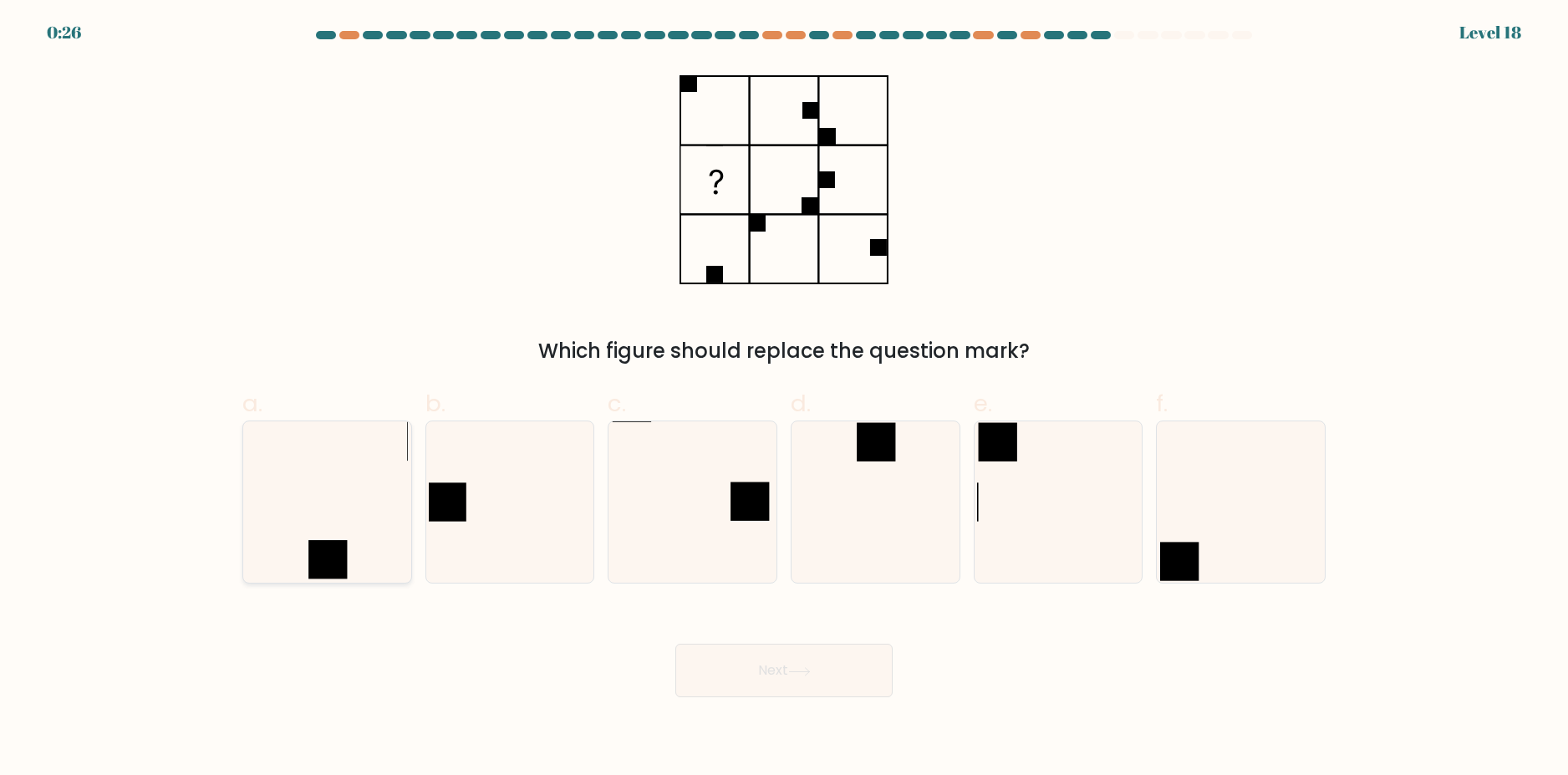 click at bounding box center (328, 559) 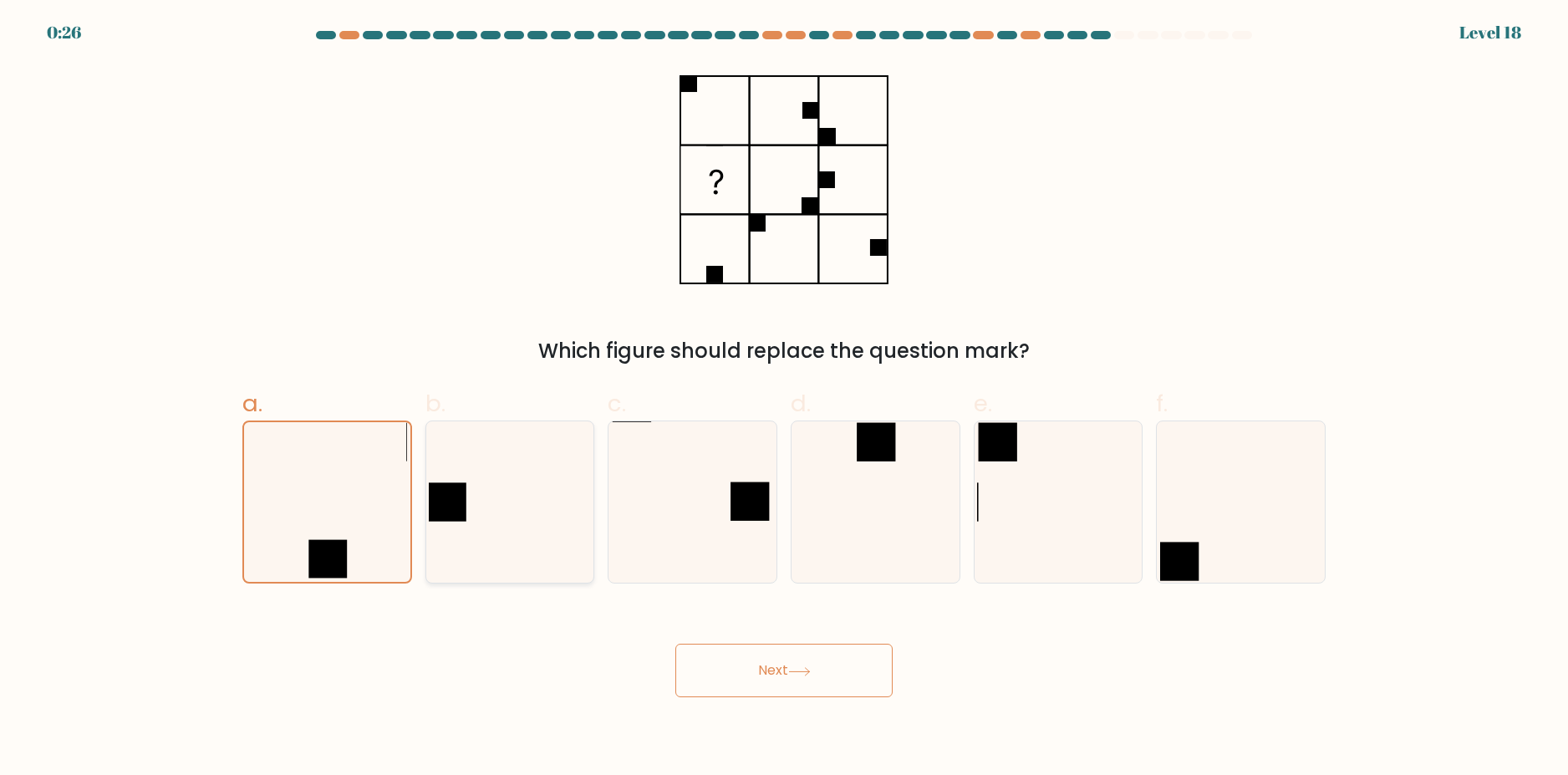 click at bounding box center (509, 502) 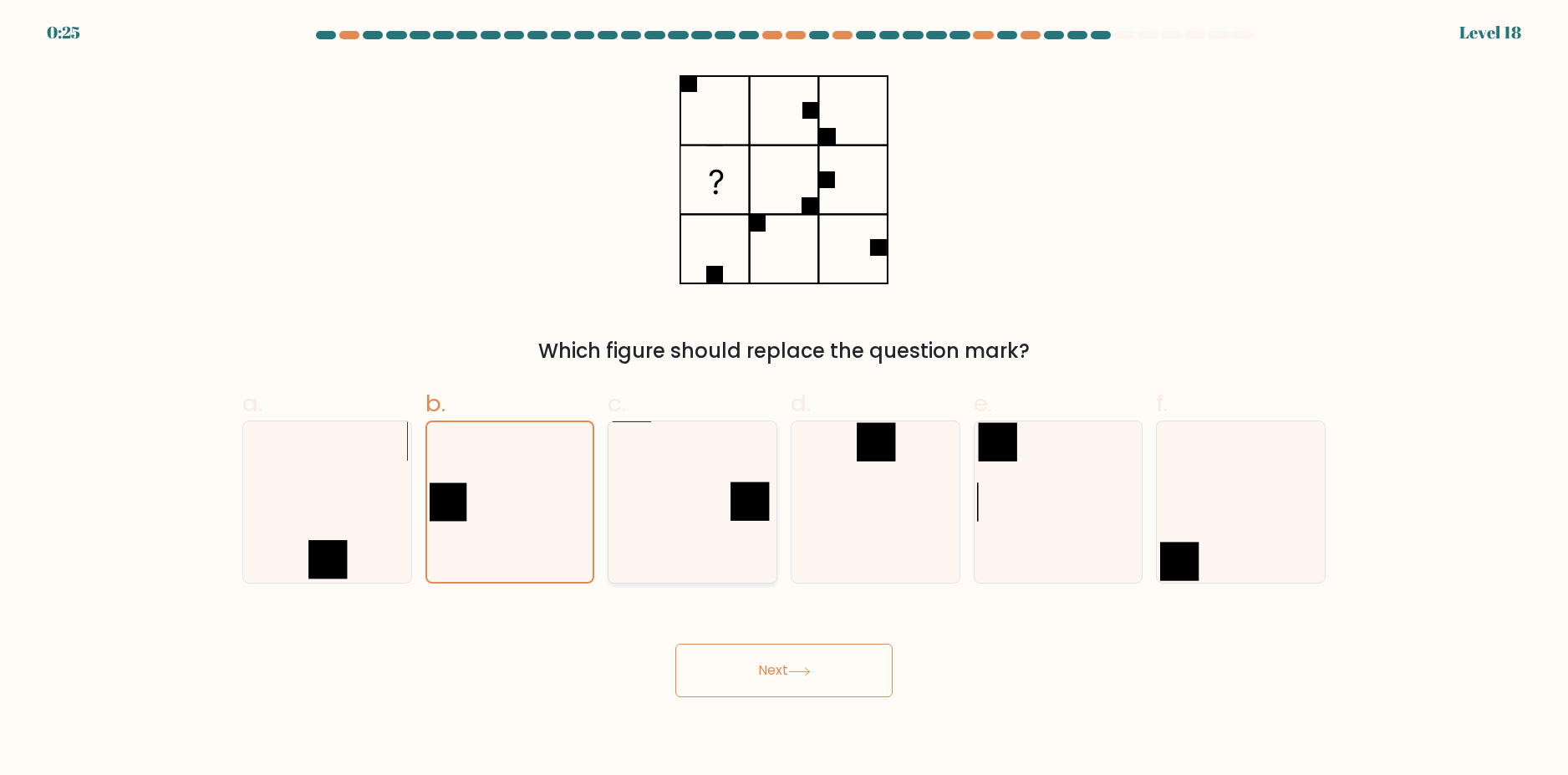 click at bounding box center (692, 502) 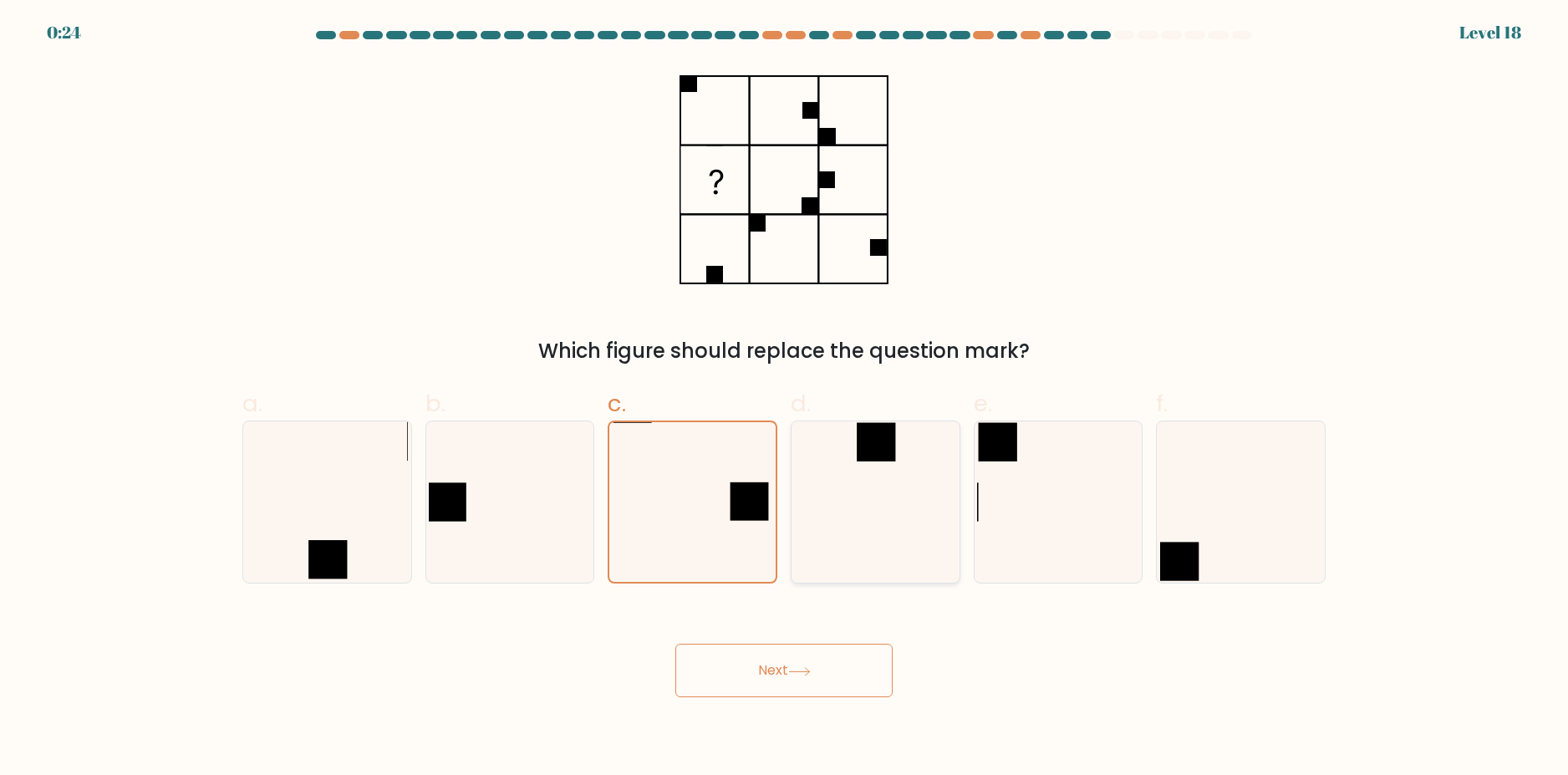 click at bounding box center (875, 502) 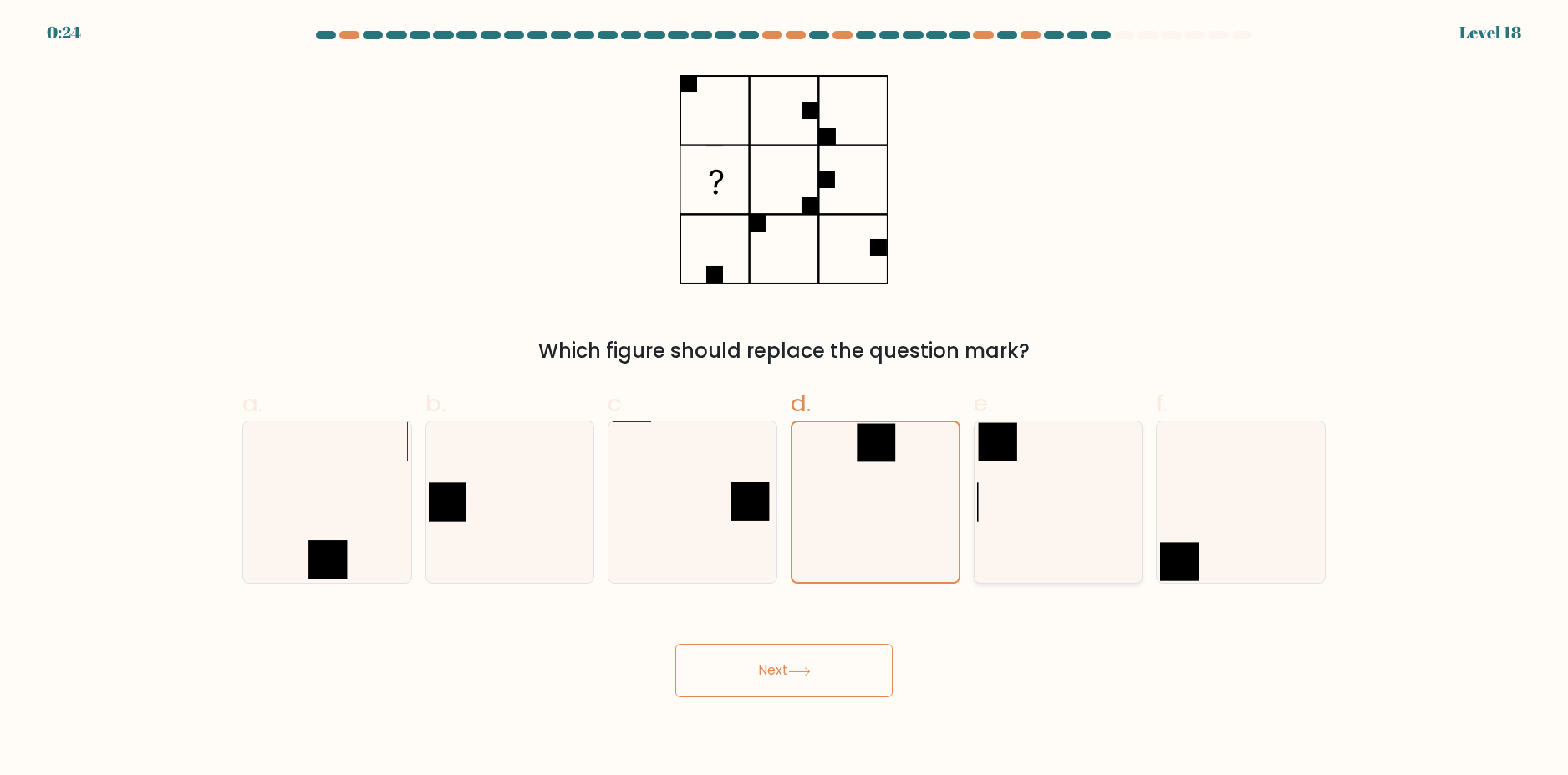 click at bounding box center [1057, 502] 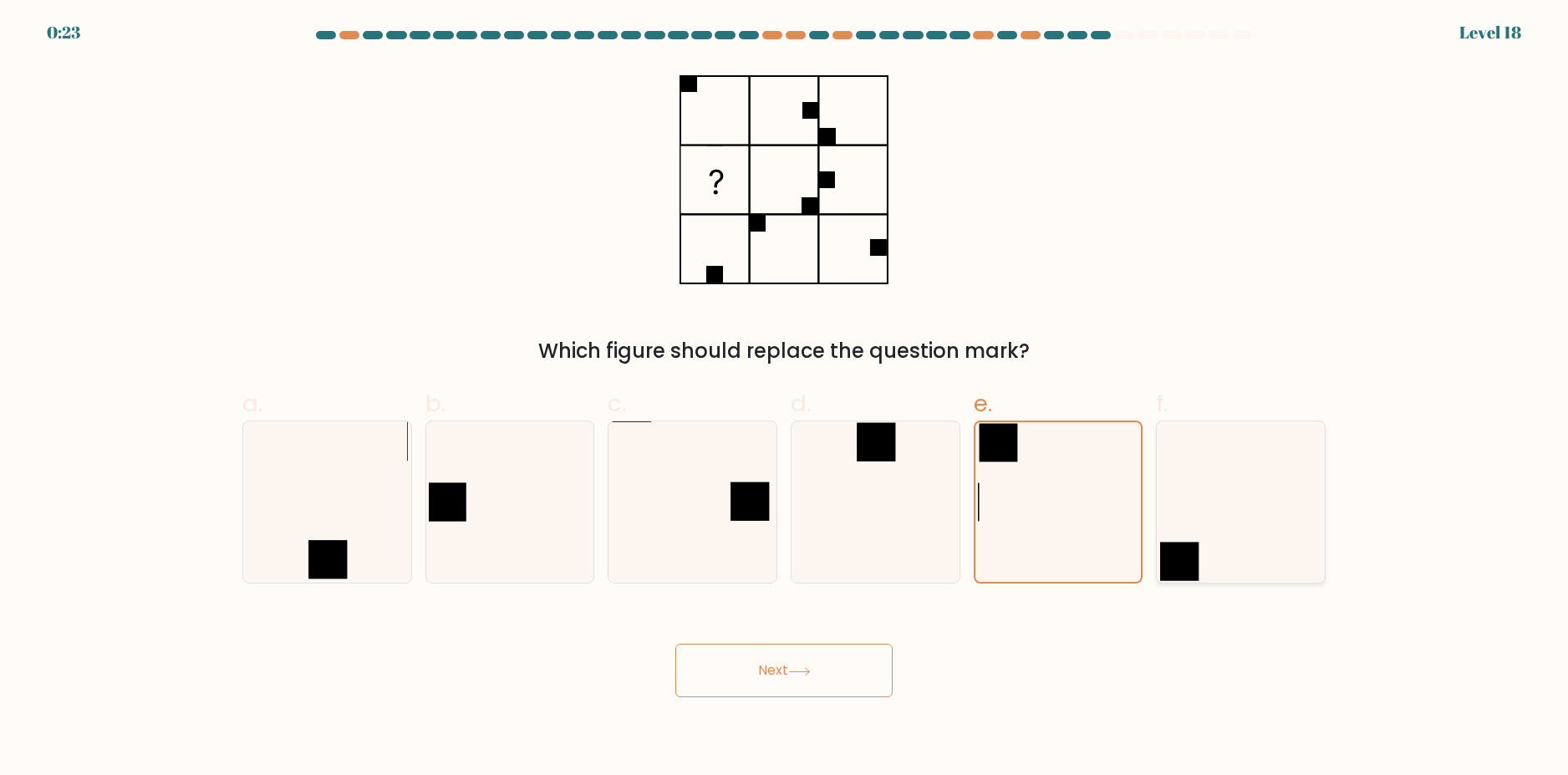 click at bounding box center (1179, 562) 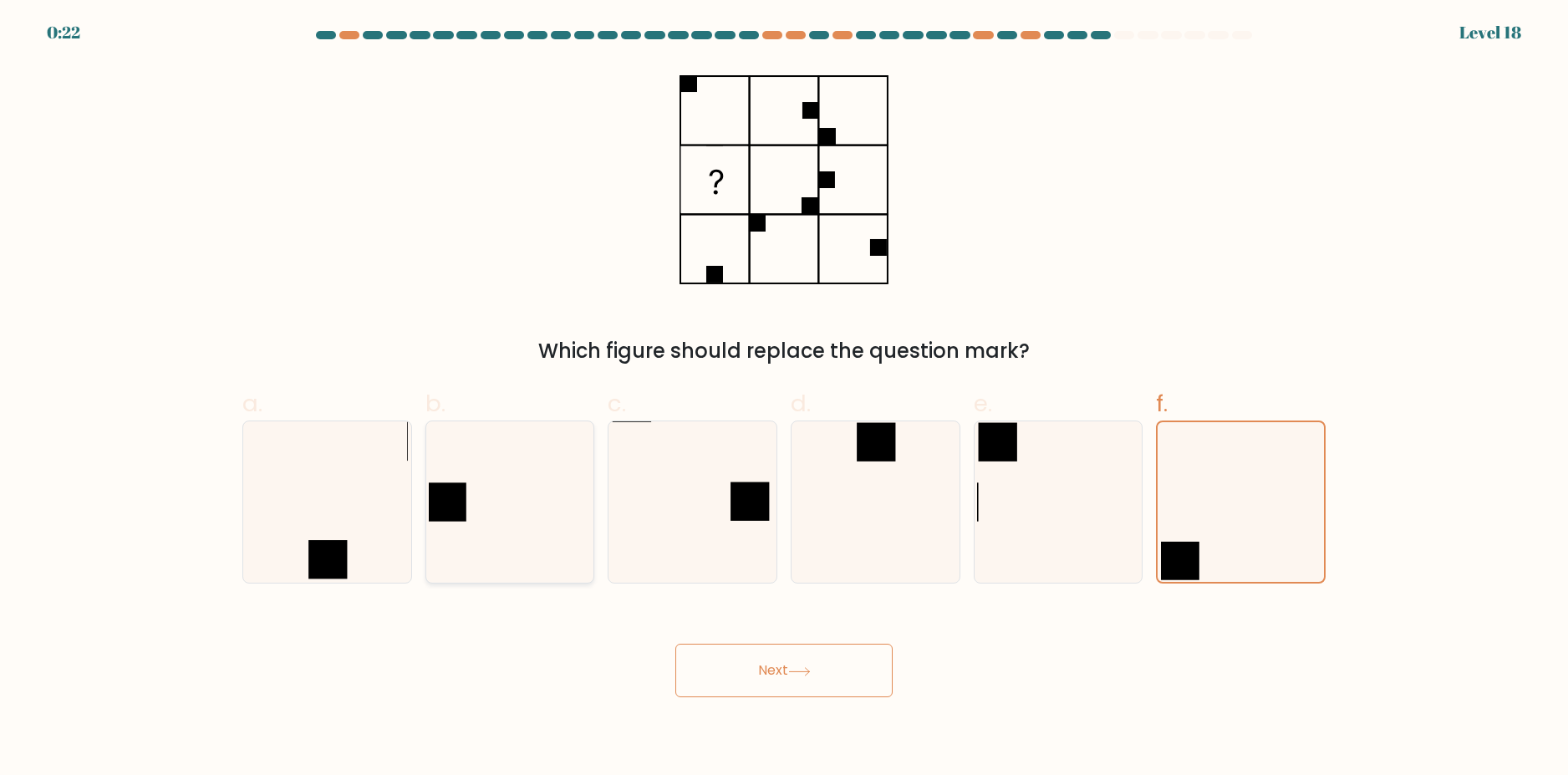 click at bounding box center (509, 502) 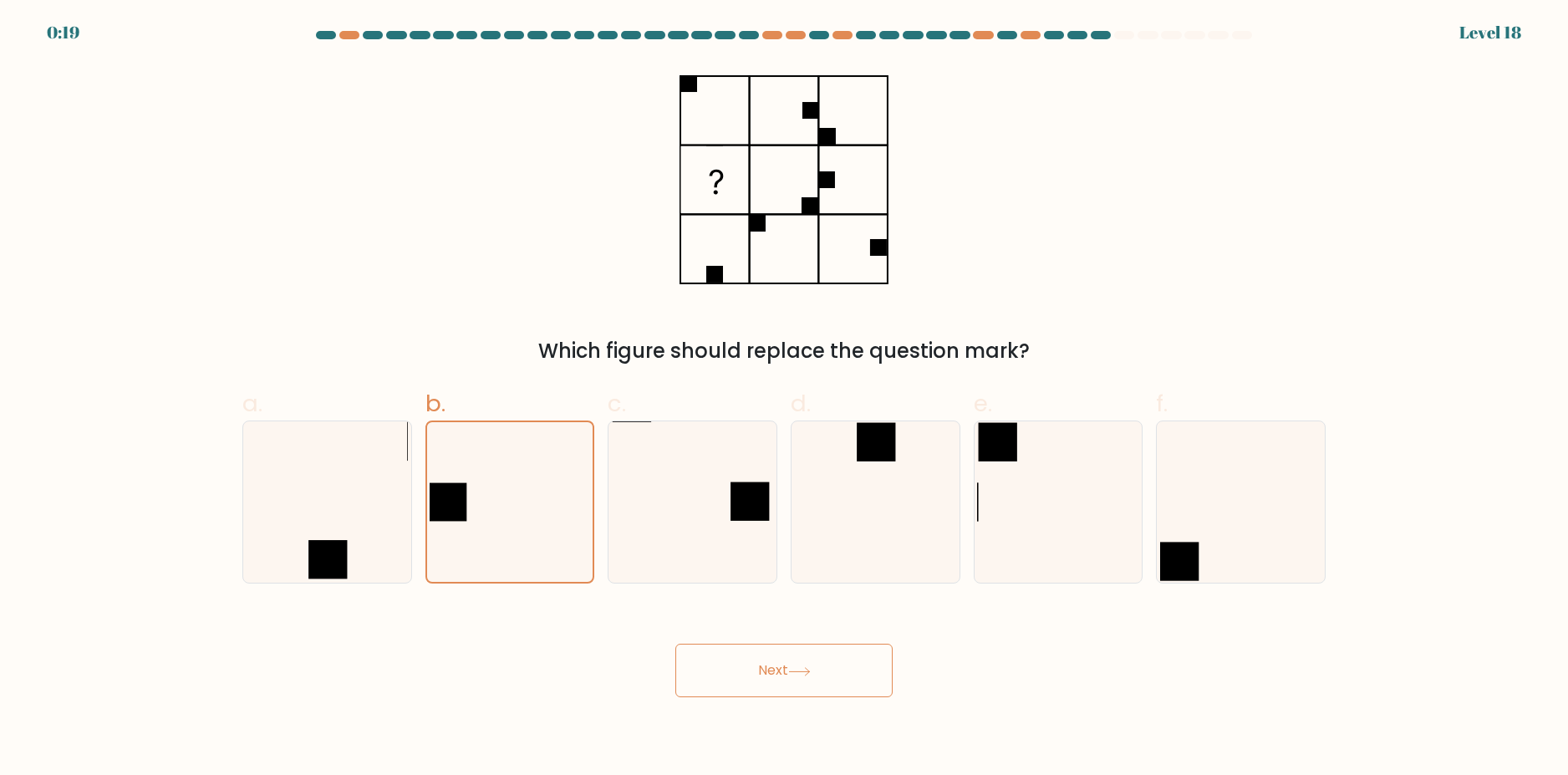 click on "Next" at bounding box center [784, 670] 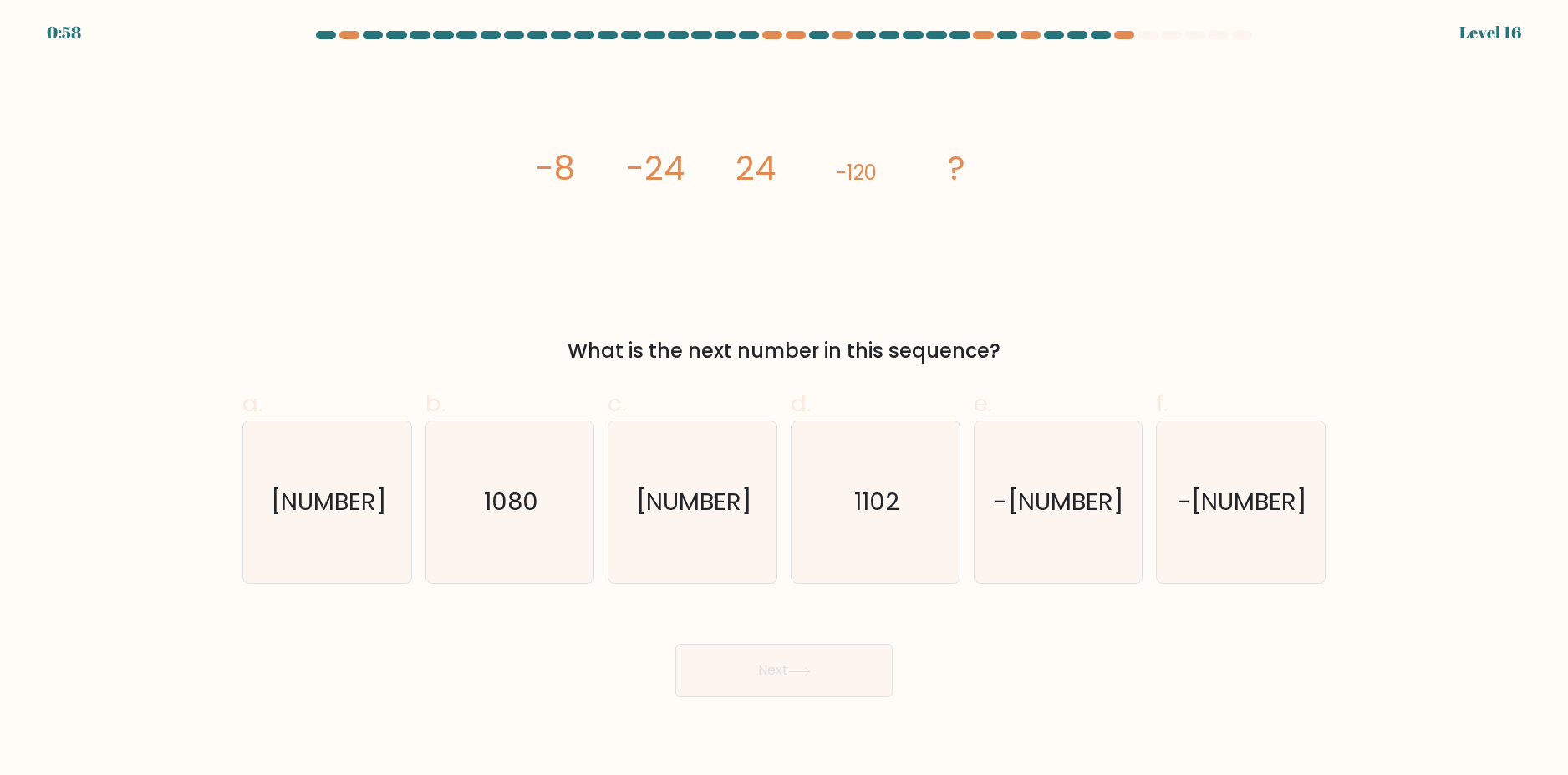 type 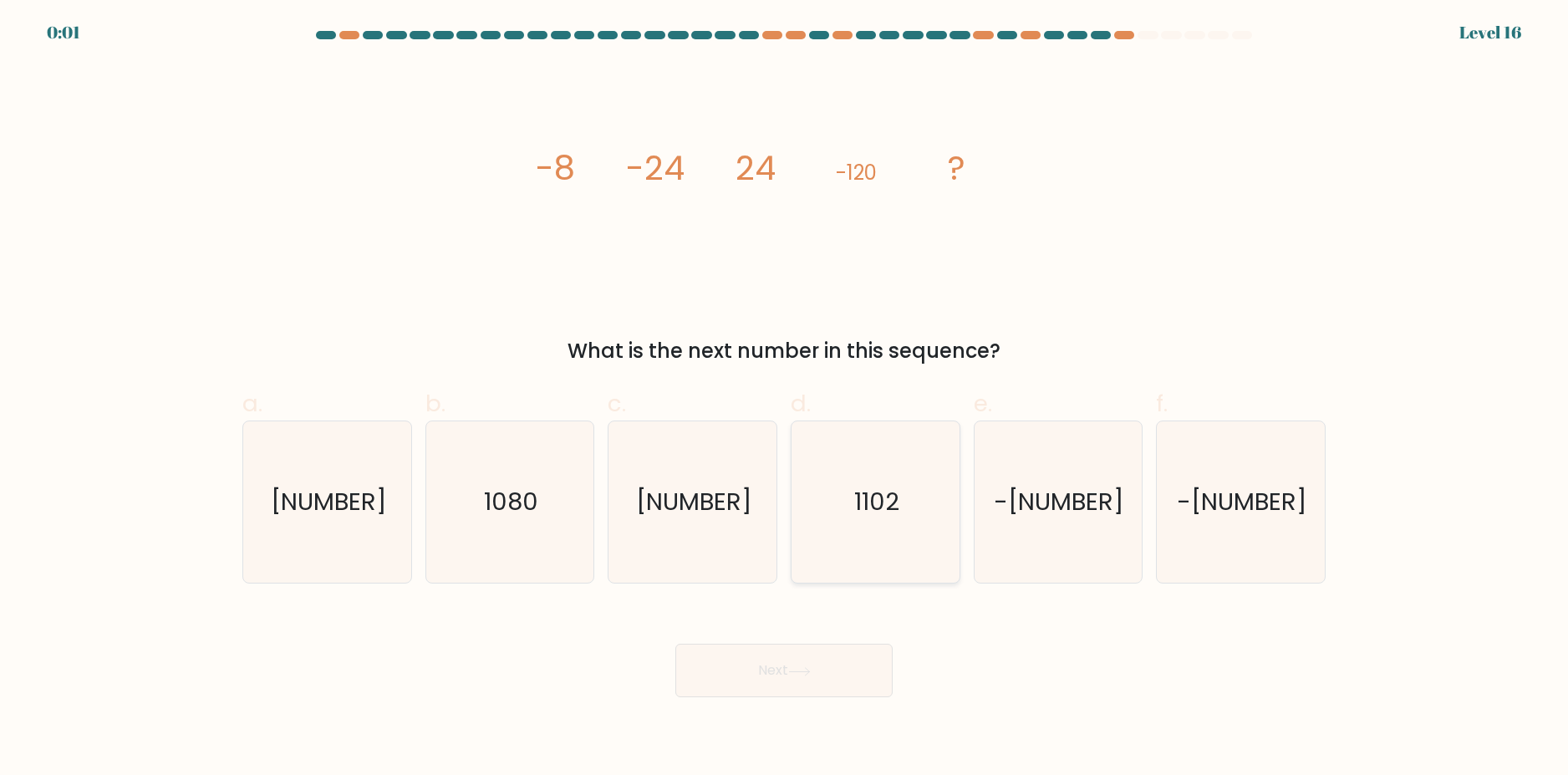 click on "1102" at bounding box center [877, 502] 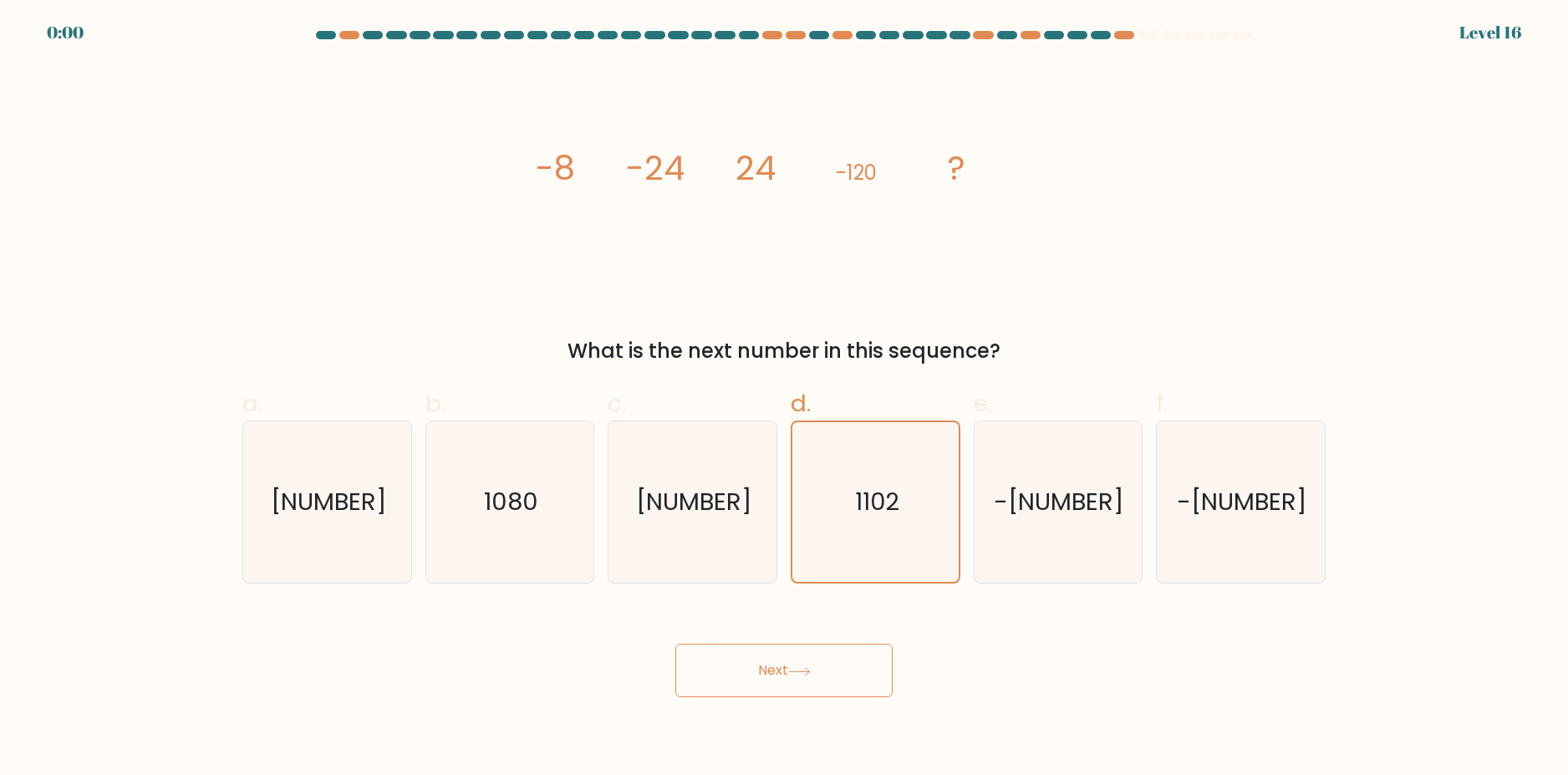 click on "Next" at bounding box center [784, 670] 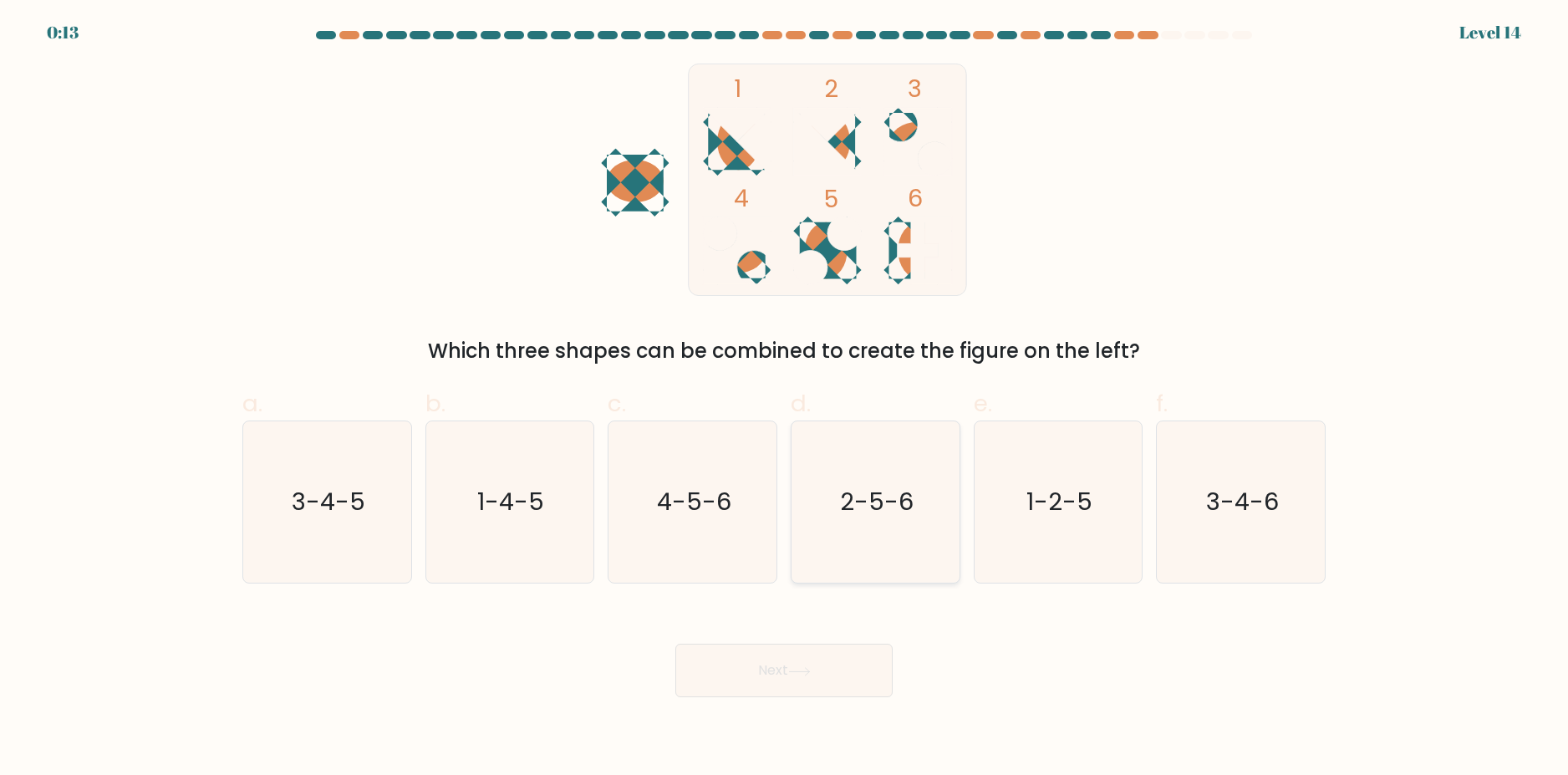 click on "2-5-6" at bounding box center [877, 502] 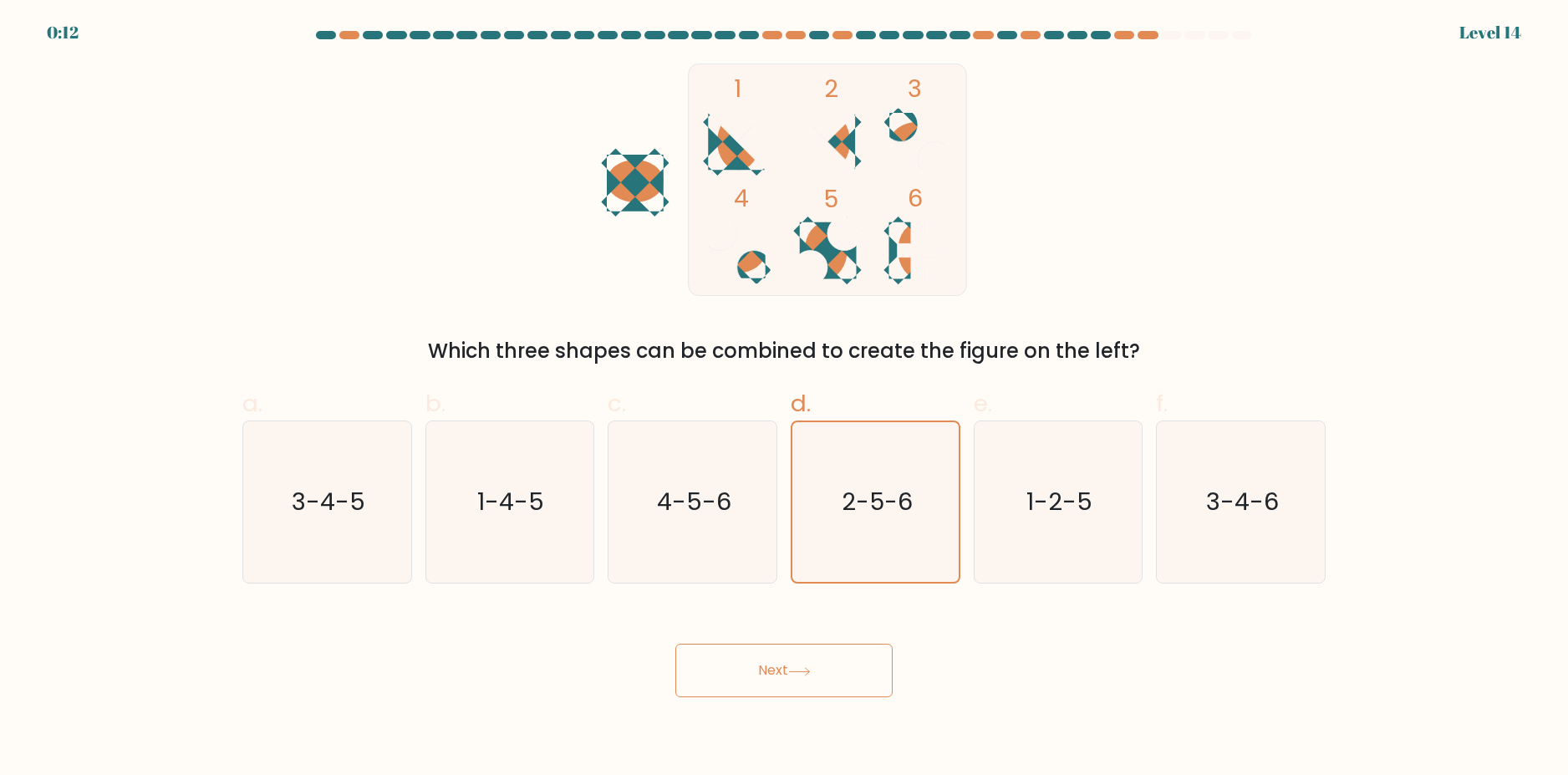 click on "Next" at bounding box center (784, 670) 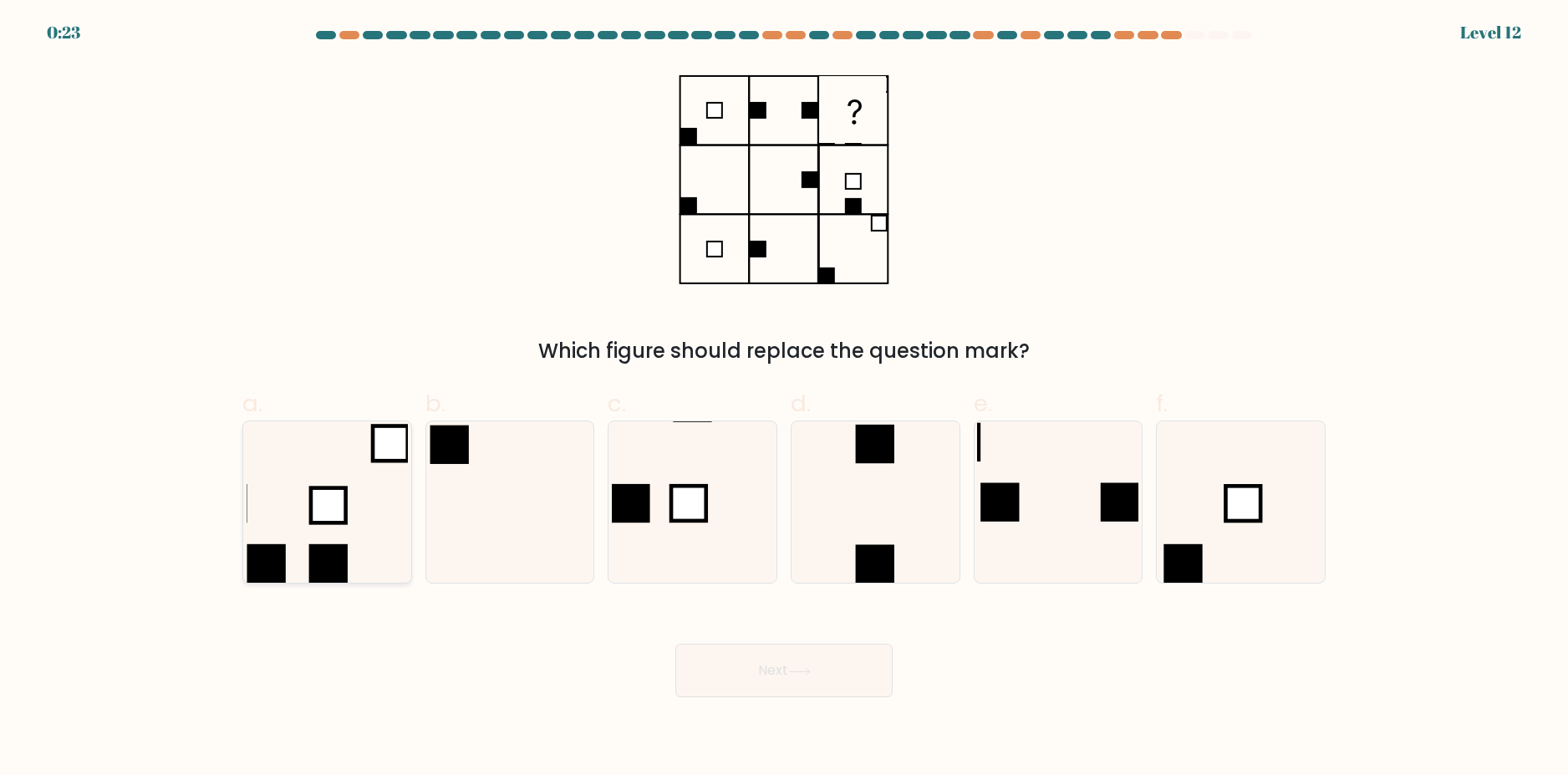 click at bounding box center [327, 502] 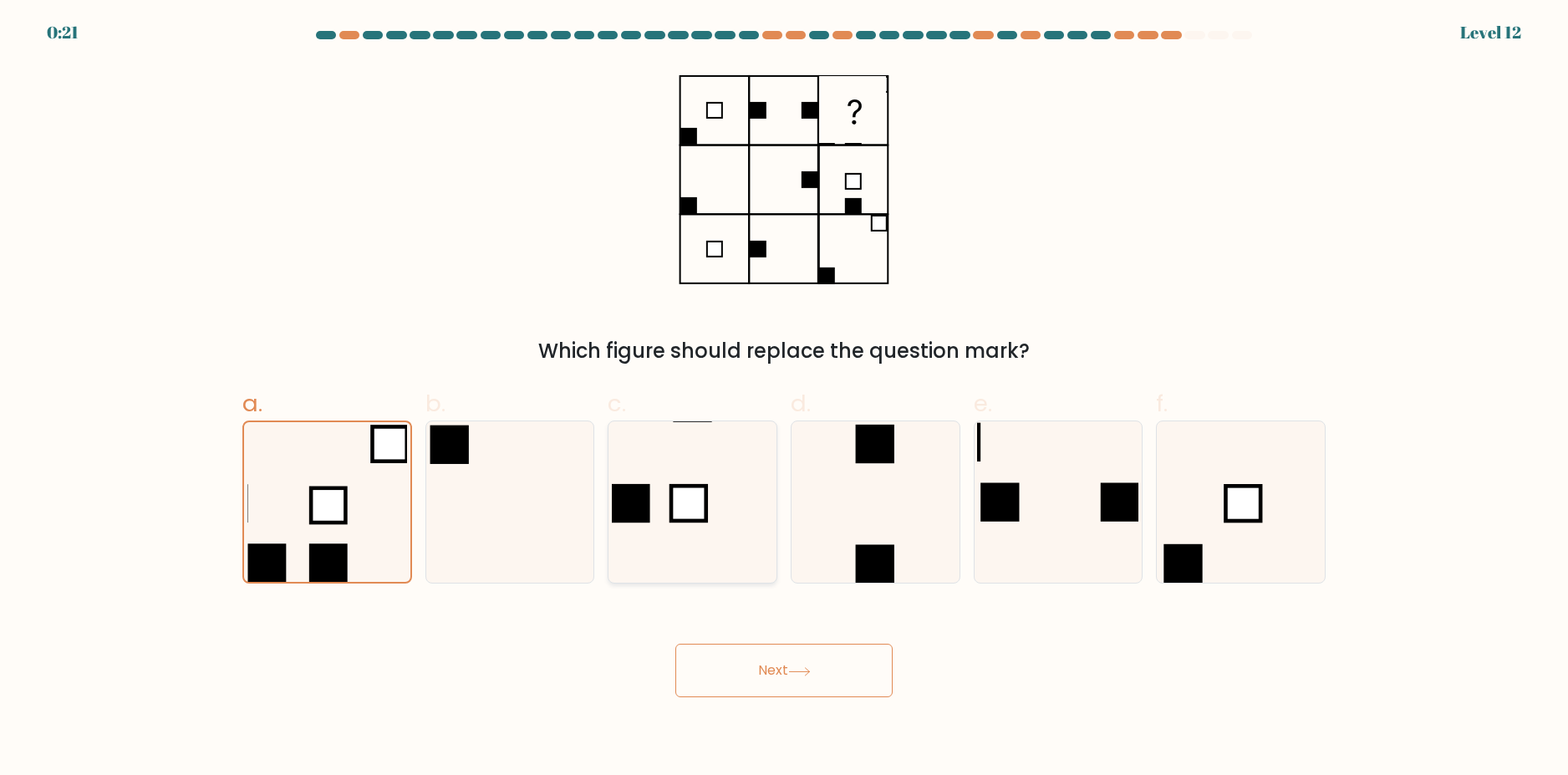 click at bounding box center (630, 503) 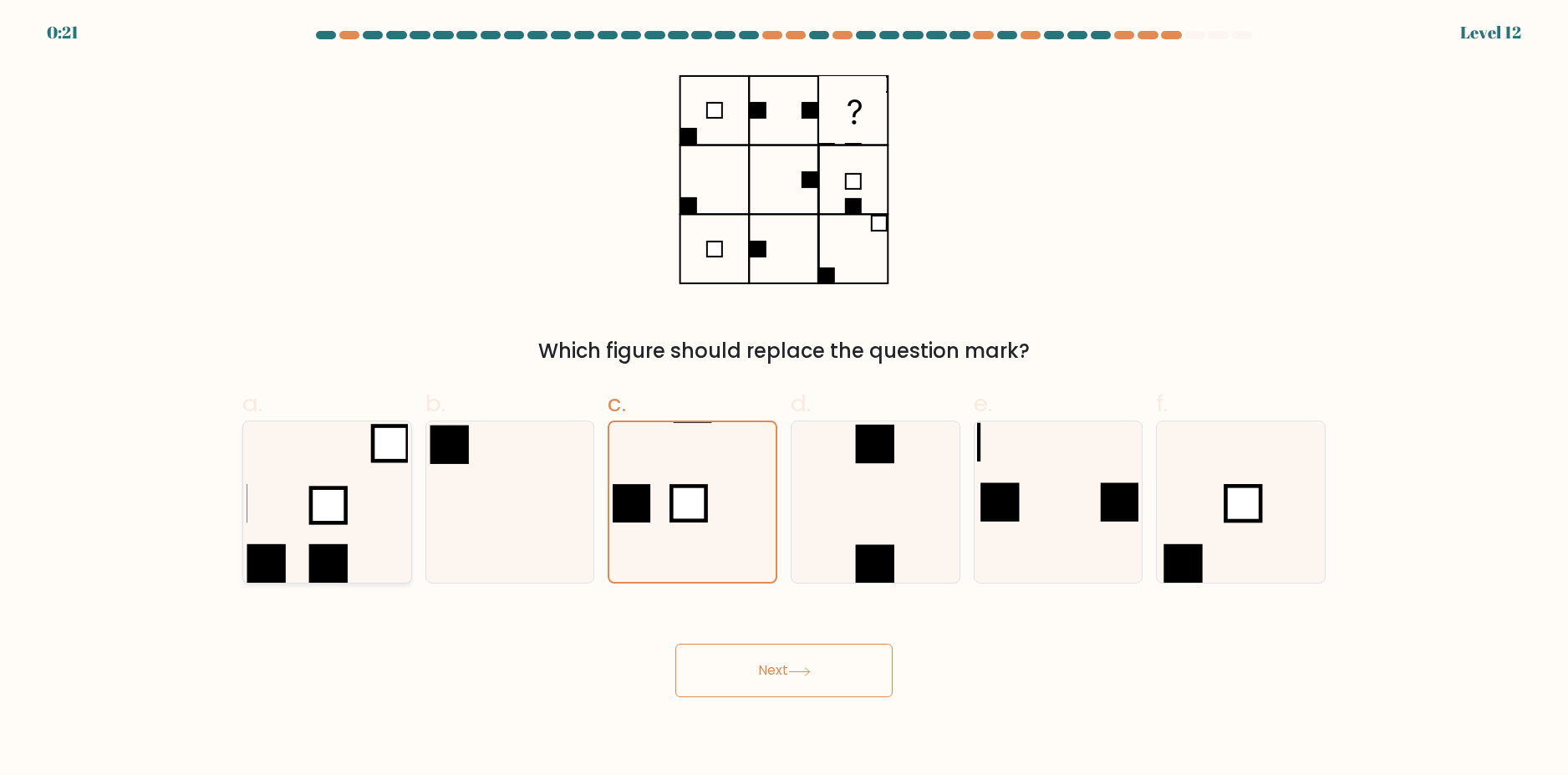 click at bounding box center (327, 502) 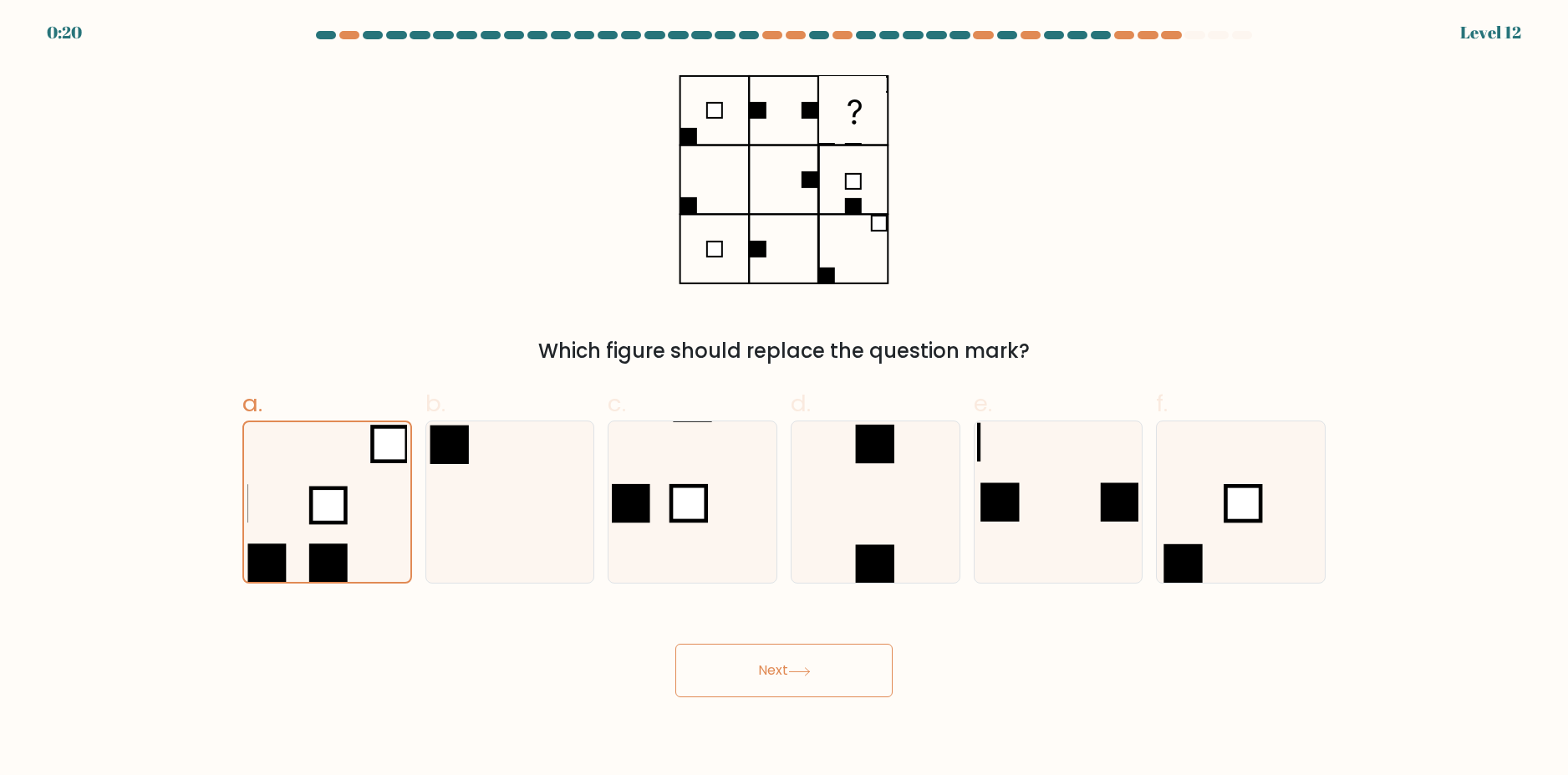 click on "Next" at bounding box center (784, 670) 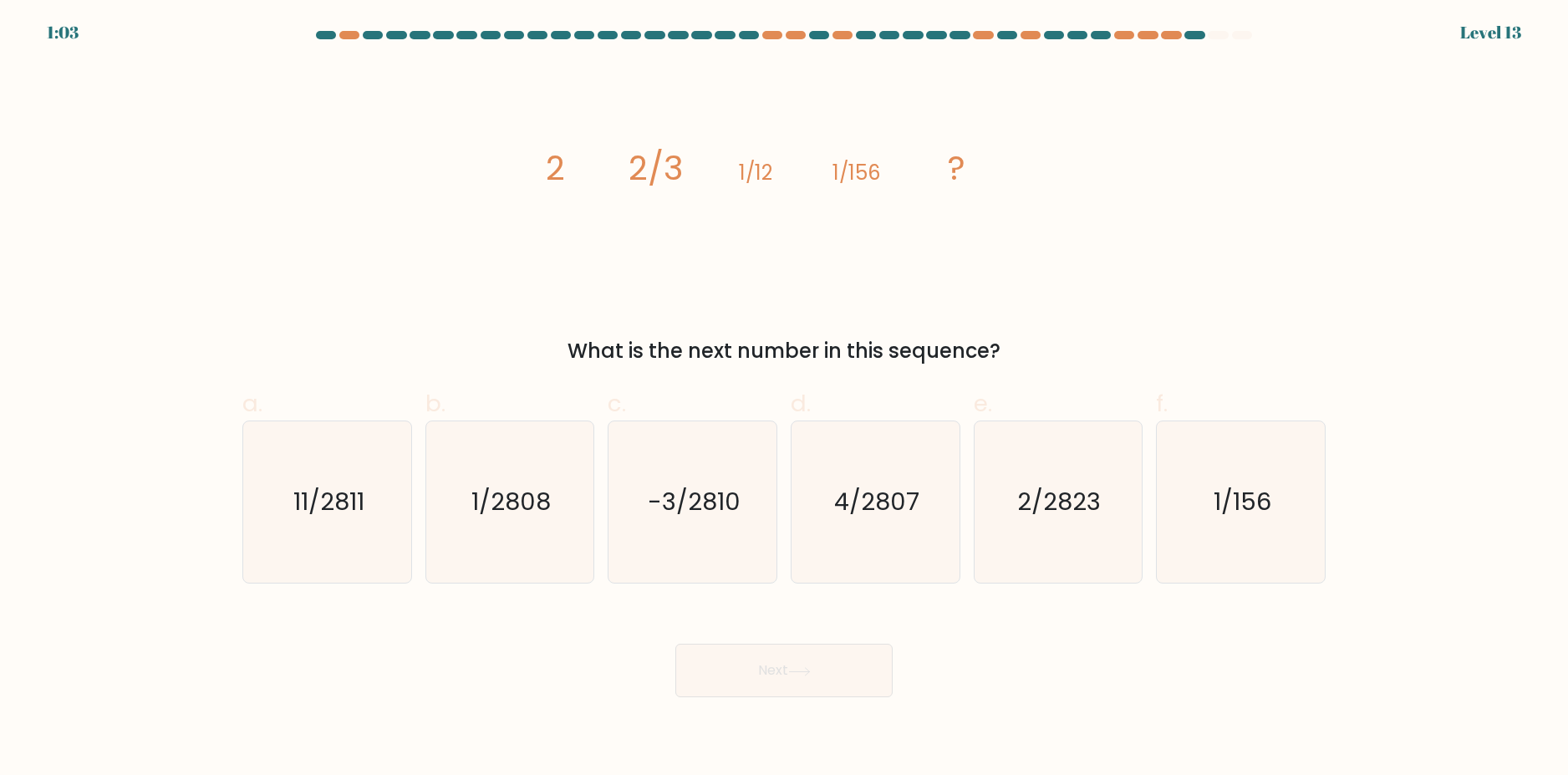 type 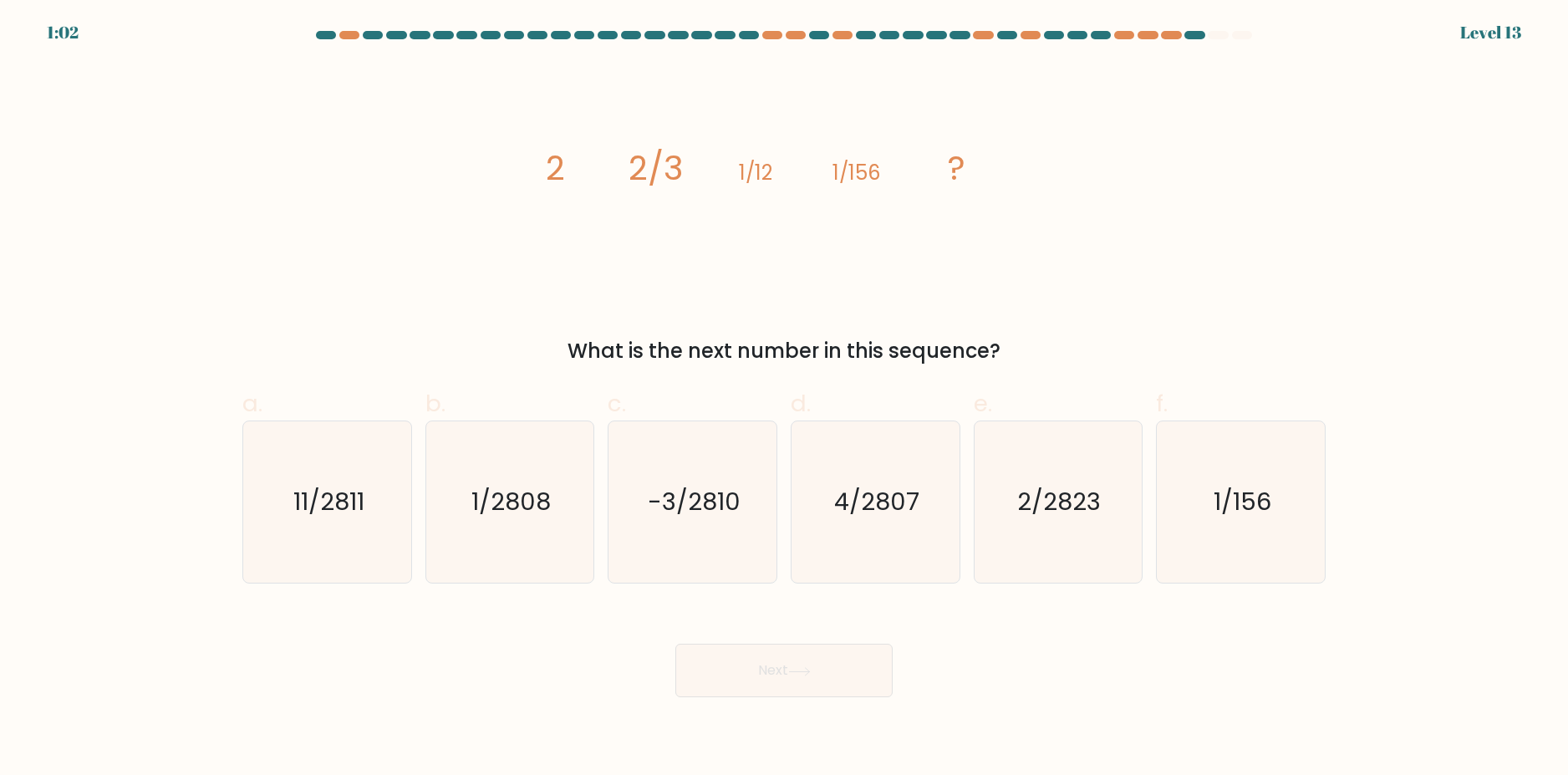 click on "image/svg+xml
2
2/3
1/12
1/156
?
What is the next number in this sequence?" at bounding box center (784, 215) 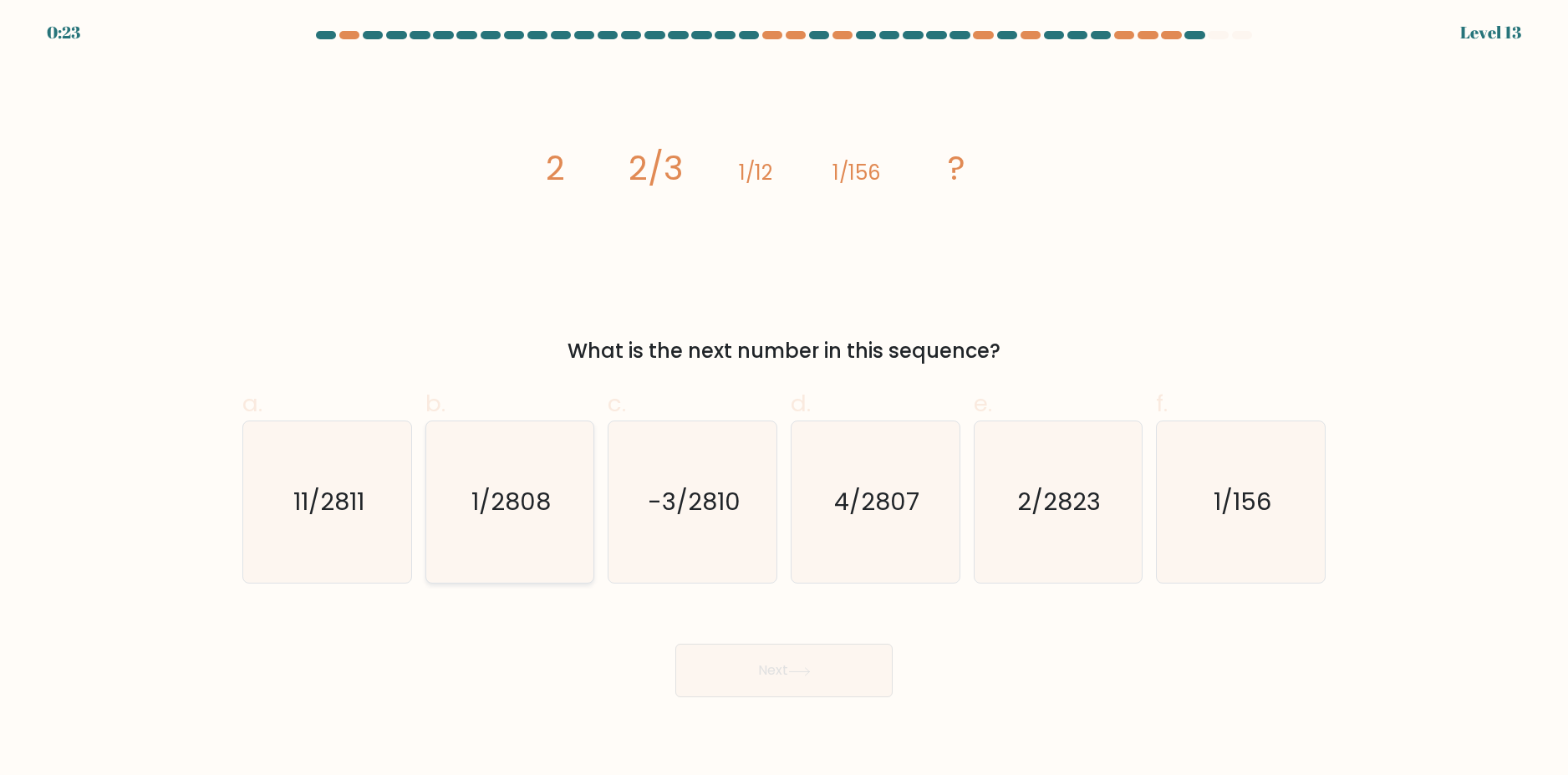 click on "1/2808" at bounding box center [511, 502] 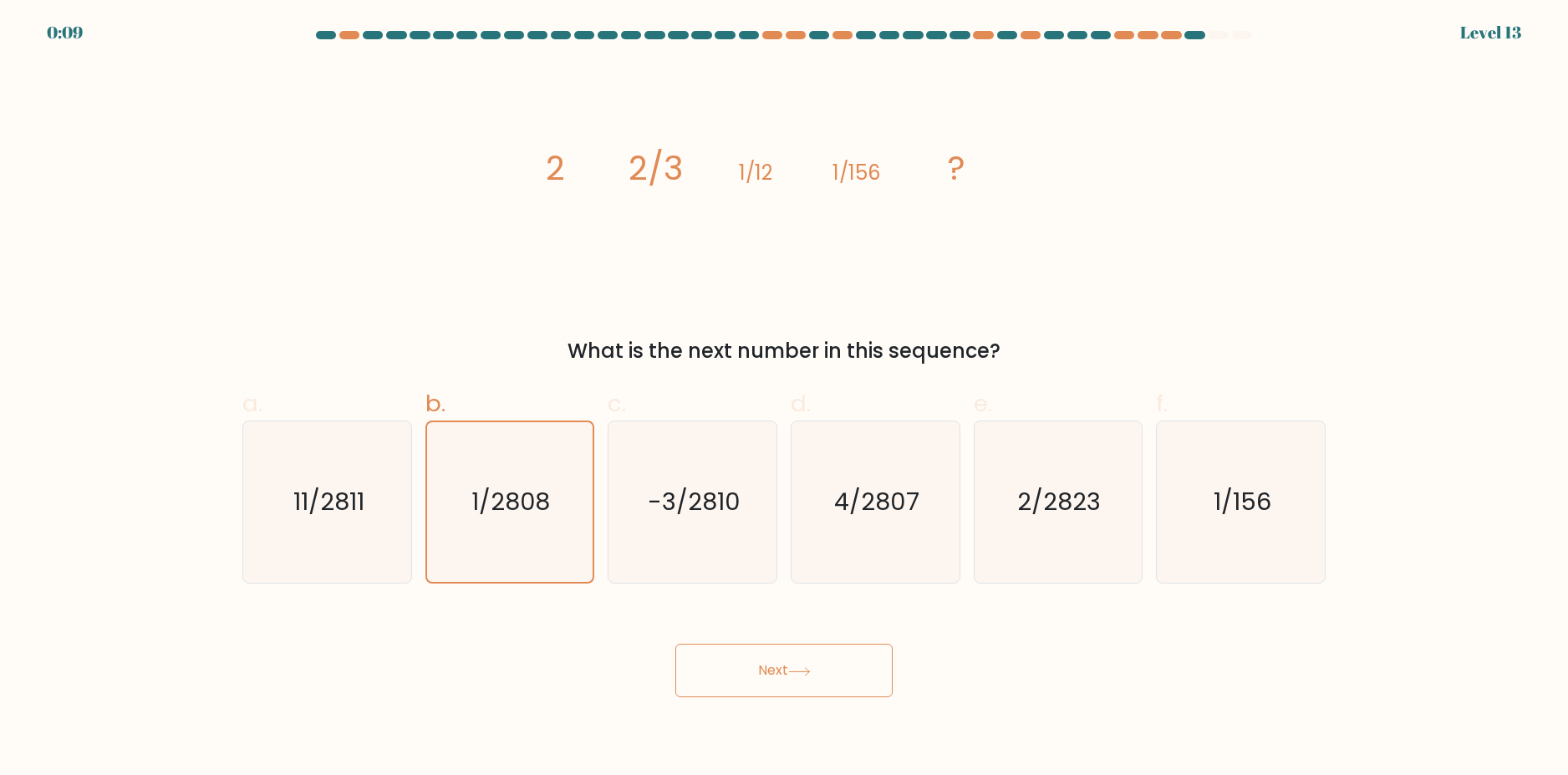 click on "Next" at bounding box center (784, 670) 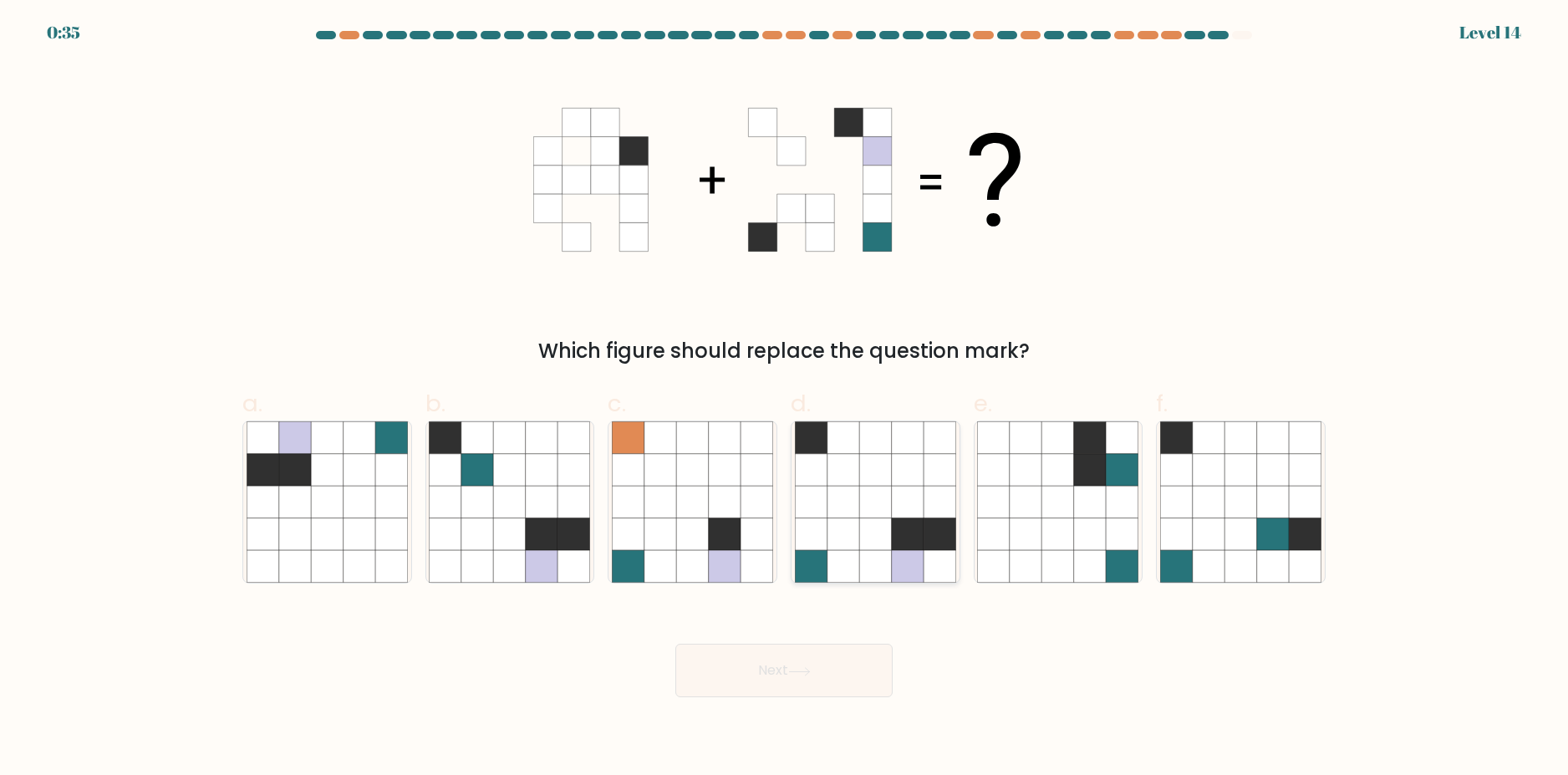 click at bounding box center [908, 567] 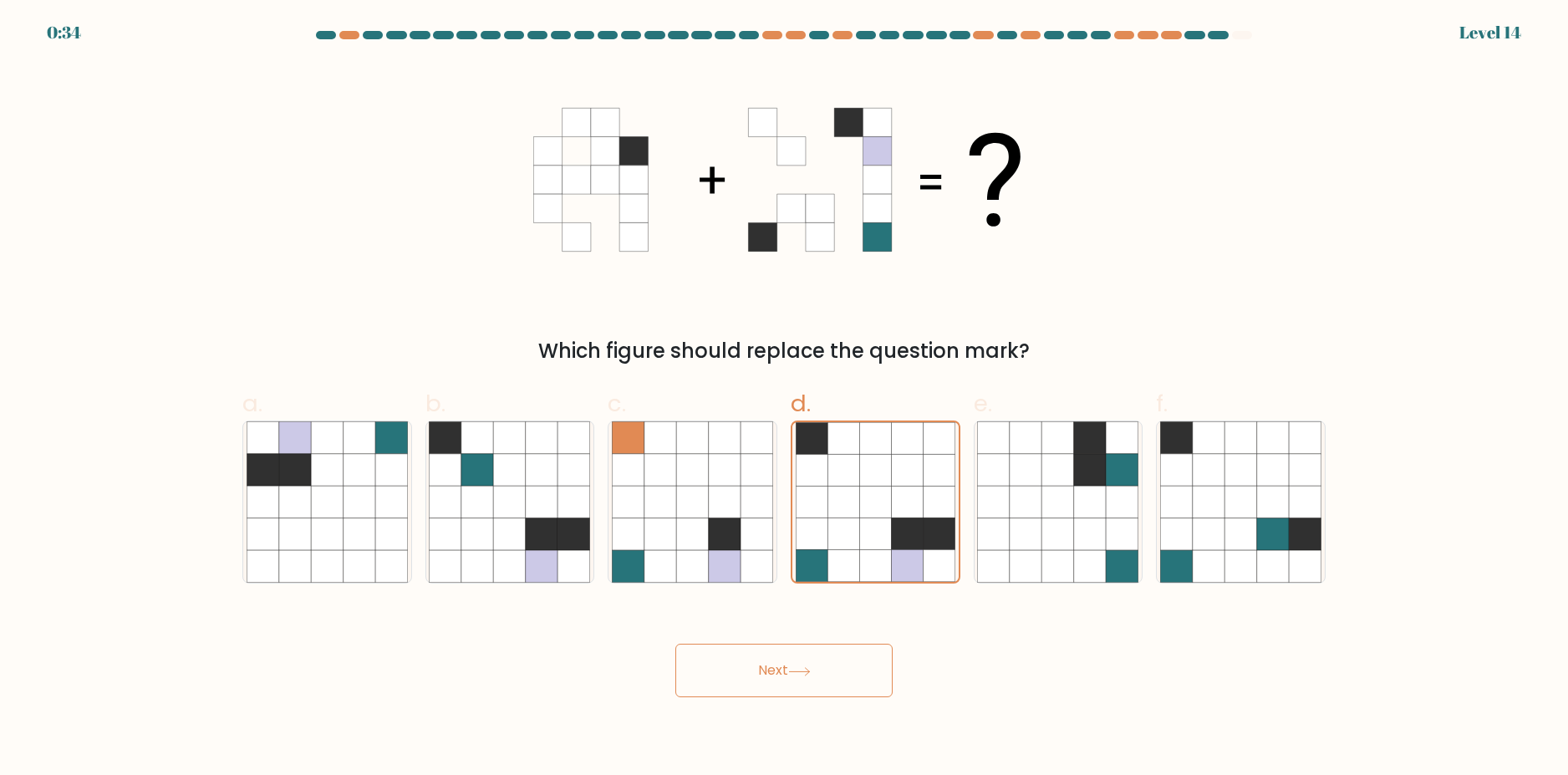 click on "Next" at bounding box center (784, 670) 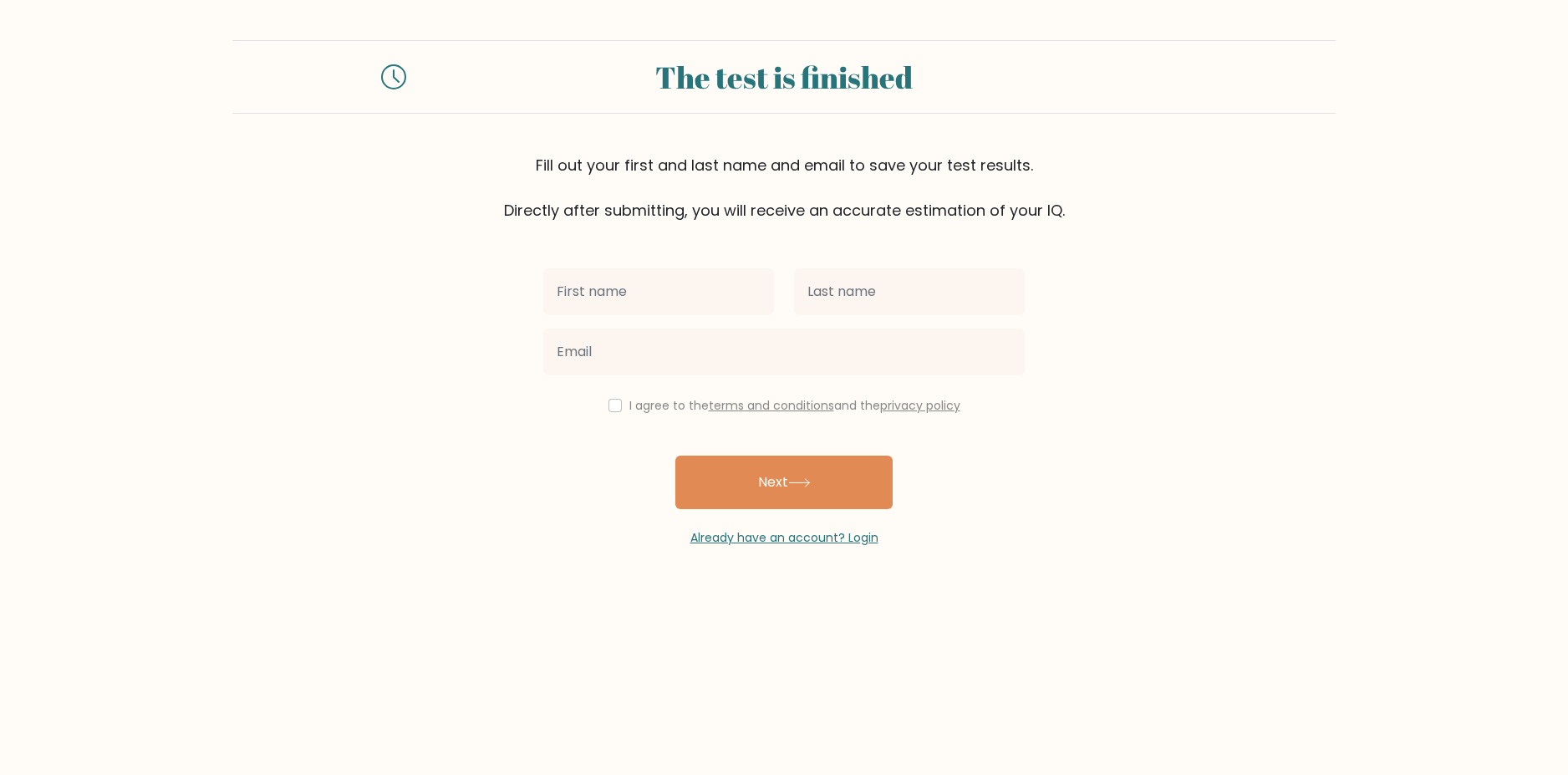 scroll, scrollTop: 0, scrollLeft: 0, axis: both 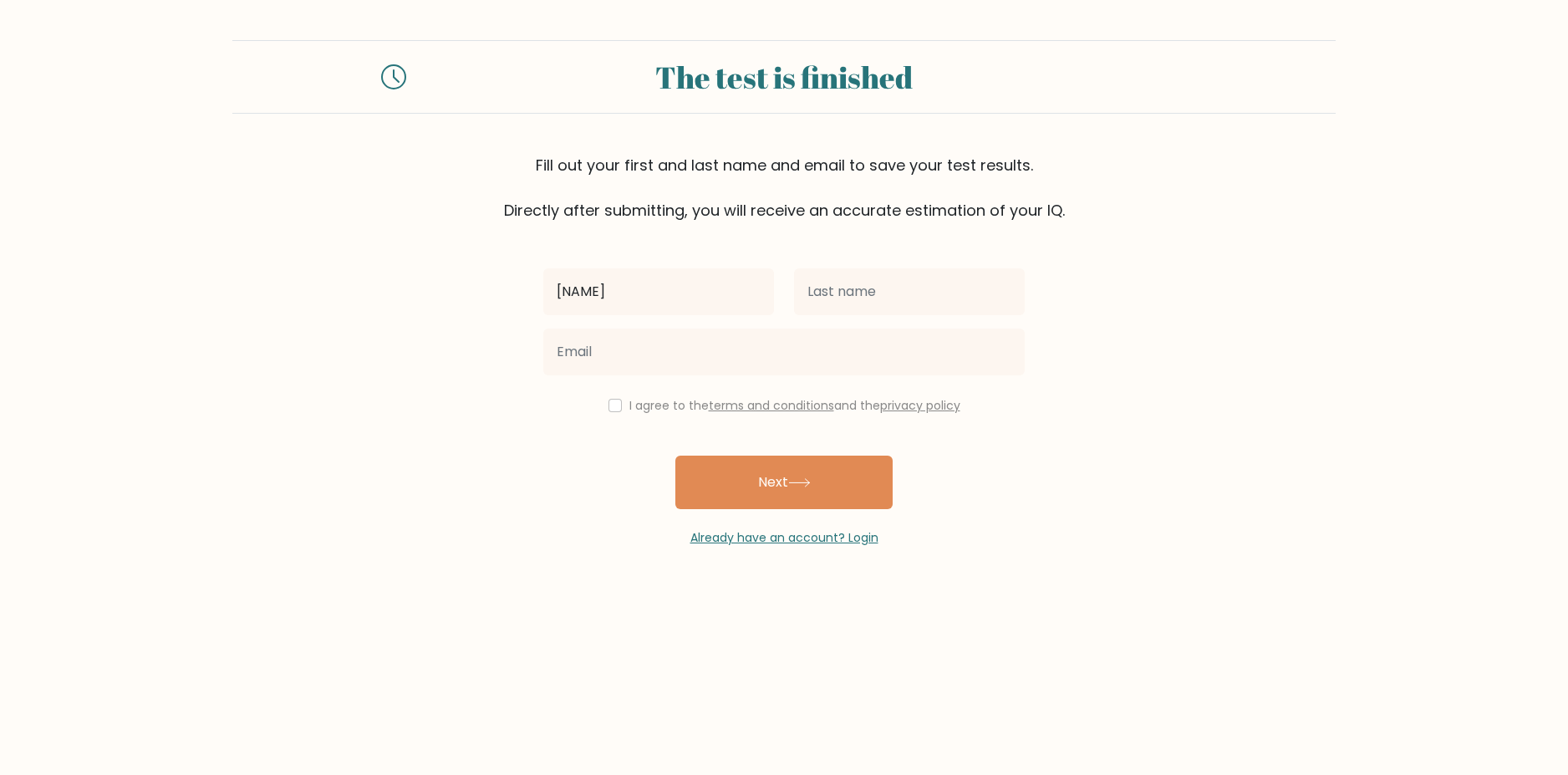 type on "[NAME]" 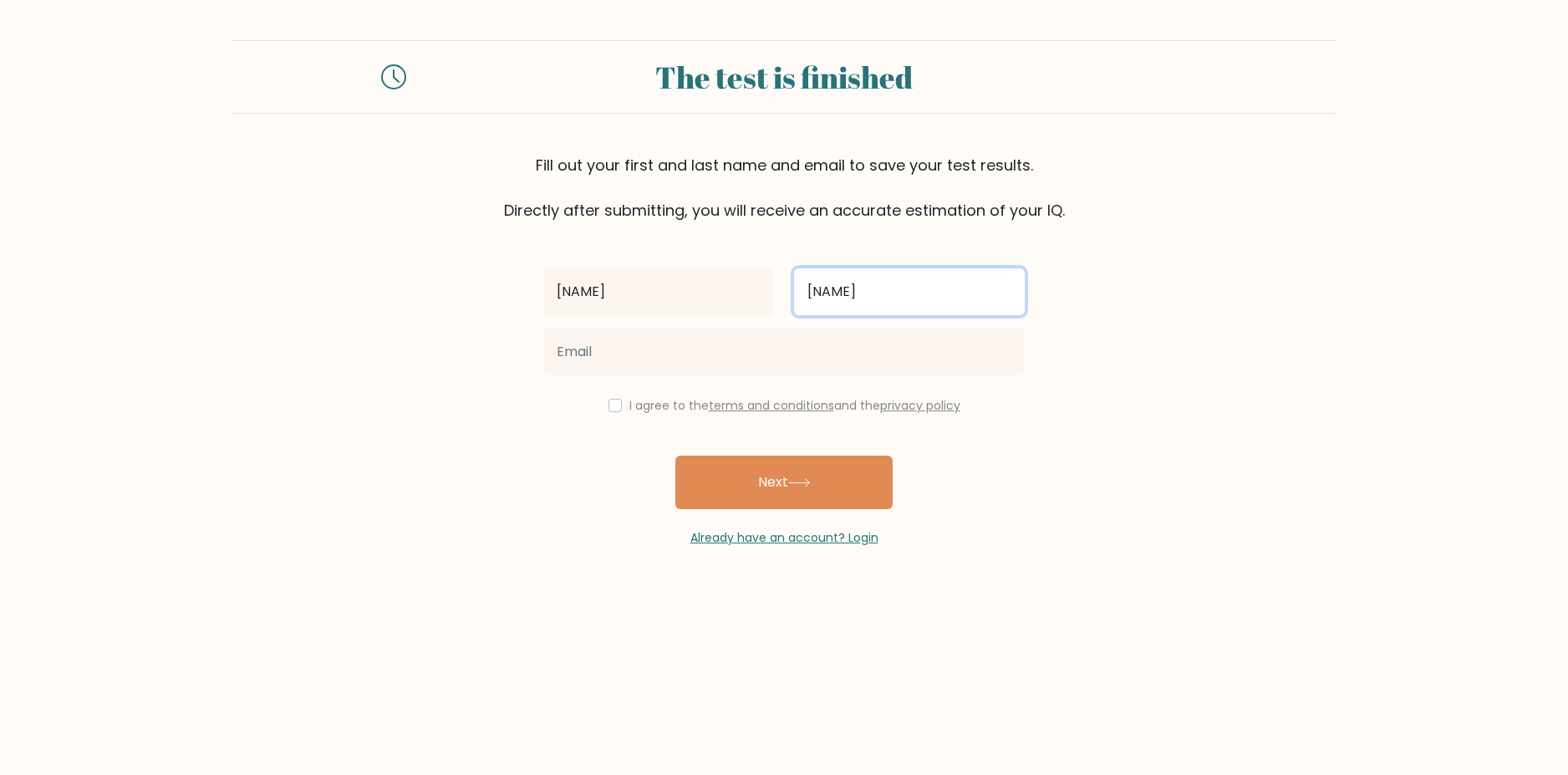 type on "Fathy" 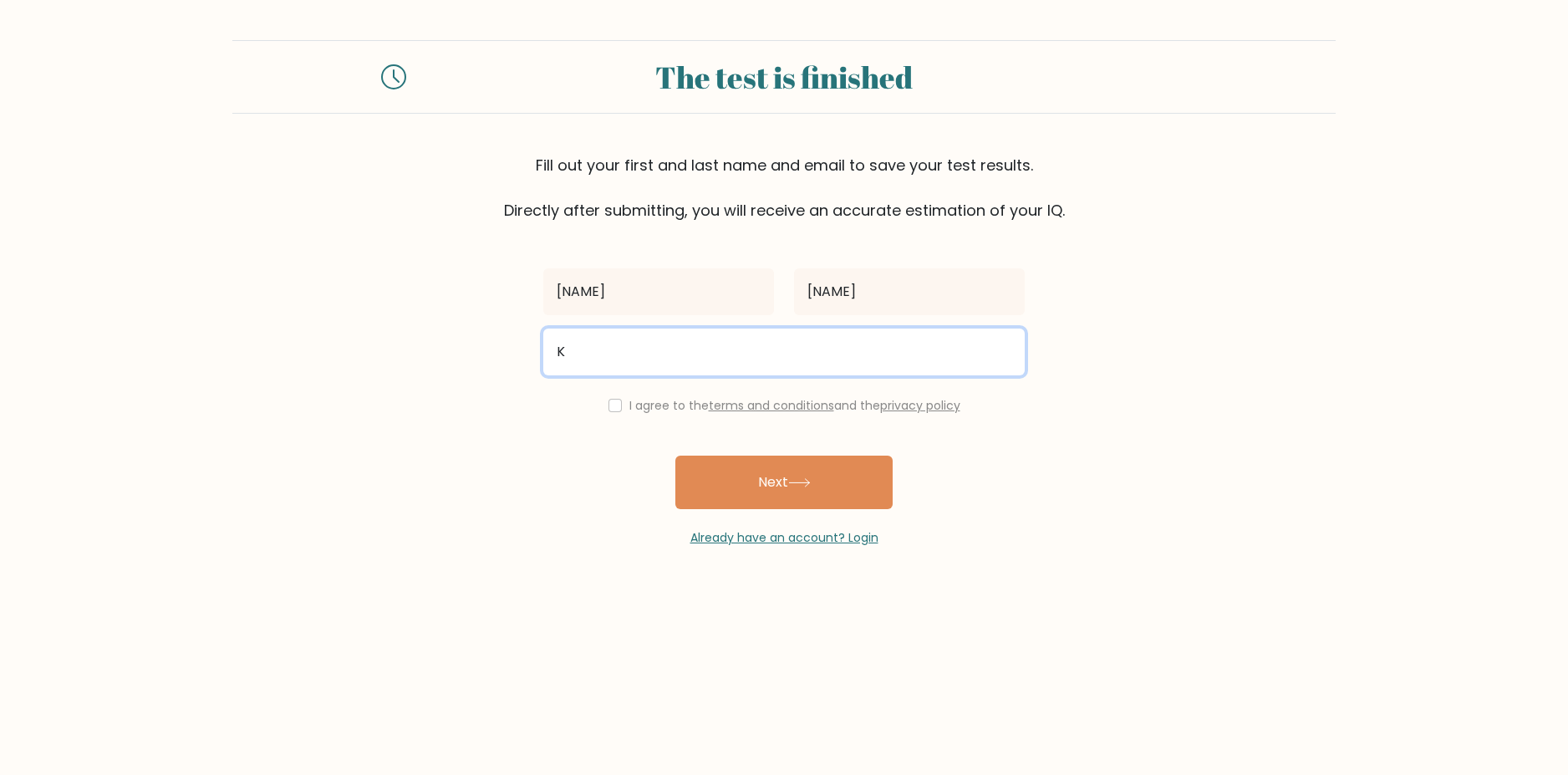 click on "K" at bounding box center [784, 352] 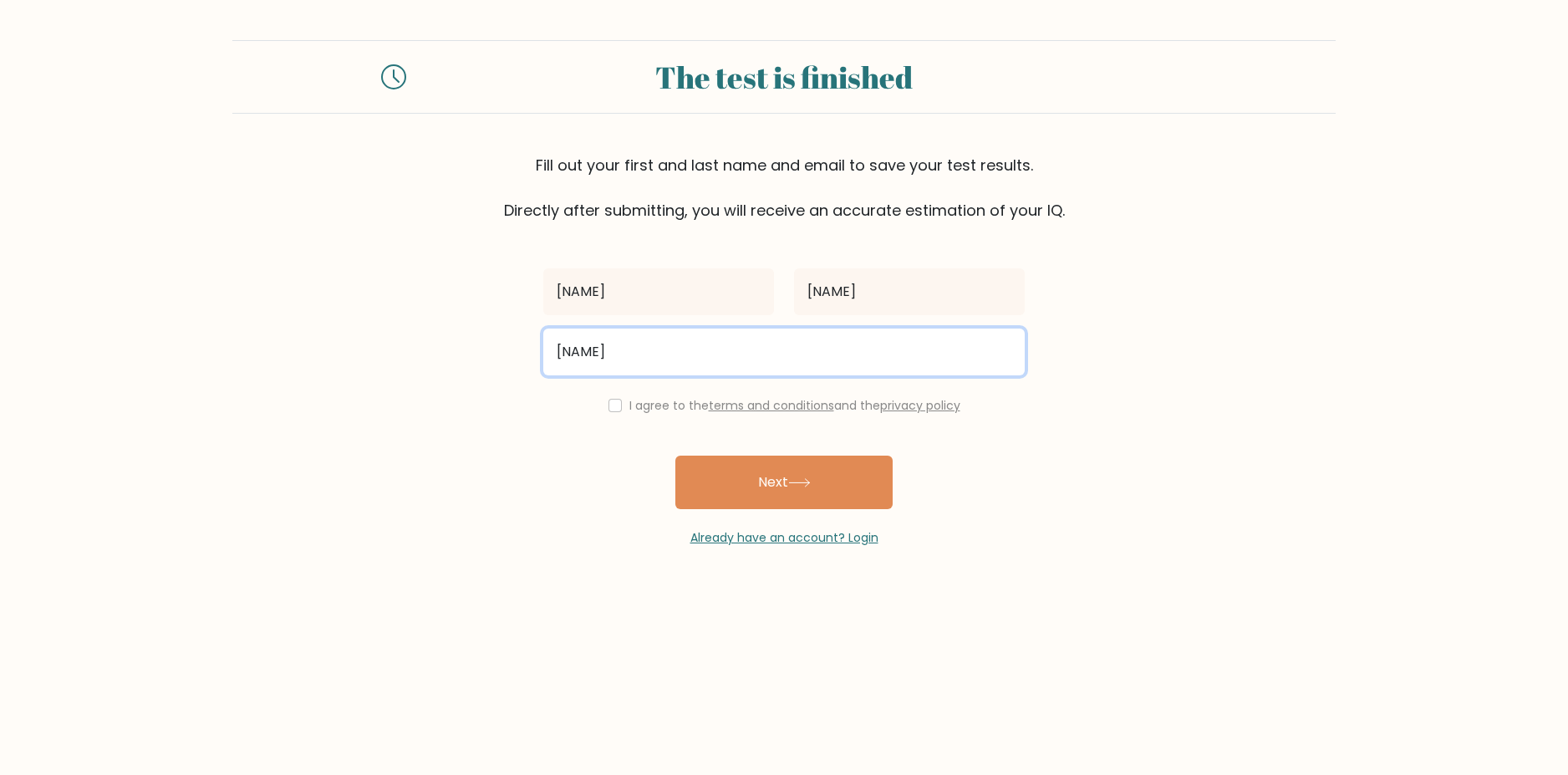 type on "khaledfathy1232@gmail.com" 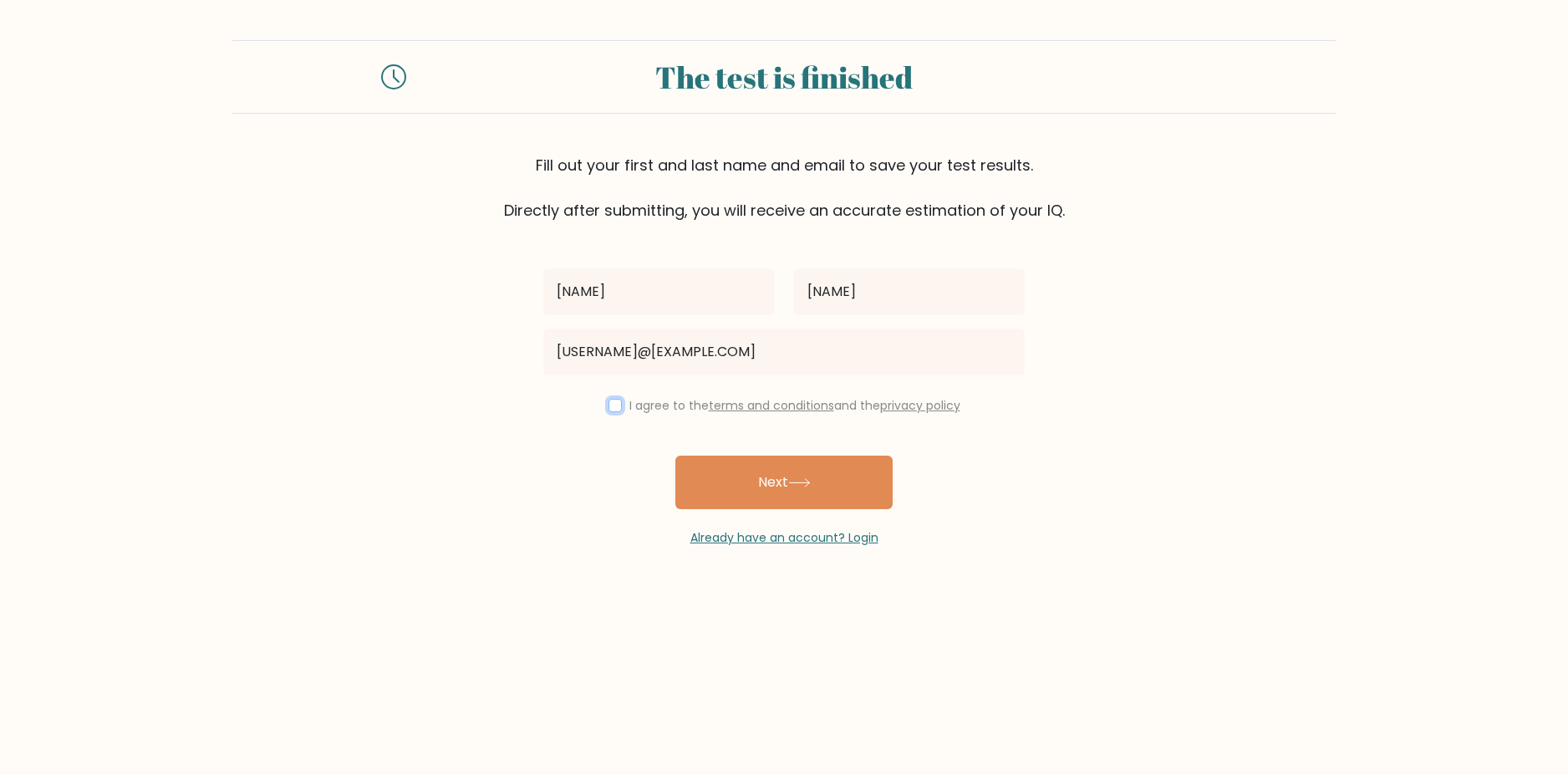 click at bounding box center [615, 405] 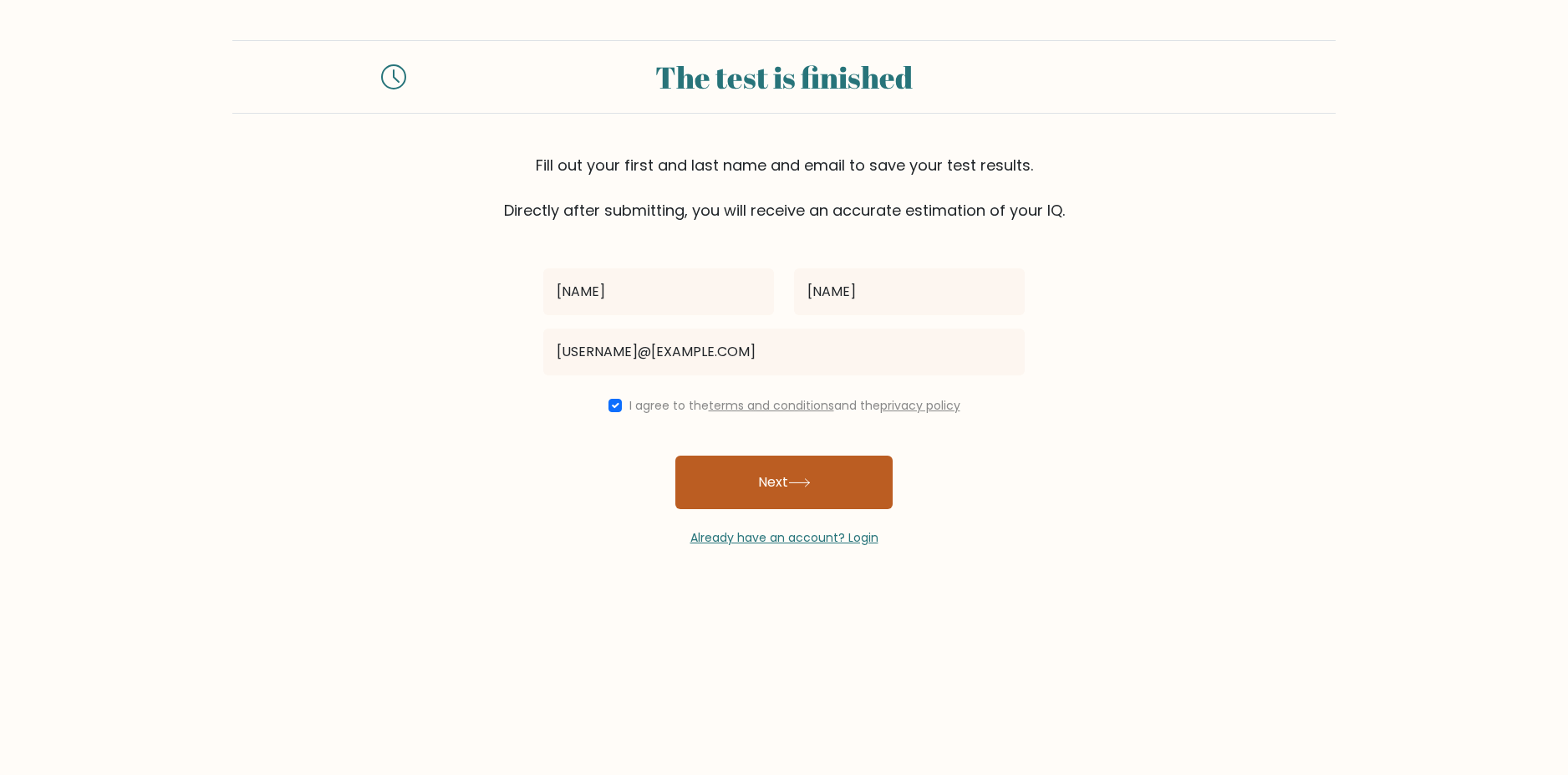 click at bounding box center [799, 482] 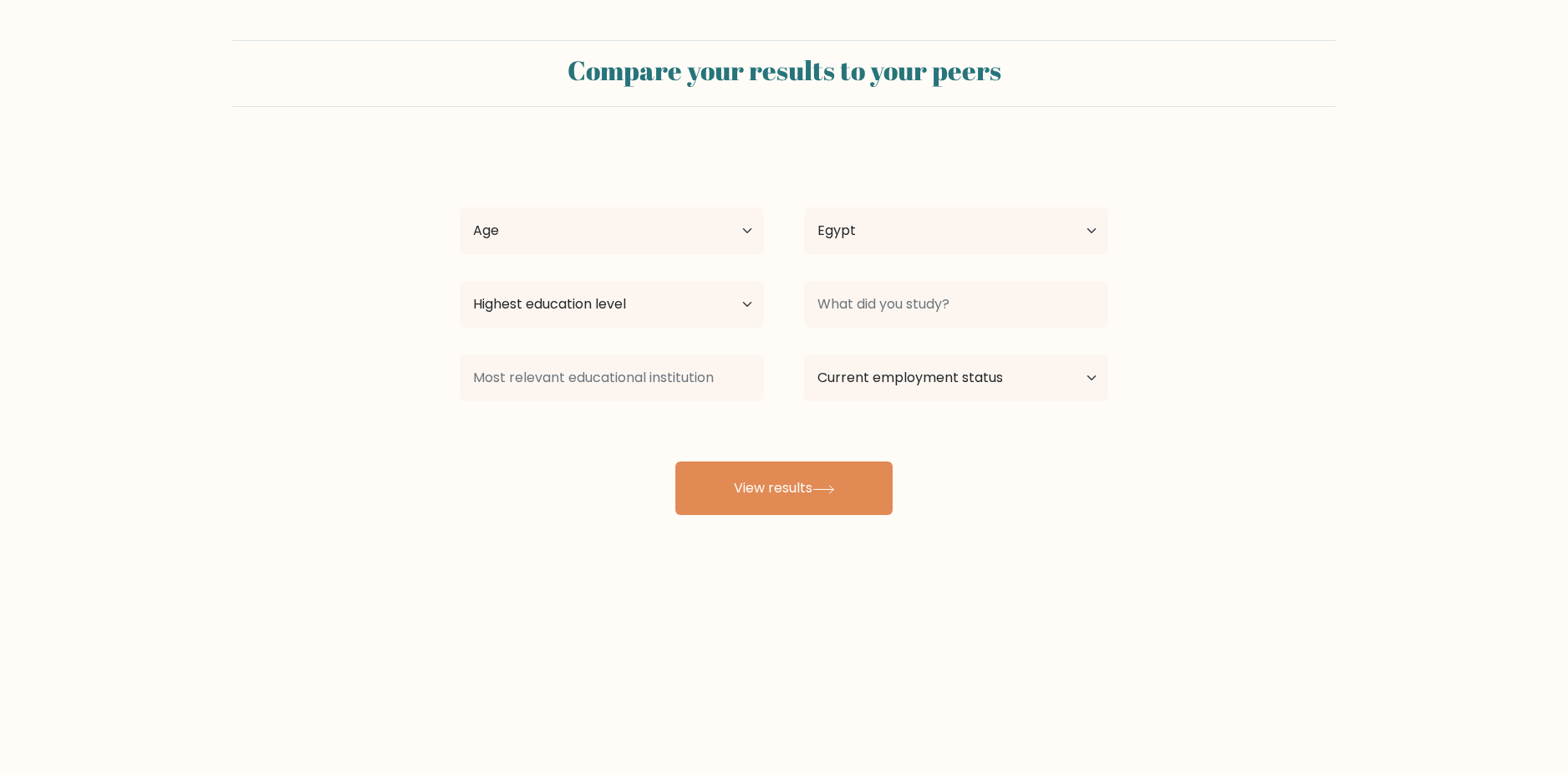 scroll, scrollTop: 0, scrollLeft: 0, axis: both 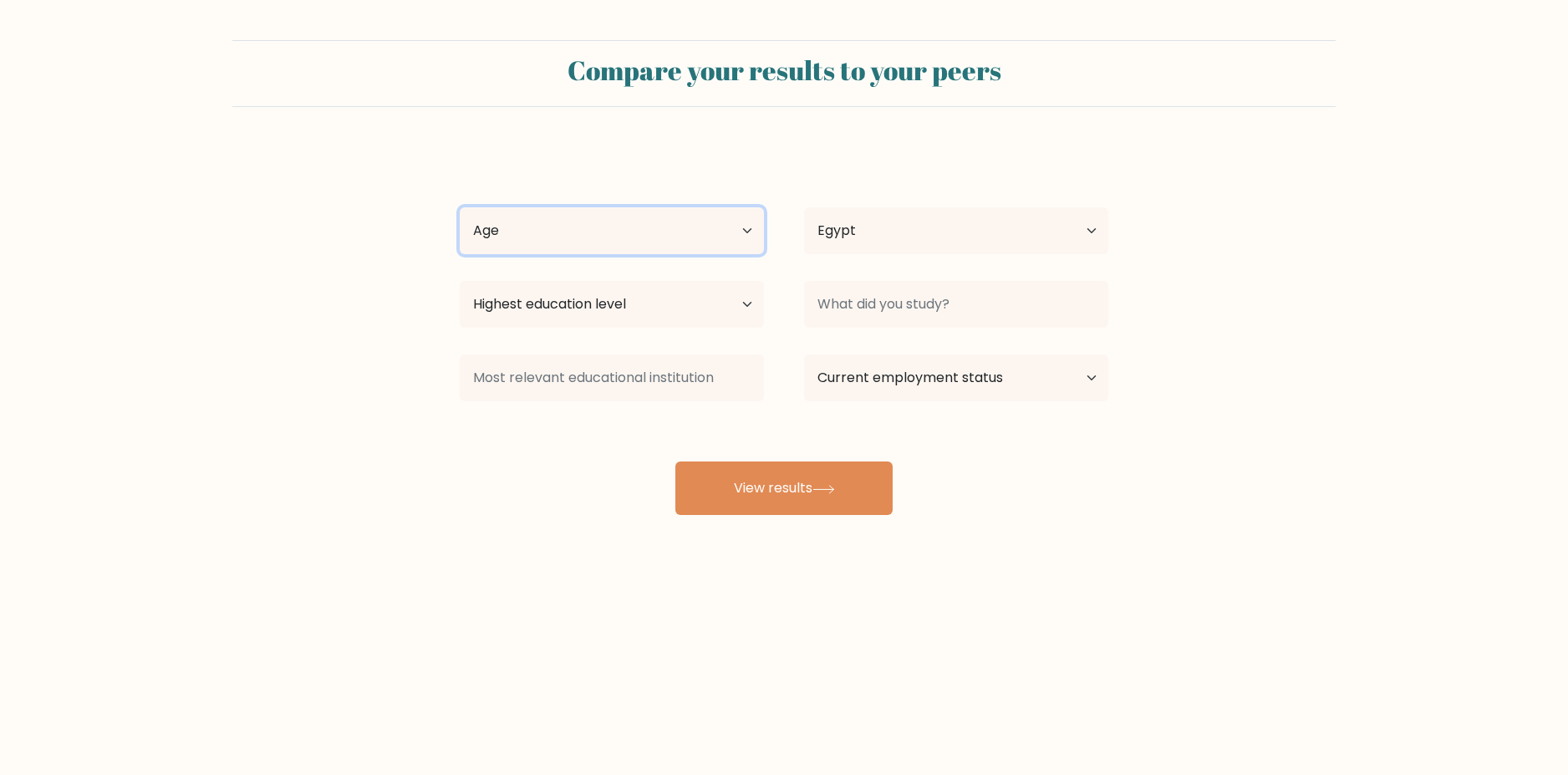 click on "Age
Under 18 years old
18-24 years old
25-34 years old
35-44 years old
45-54 years old
55-64 years old
65 years old and above" at bounding box center (612, 231) 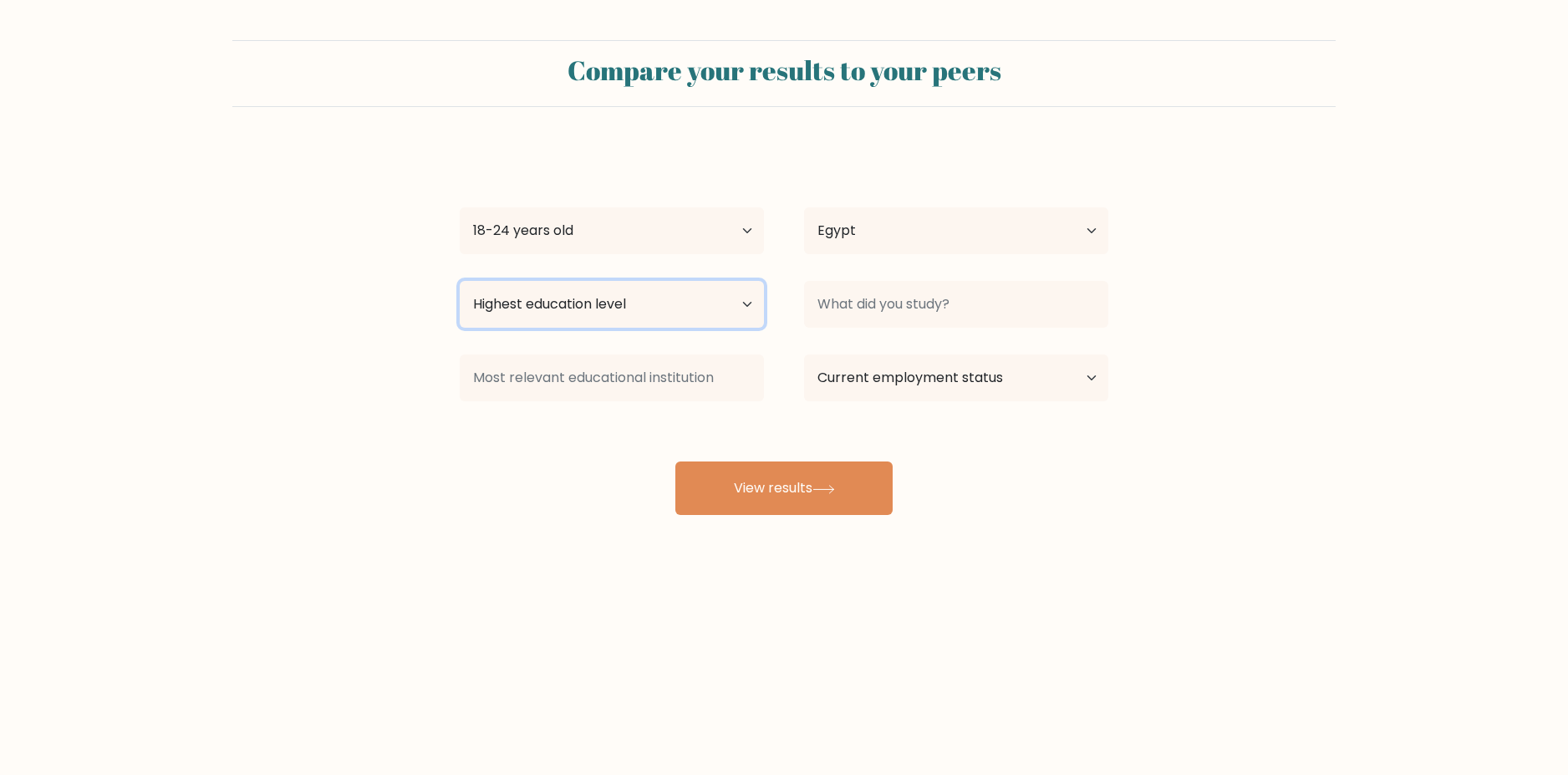 click on "Highest education level
No schooling
Primary
Lower Secondary
Upper Secondary
Occupation Specific
Bachelor's degree
Master's degree
Doctoral degree" at bounding box center [612, 304] 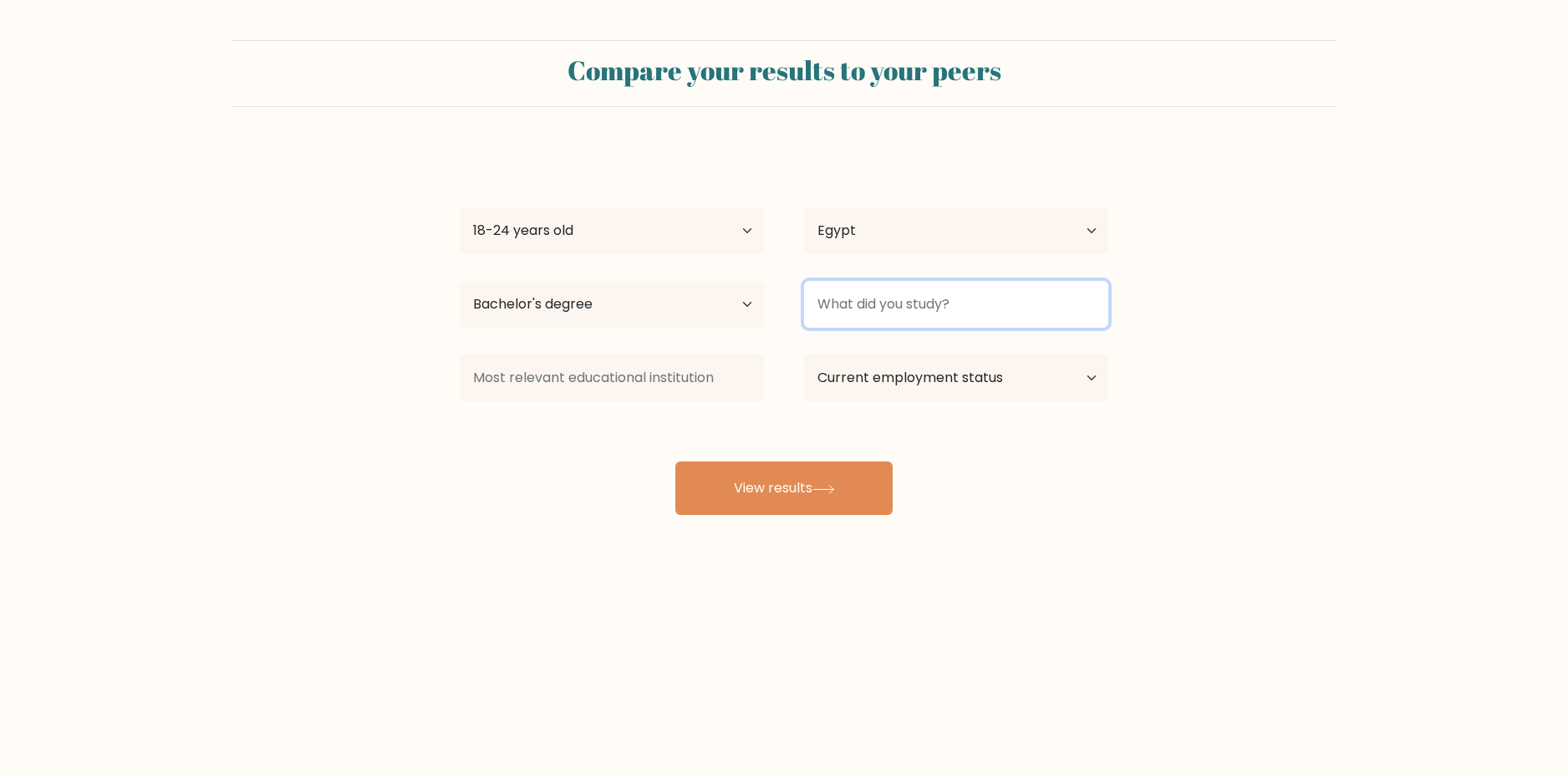 click at bounding box center [956, 304] 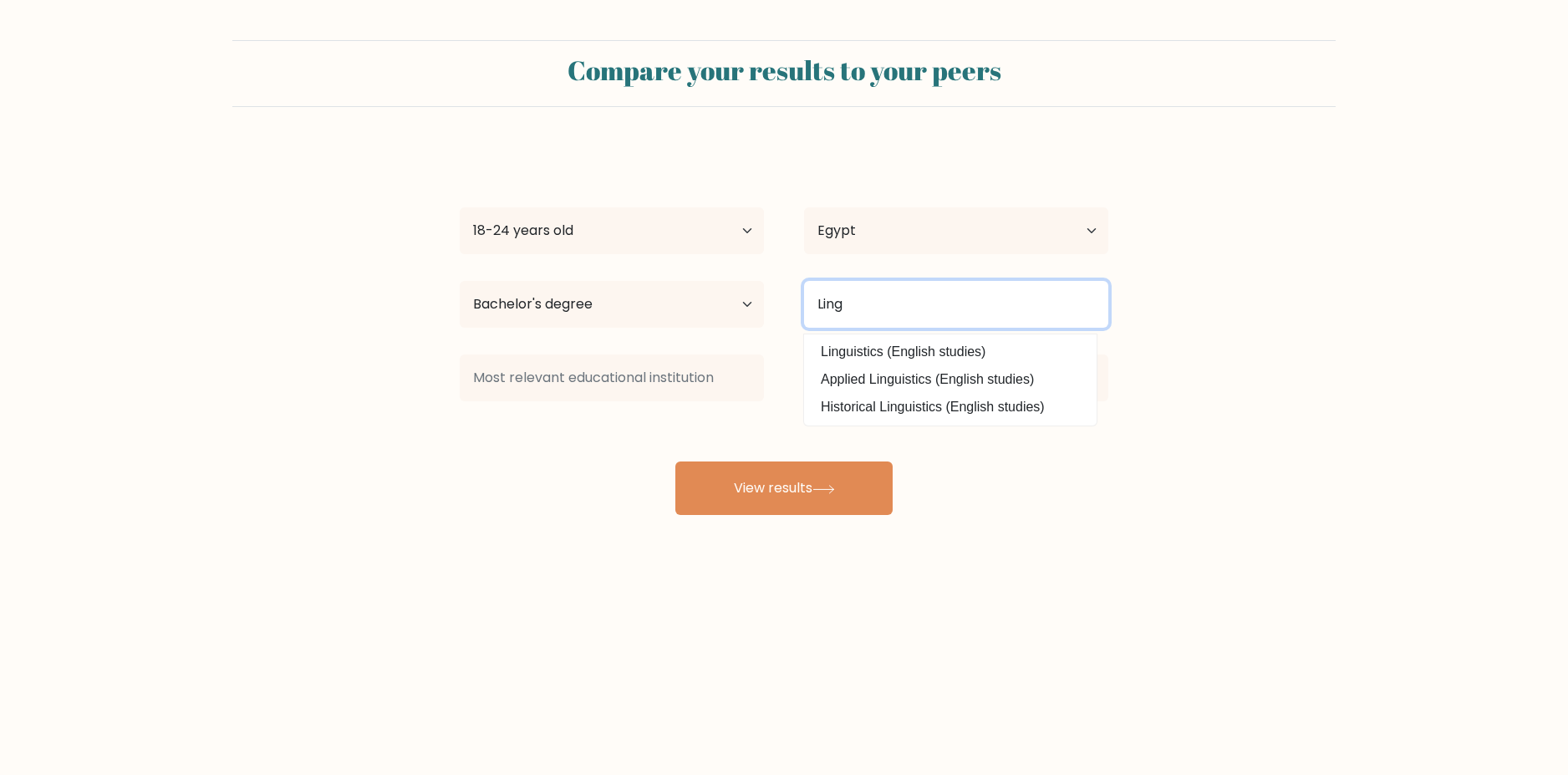 click on "Ling" at bounding box center [956, 304] 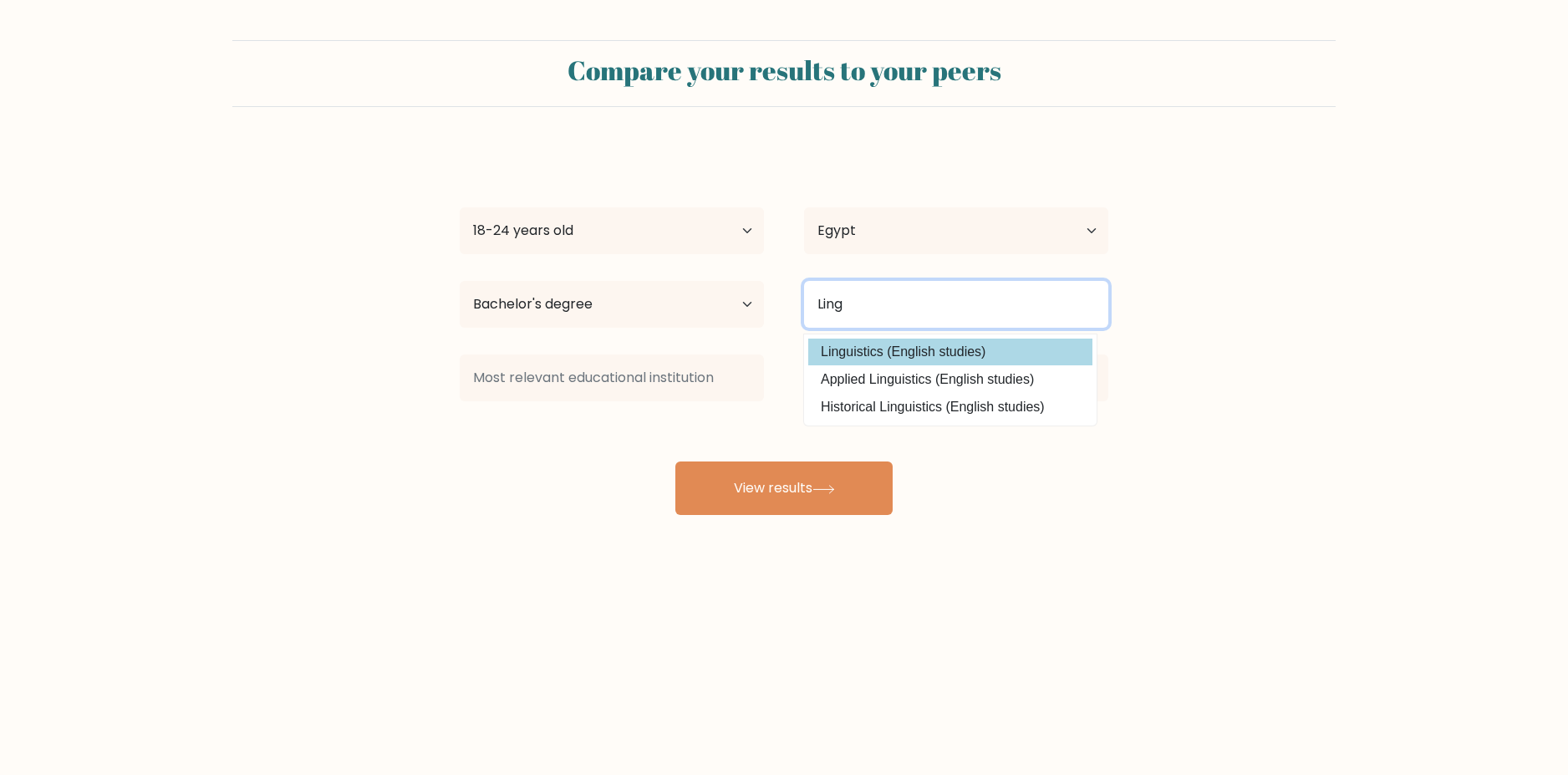 type on "Ling" 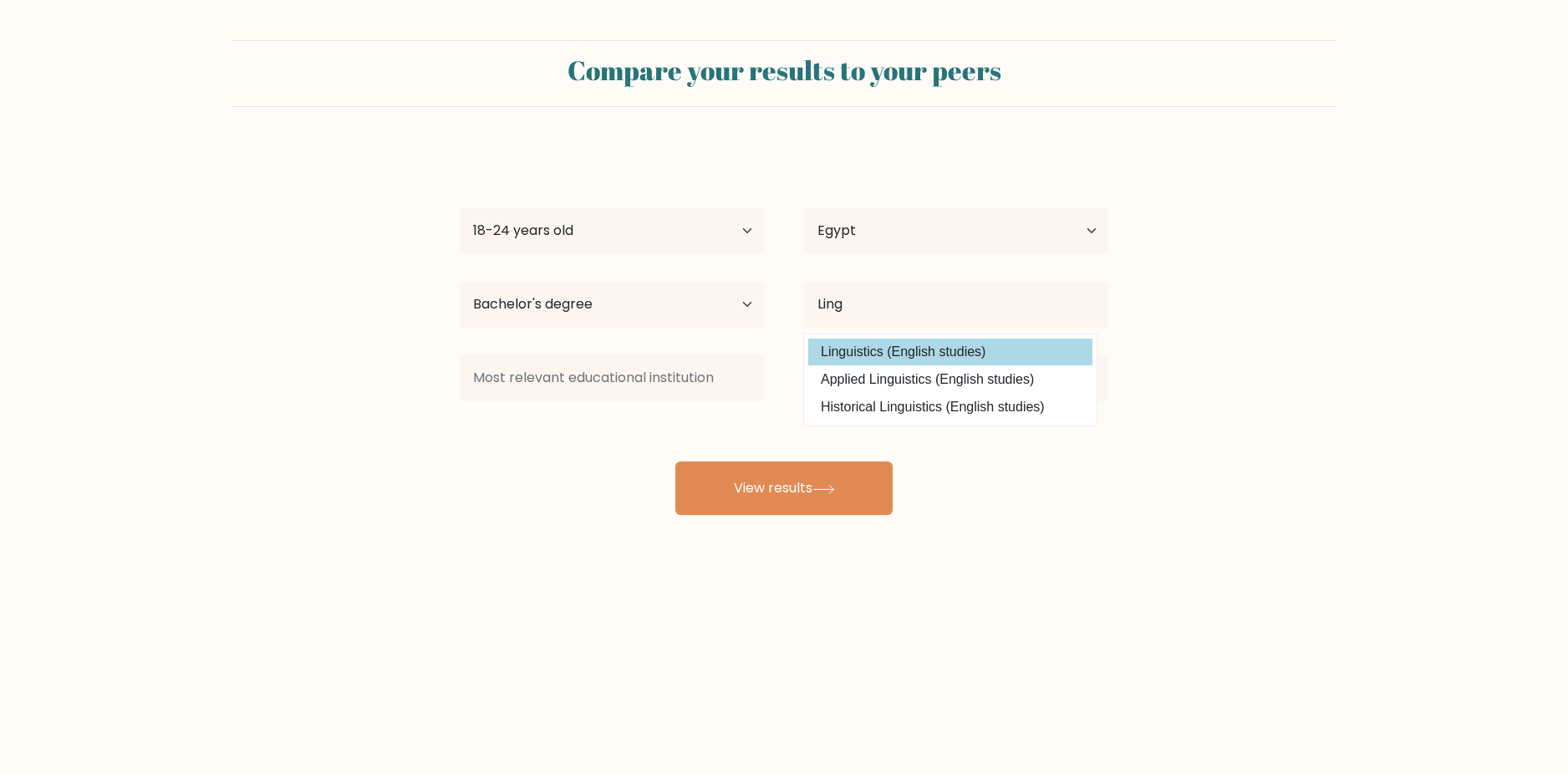 click on "Linguistics (English studies)" at bounding box center [950, 352] 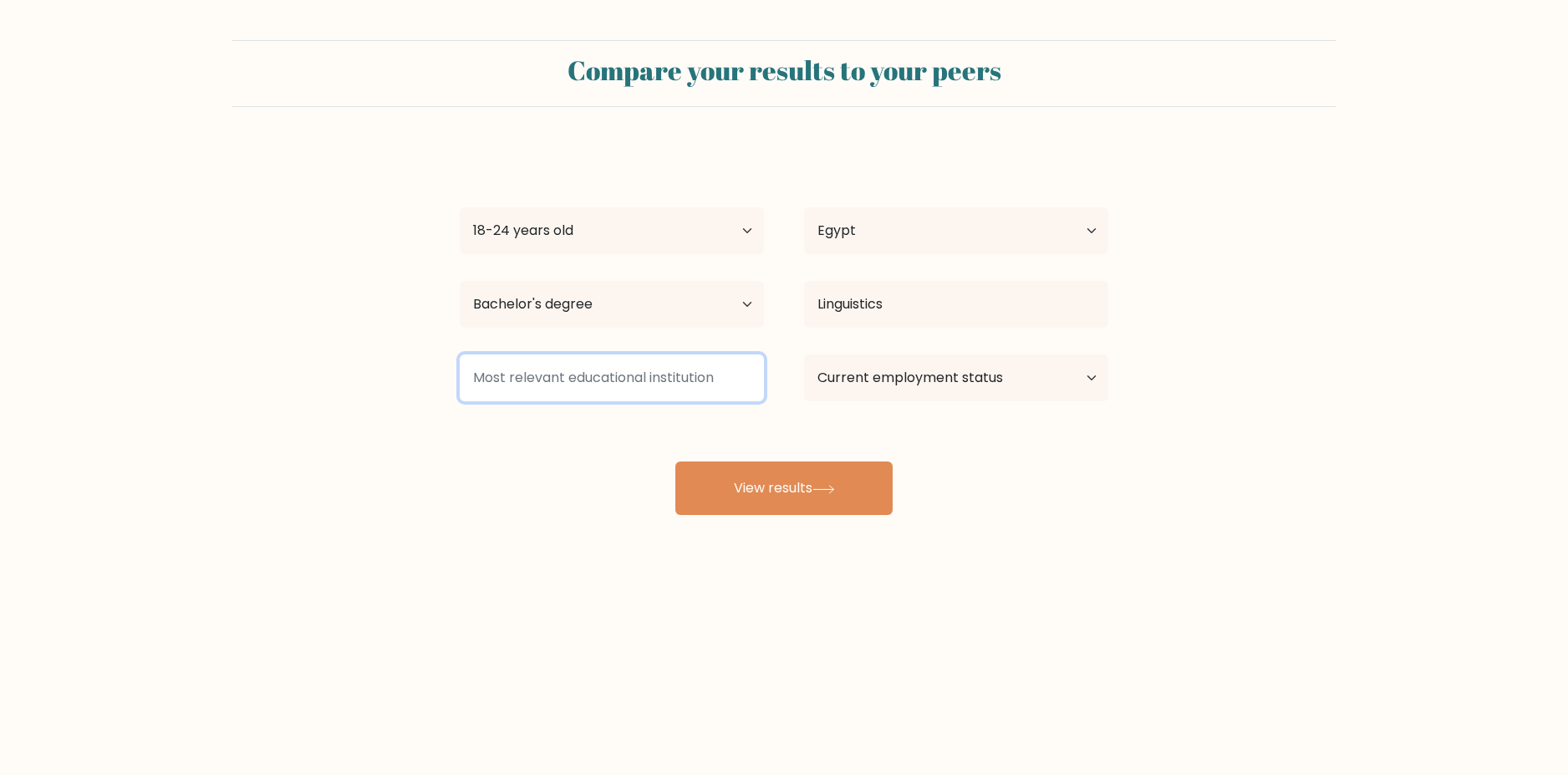 click at bounding box center (612, 378) 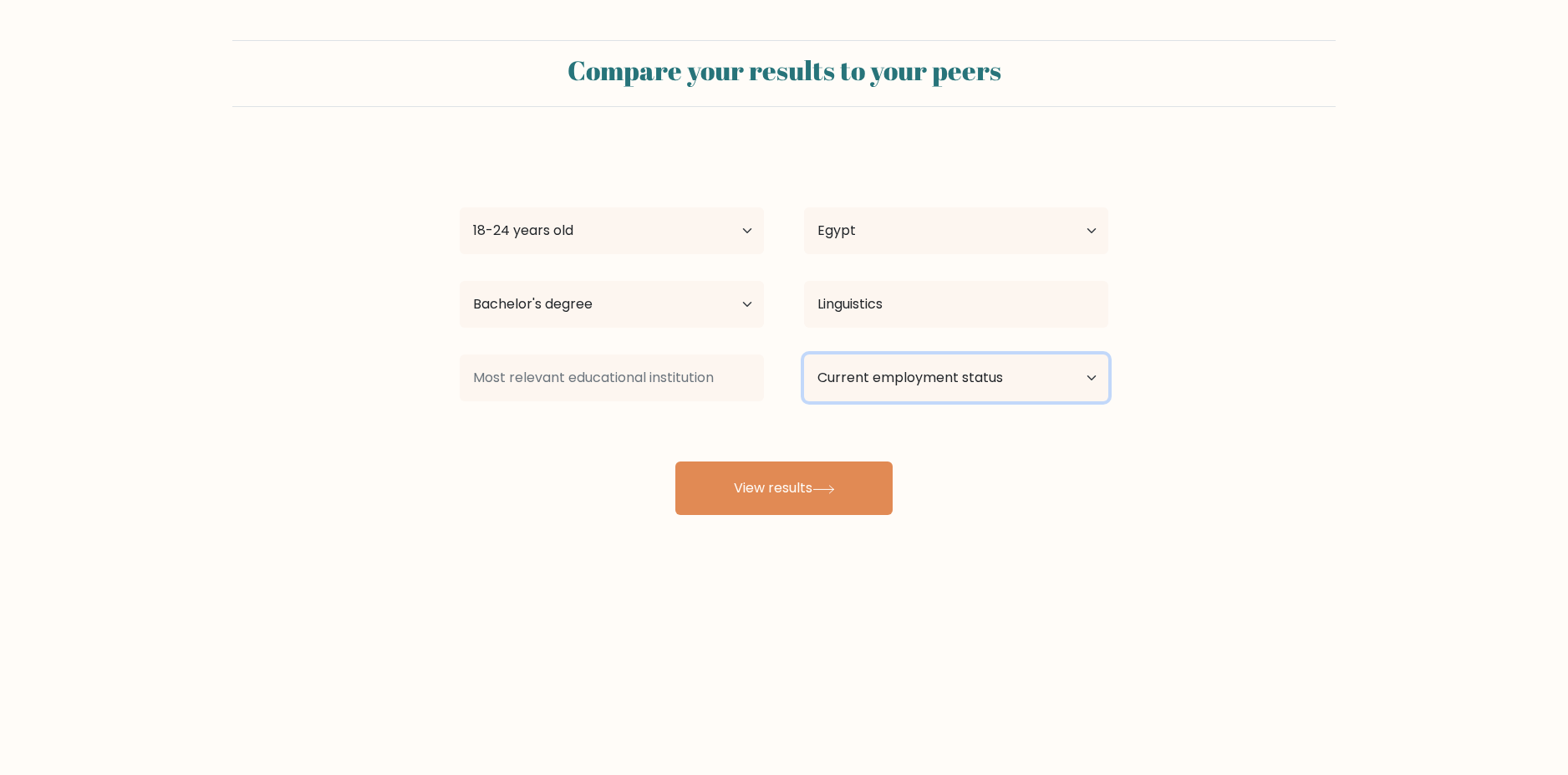 click on "Current employment status
Employed
Student
Retired
Other / prefer not to answer" at bounding box center (956, 378) 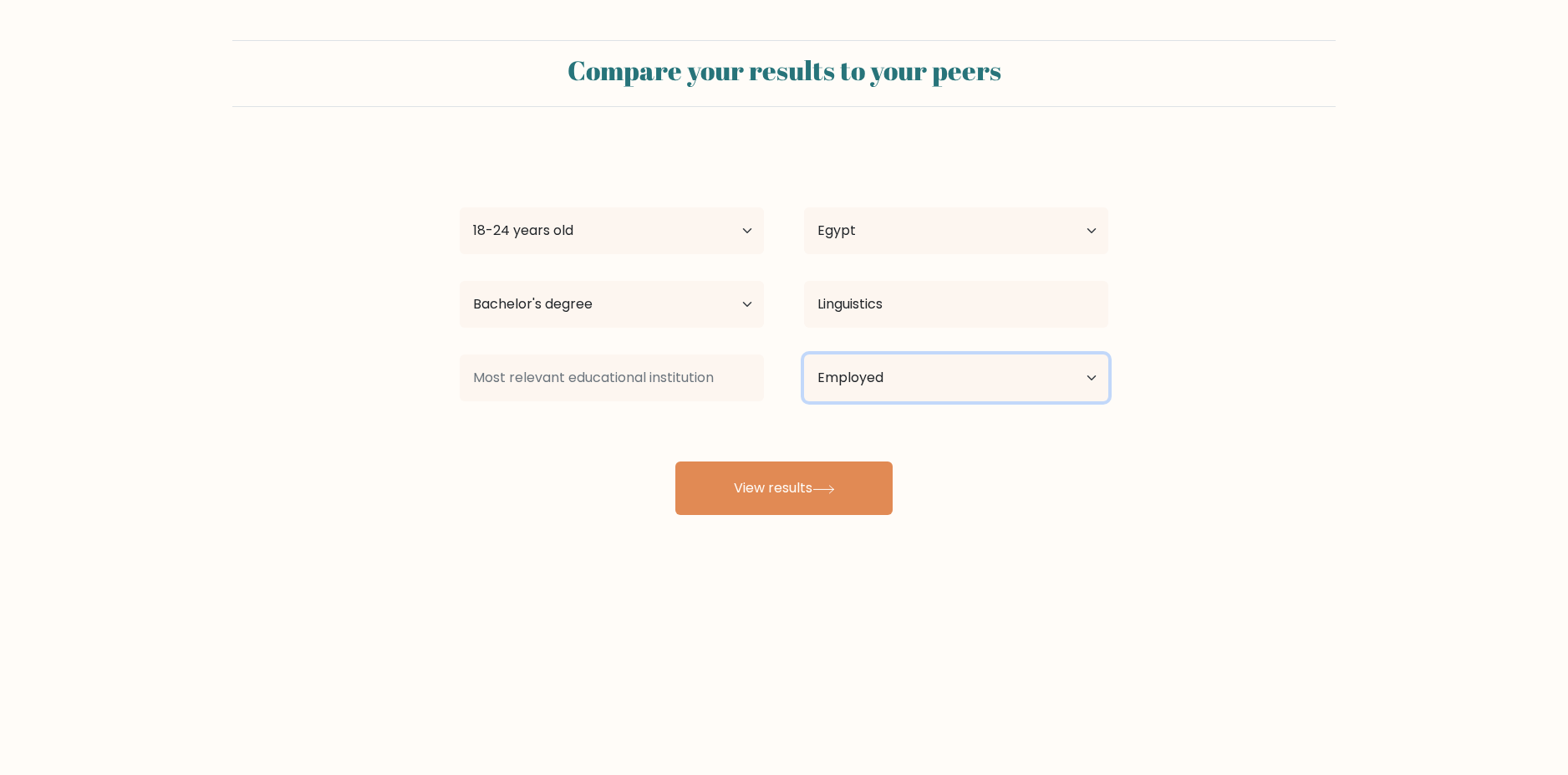 click on "Current employment status
Employed
Student
Retired
Other / prefer not to answer" at bounding box center (956, 378) 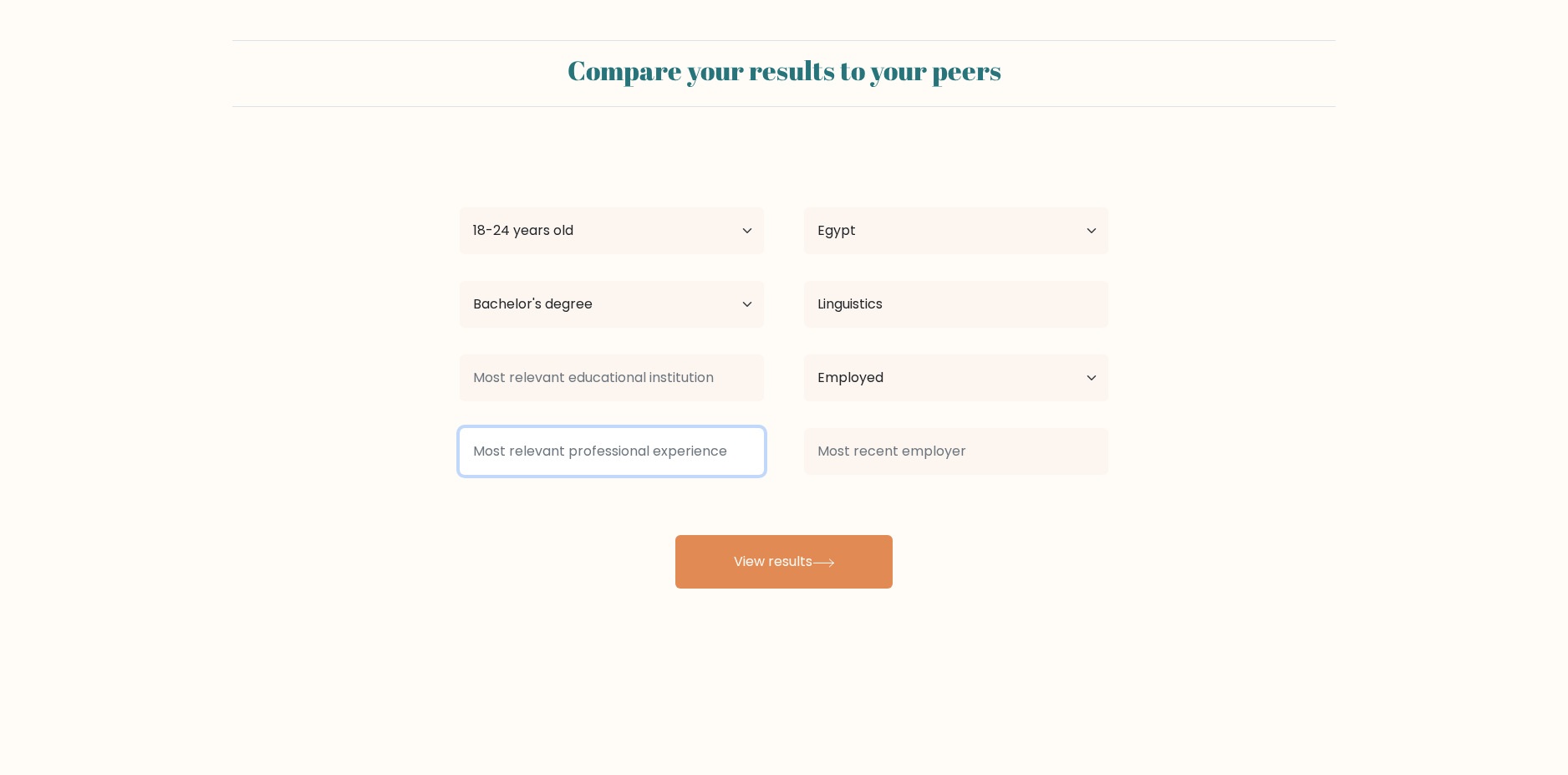 click at bounding box center [612, 451] 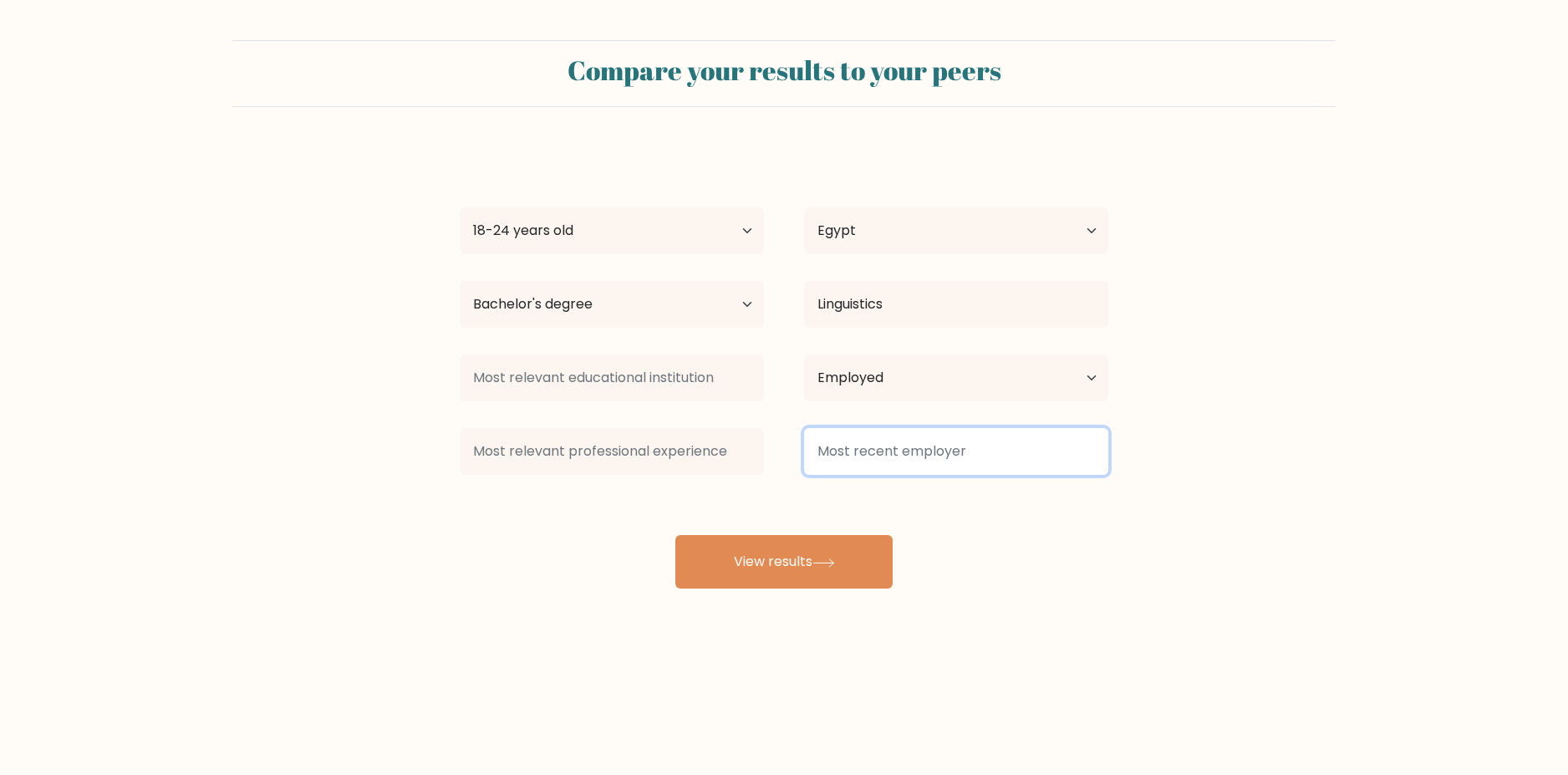 click at bounding box center [956, 451] 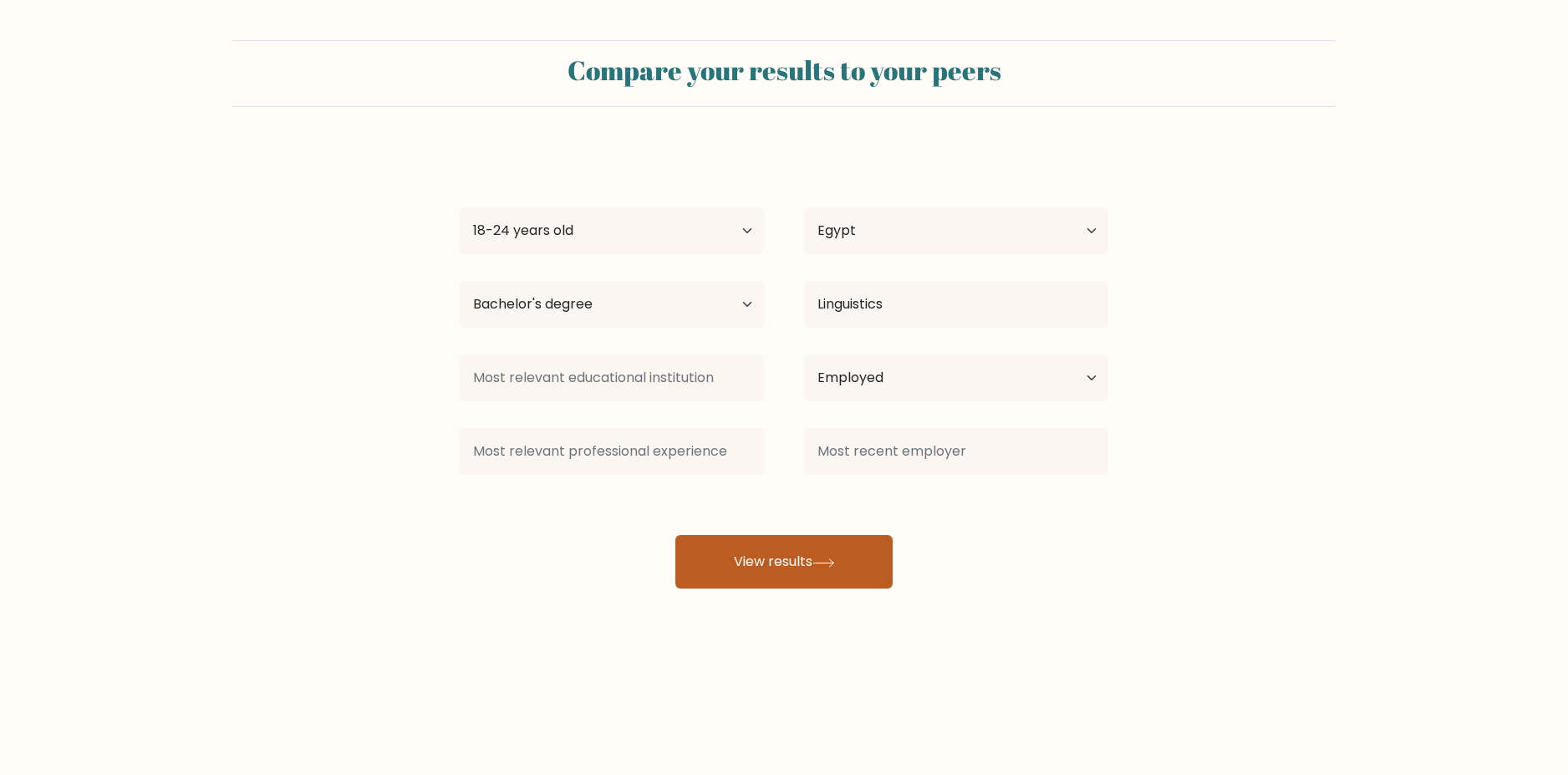 click on "View results" at bounding box center (784, 562) 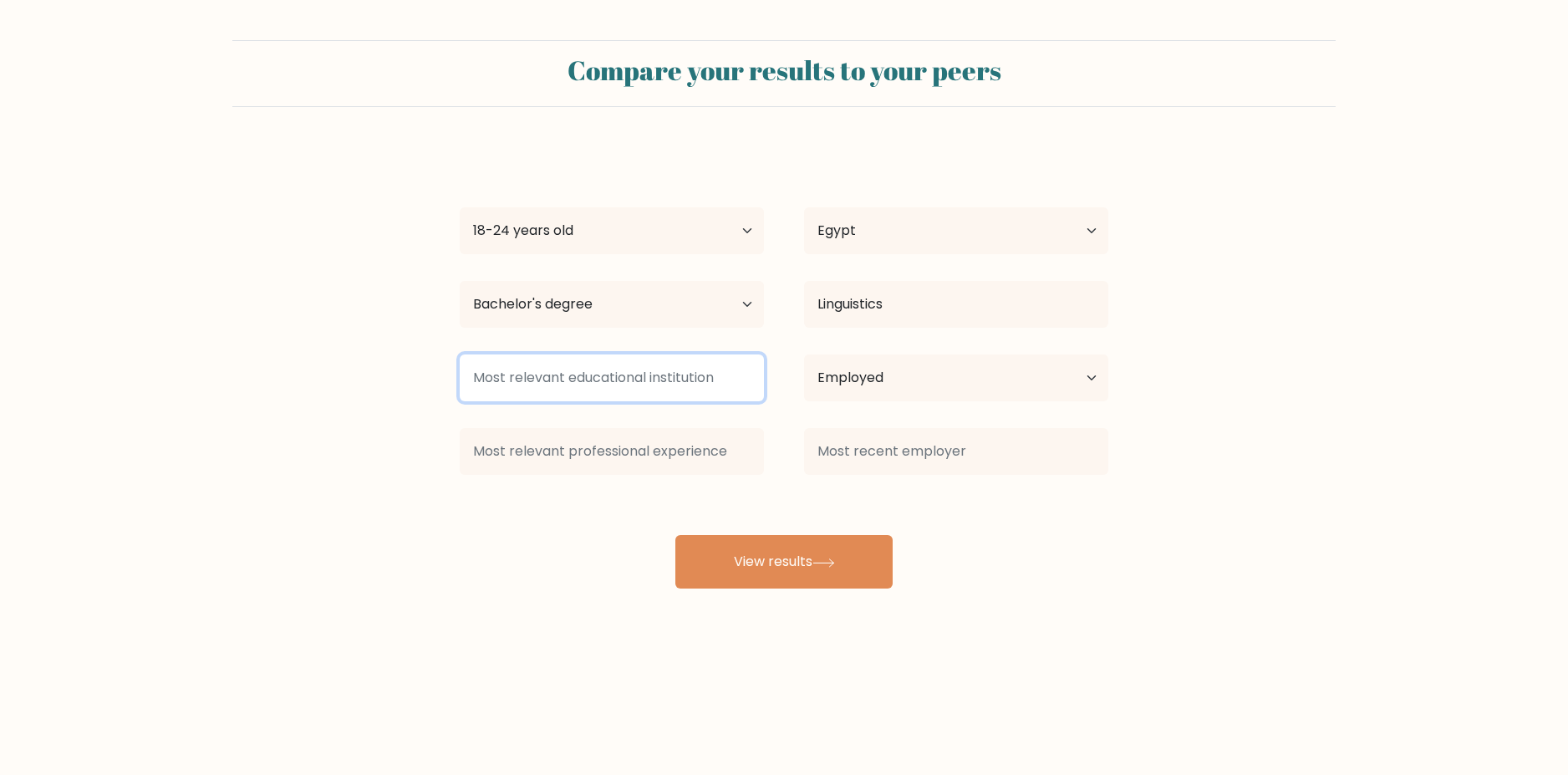 click at bounding box center [612, 378] 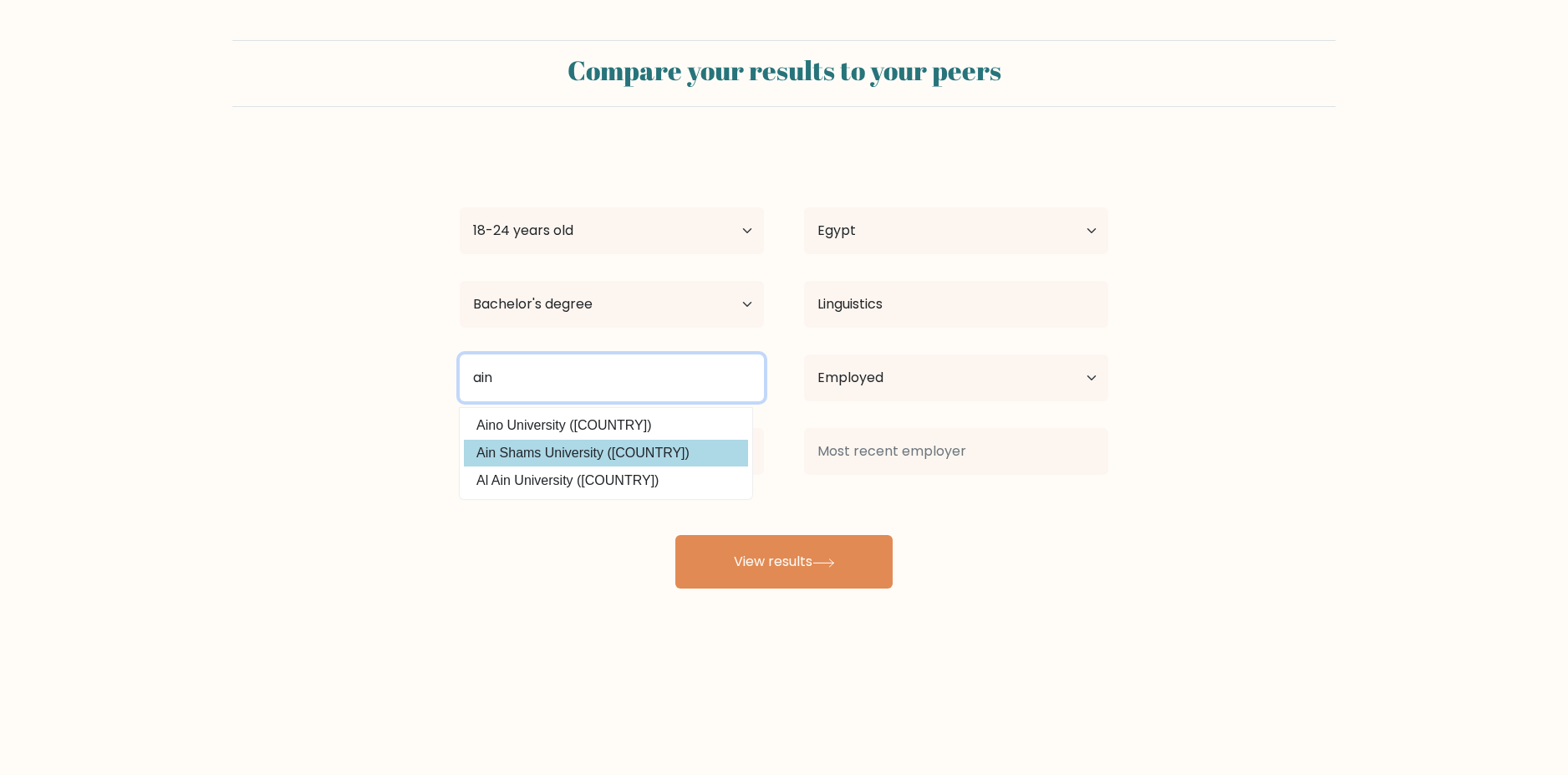 type on "ain" 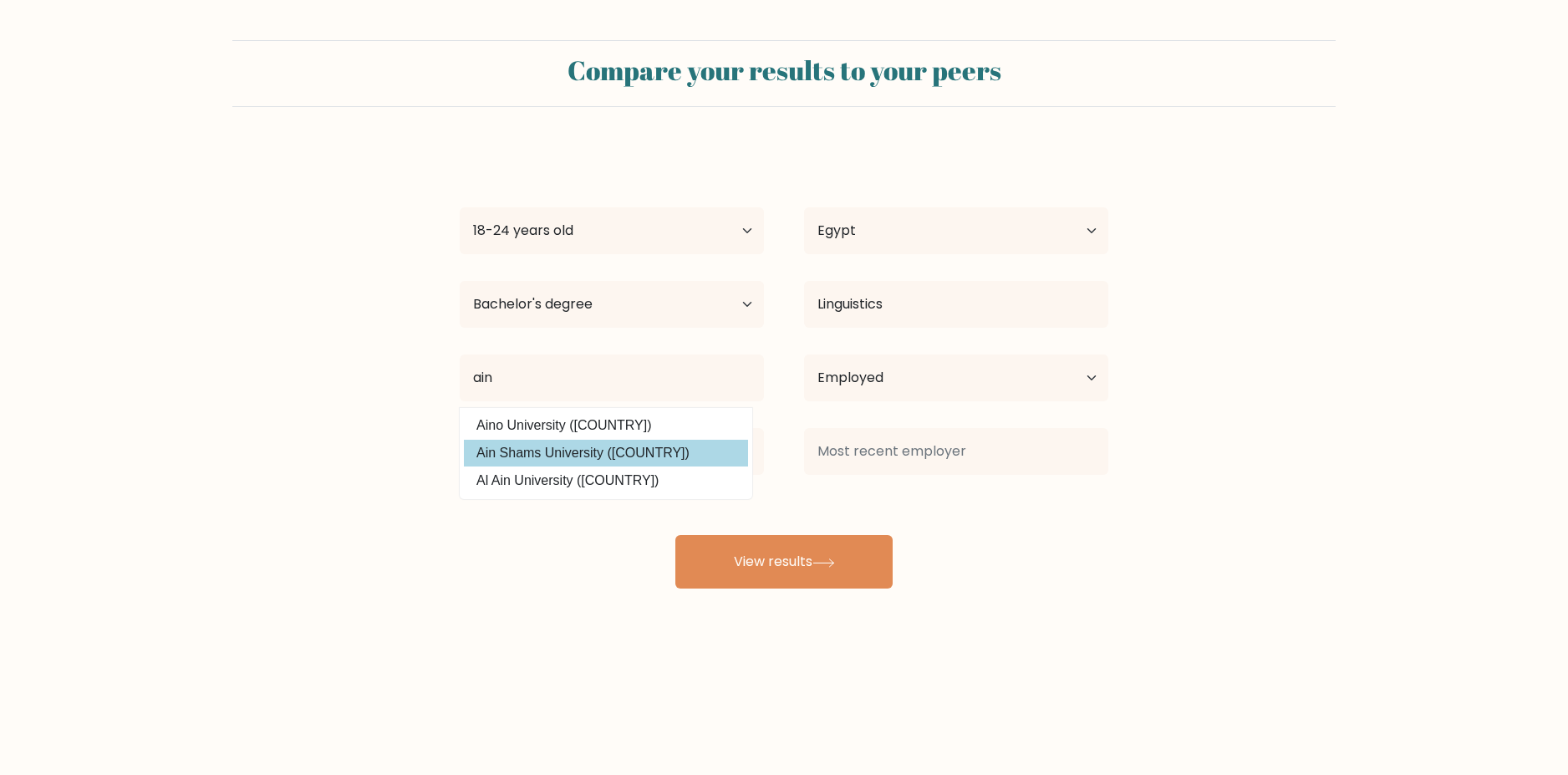 click on "Ain Shams University (Egypt)" at bounding box center [606, 453] 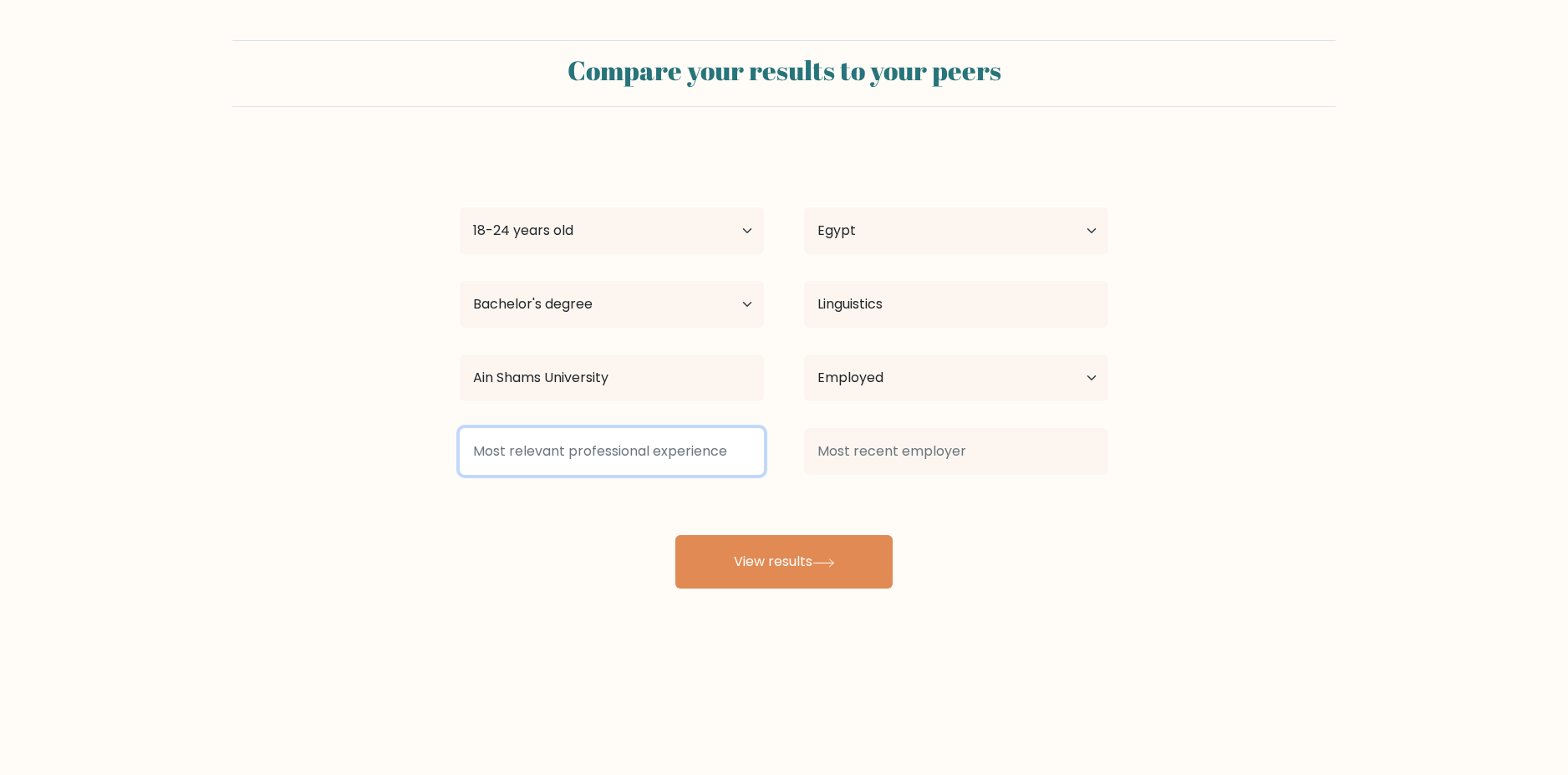 click at bounding box center [612, 451] 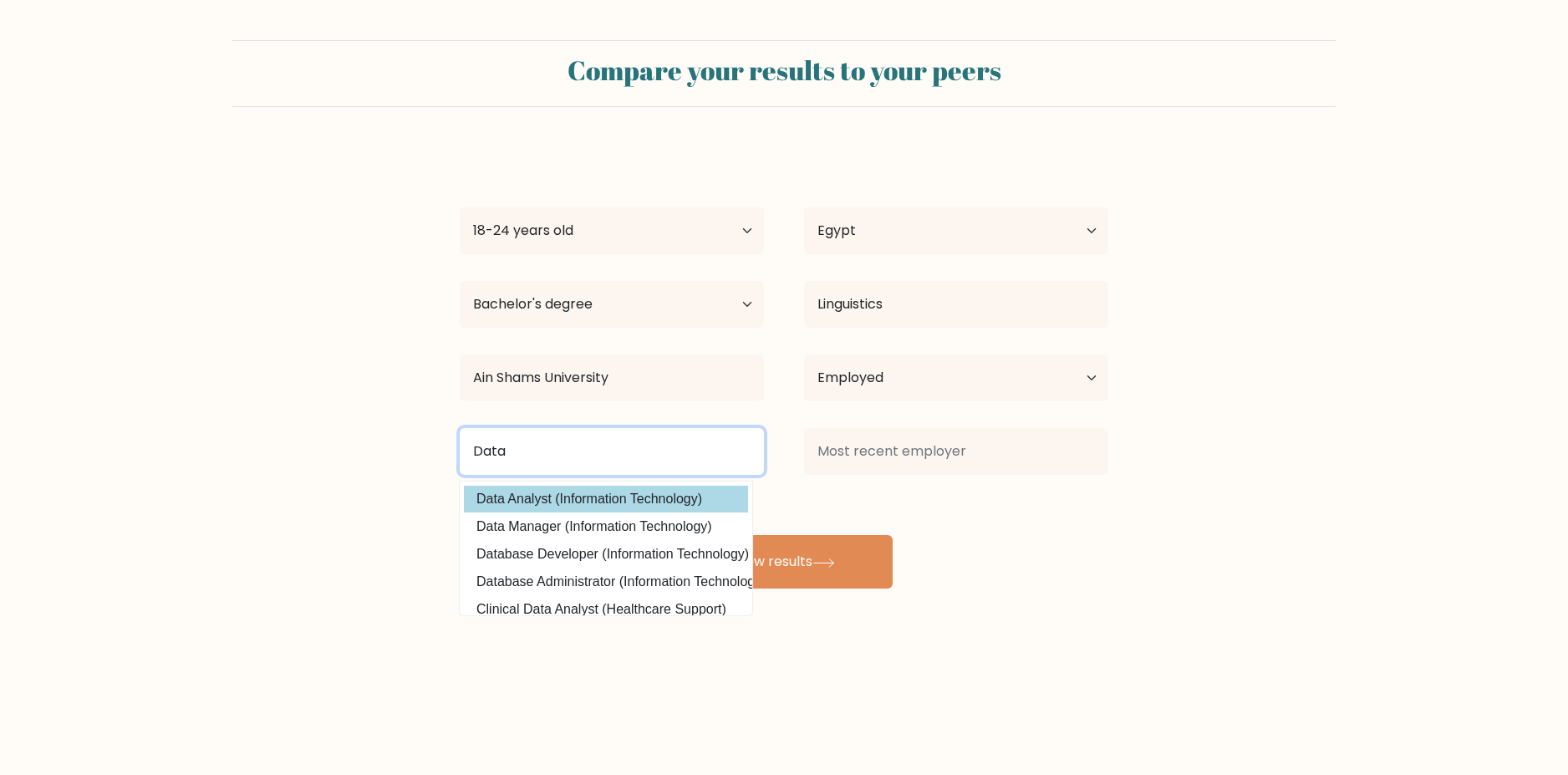 type on "Data" 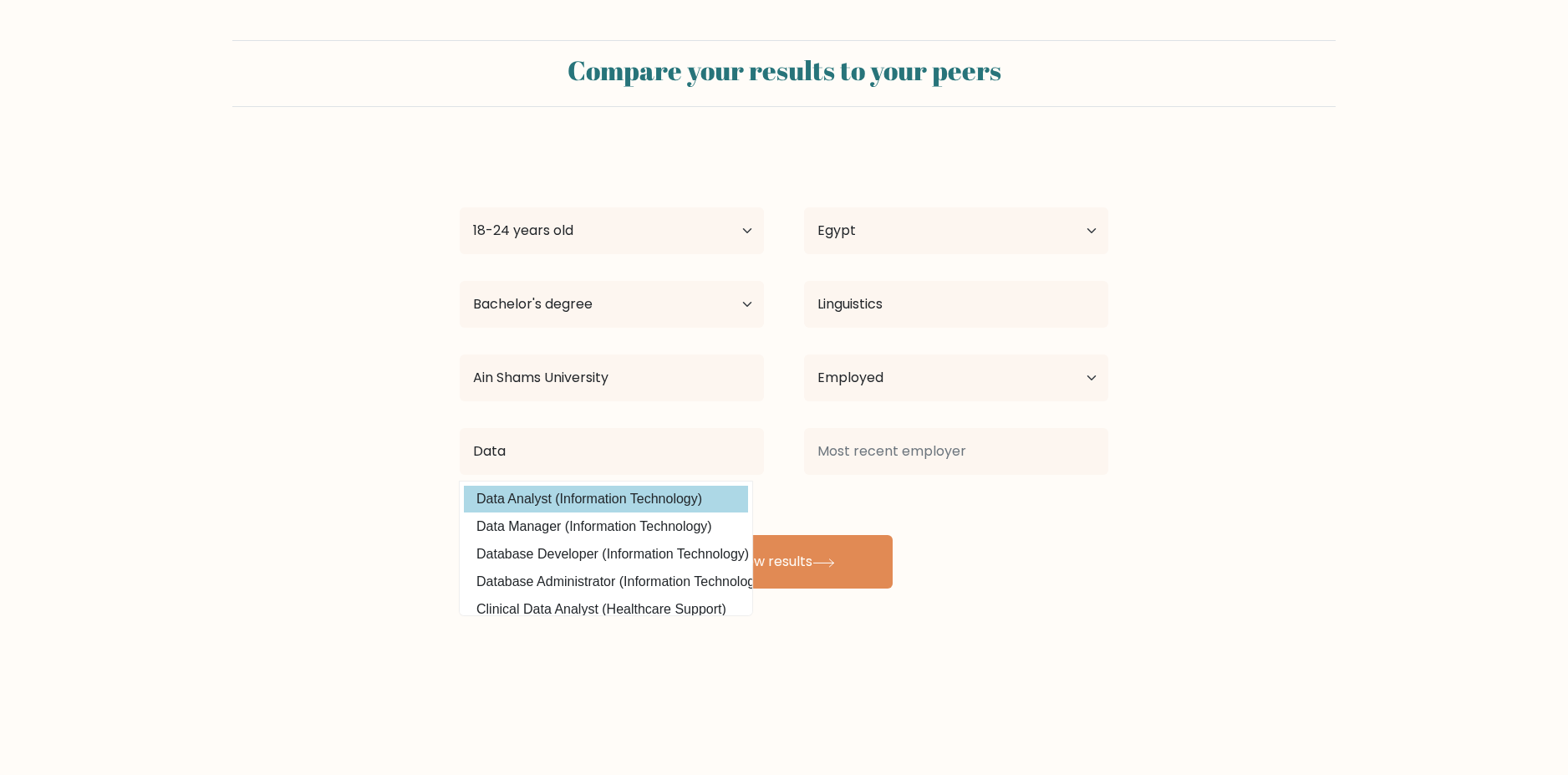click on "Data Analyst (Information Technology)" at bounding box center (606, 499) 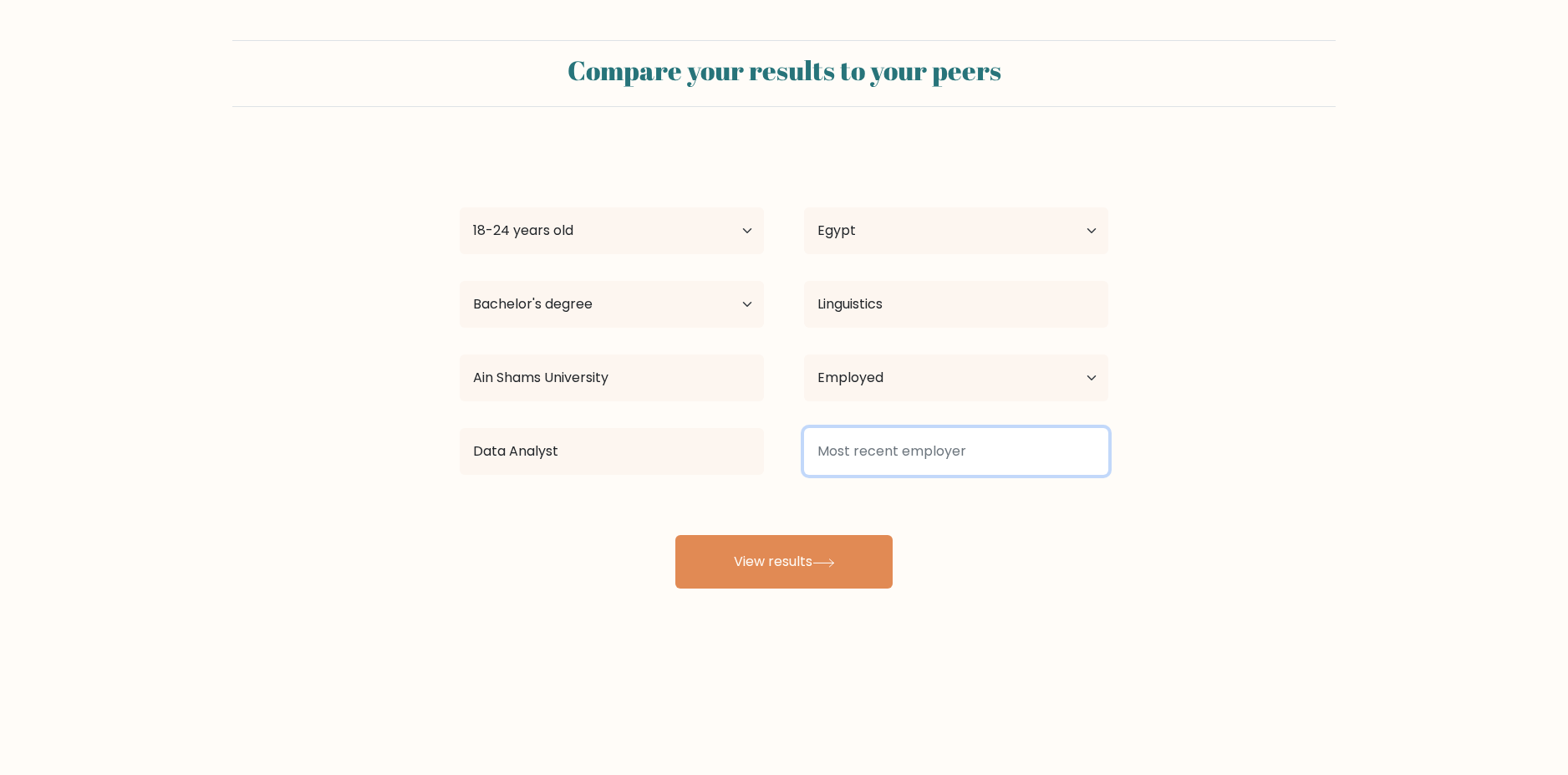 click at bounding box center [956, 451] 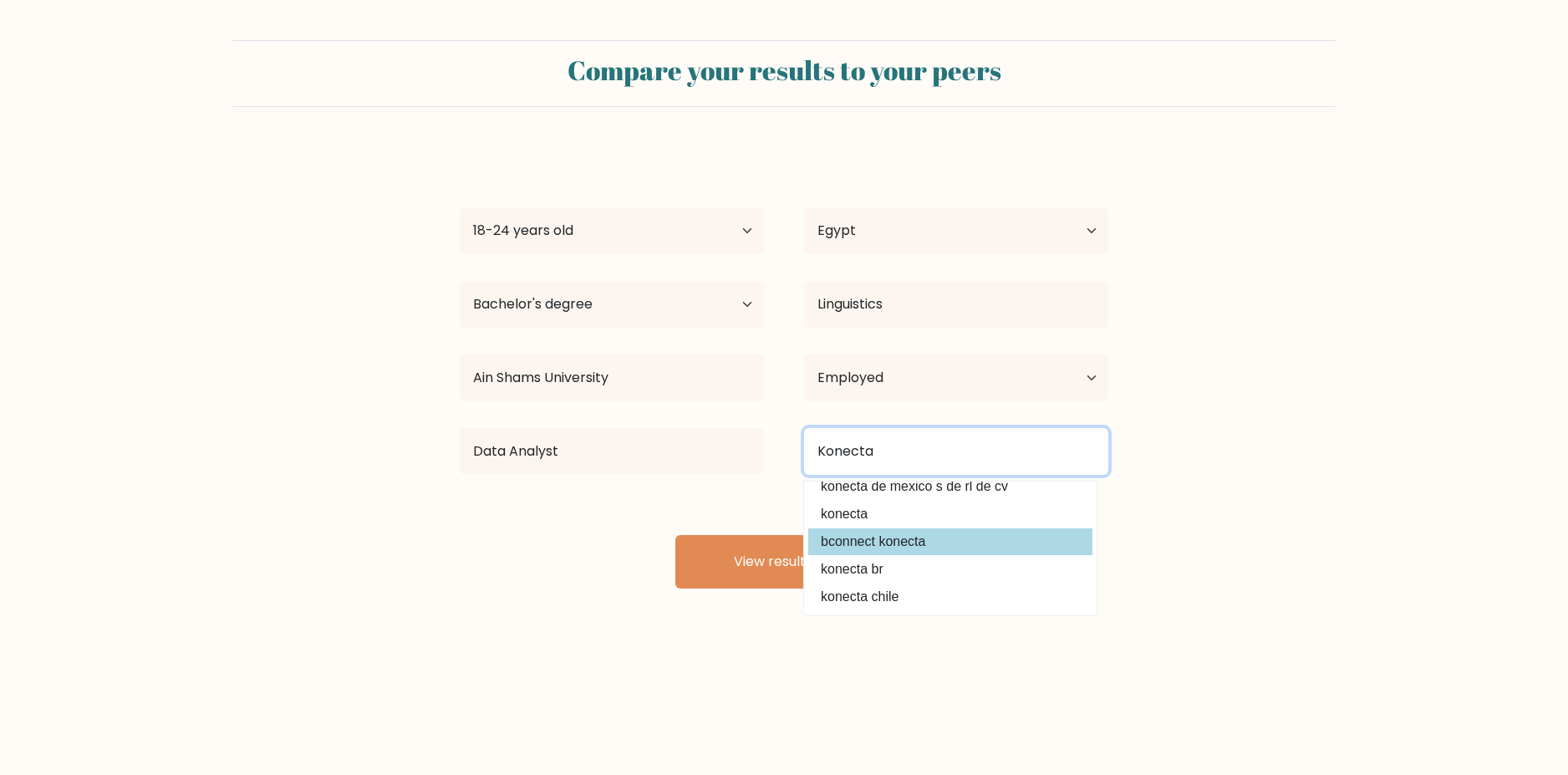 scroll, scrollTop: 163, scrollLeft: 0, axis: vertical 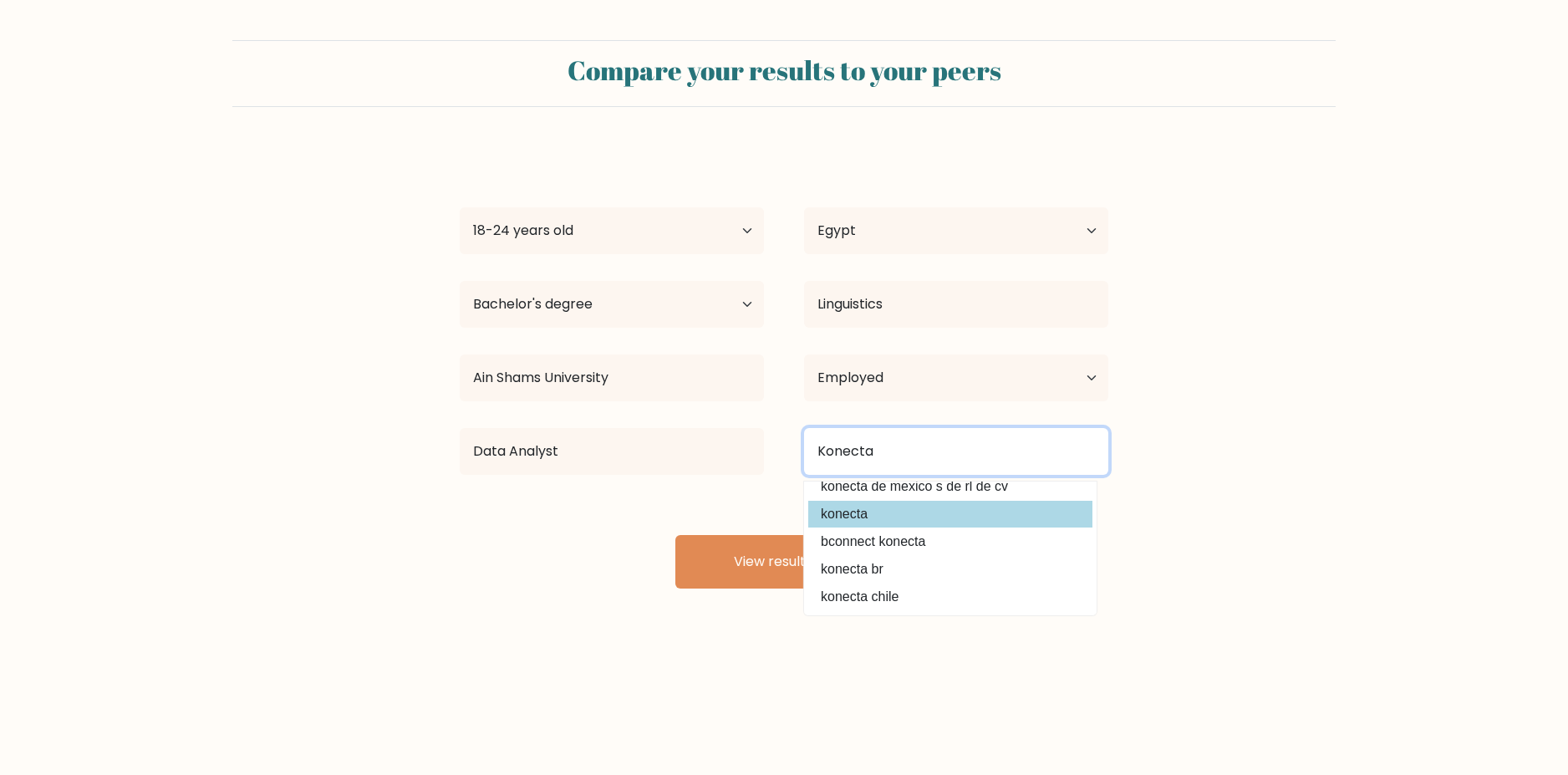 type on "Konecta" 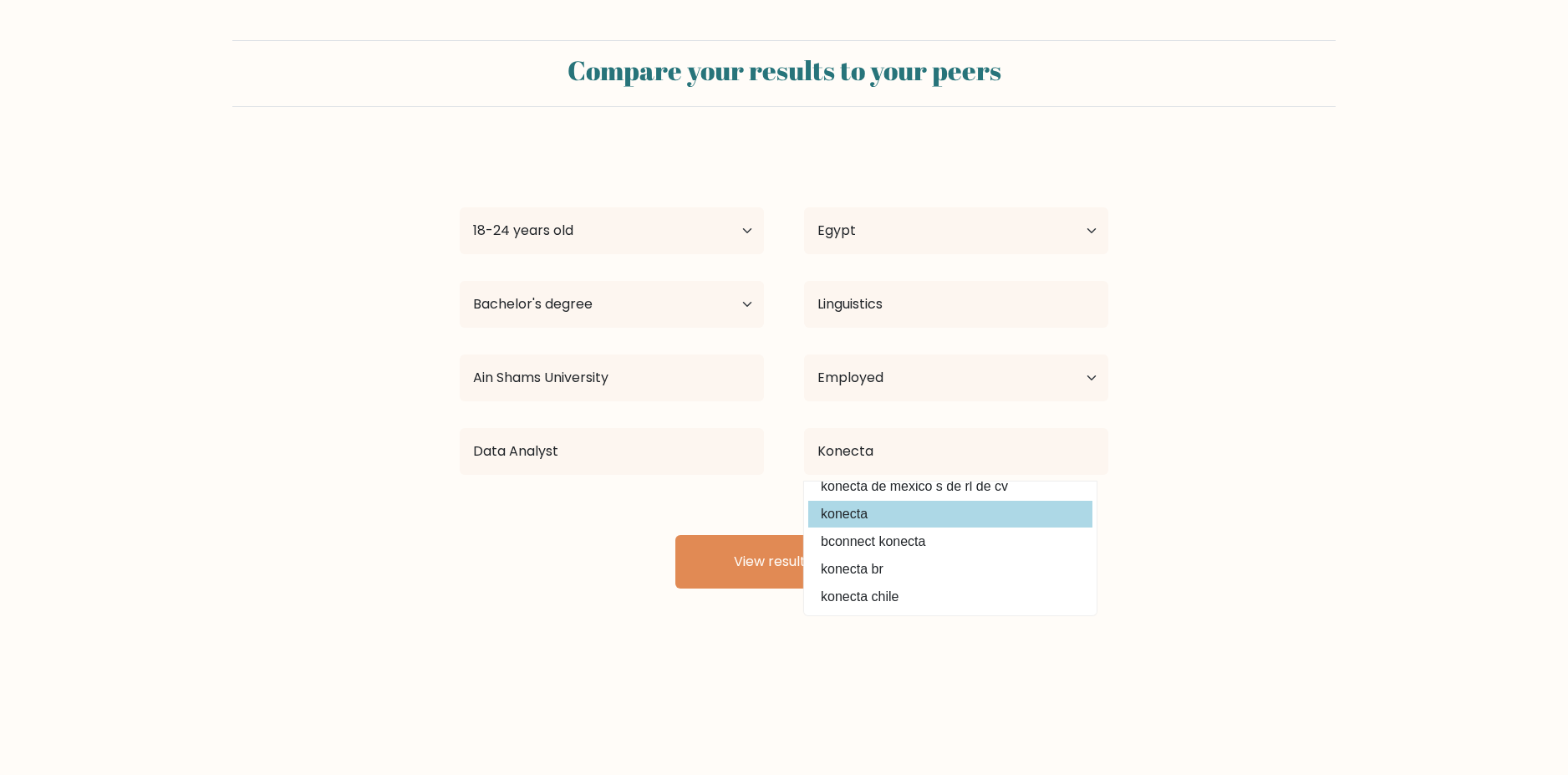 click on "konecta" at bounding box center (950, 514) 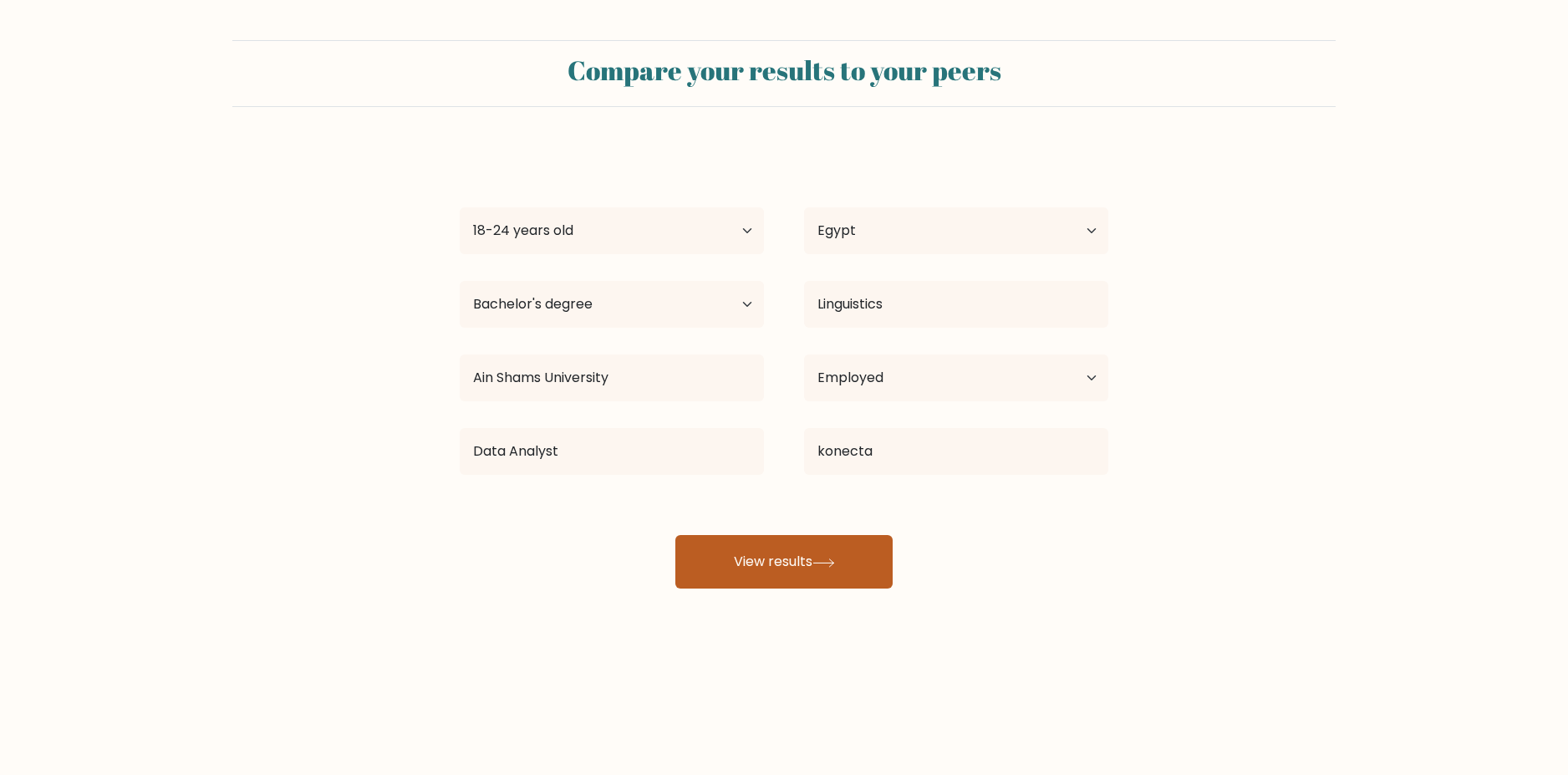 click on "View results" at bounding box center [784, 562] 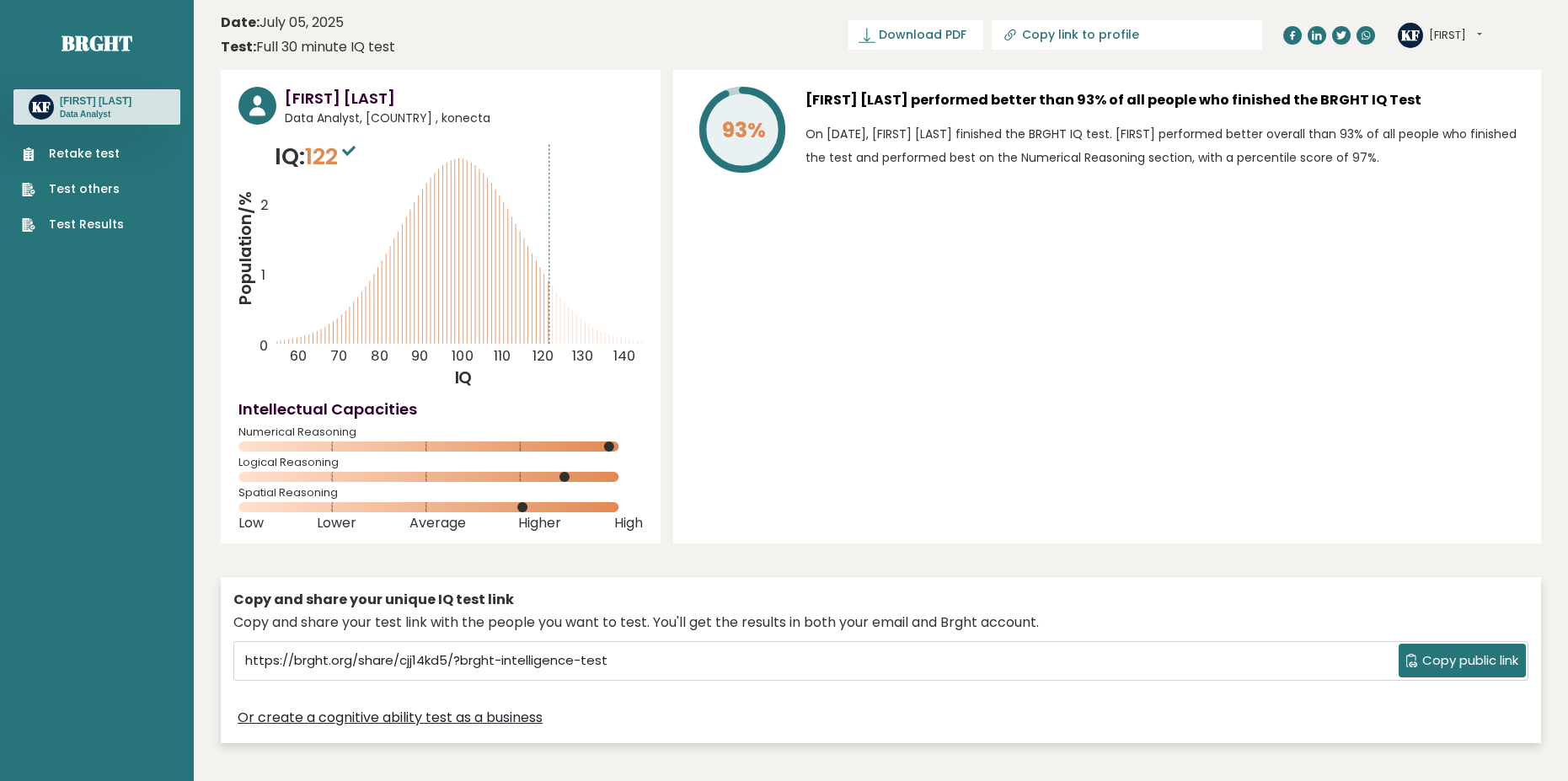 scroll, scrollTop: 0, scrollLeft: 0, axis: both 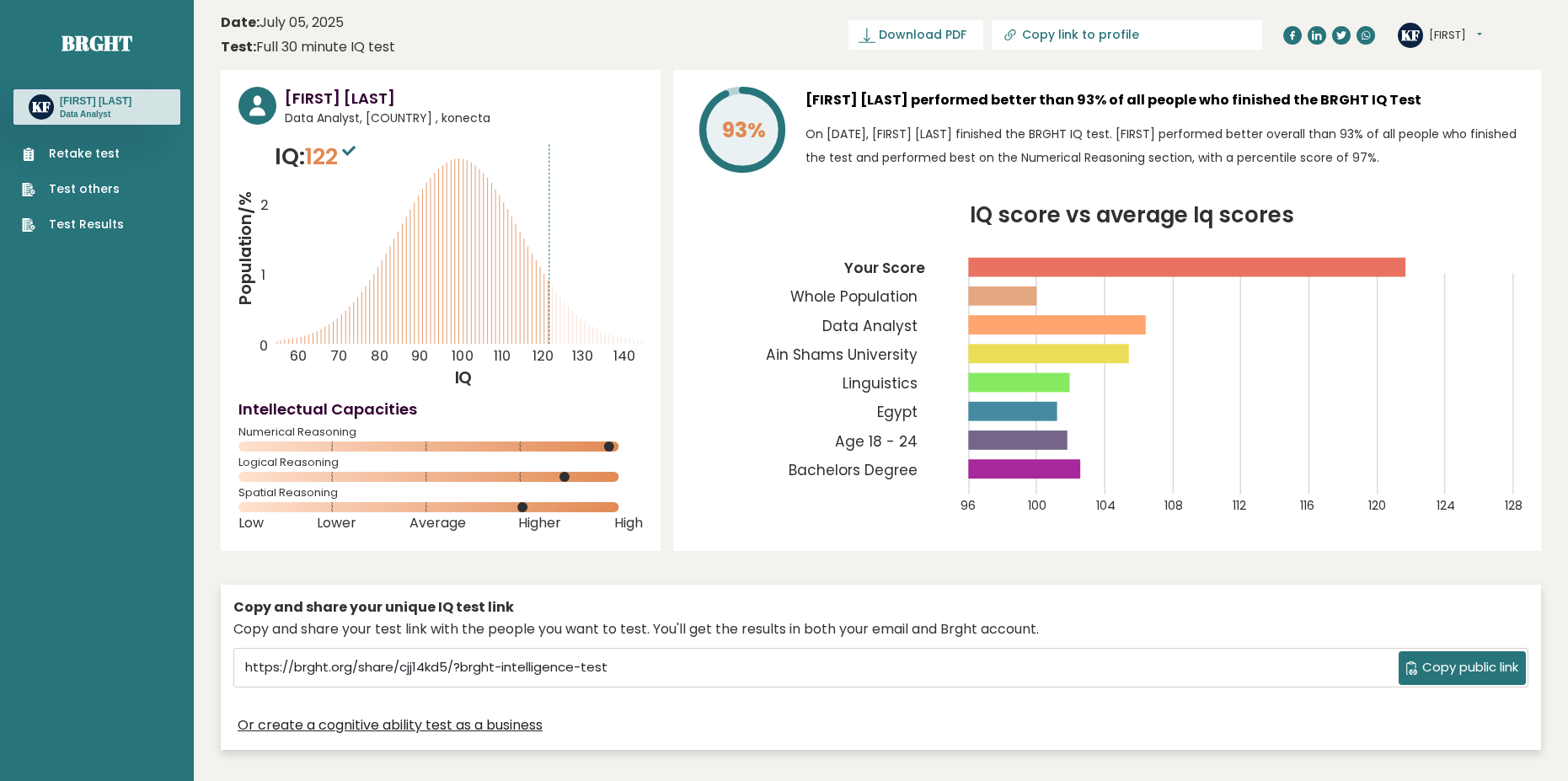click on "122" at bounding box center (332, 156) 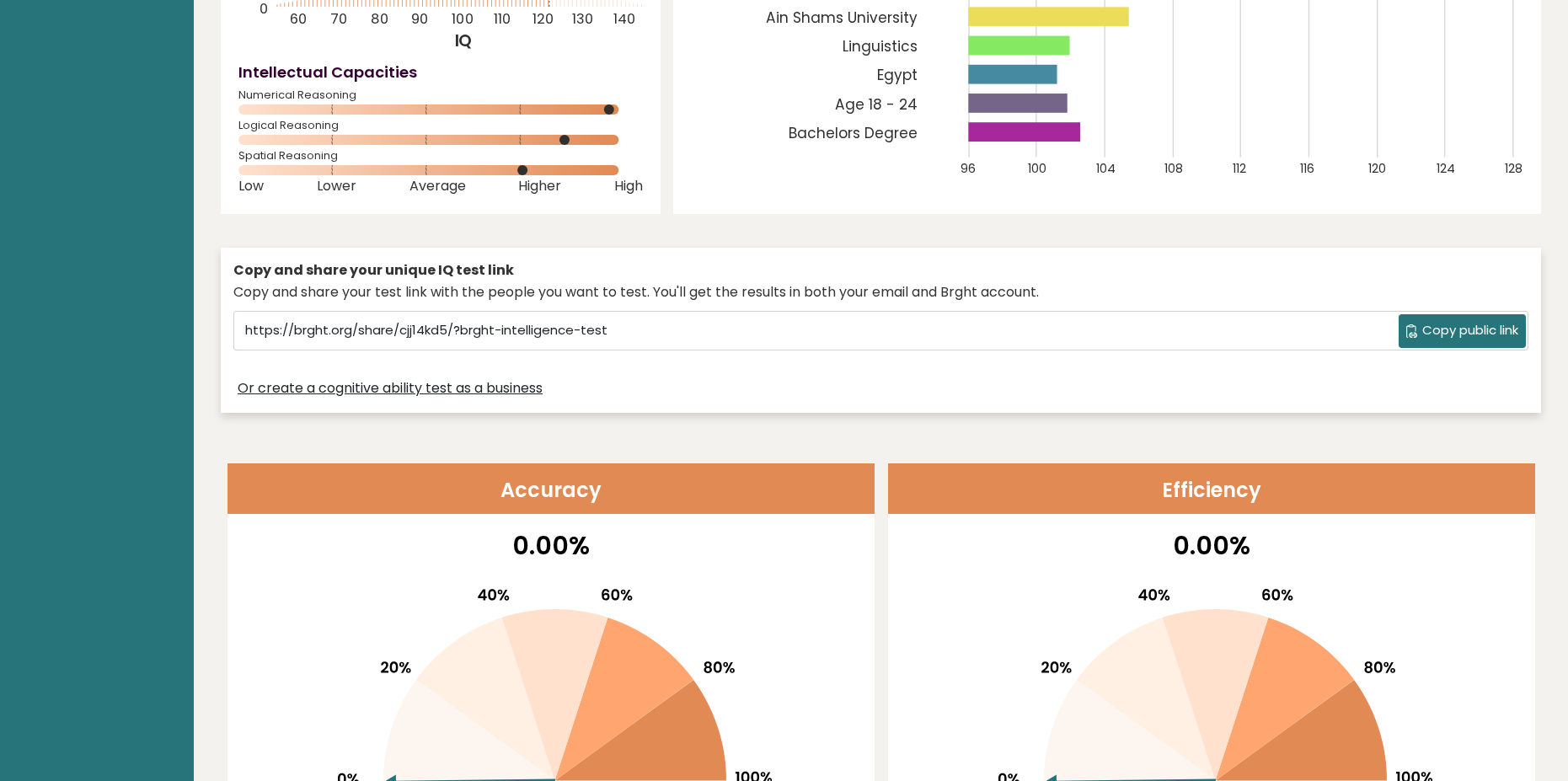 scroll, scrollTop: 0, scrollLeft: 0, axis: both 